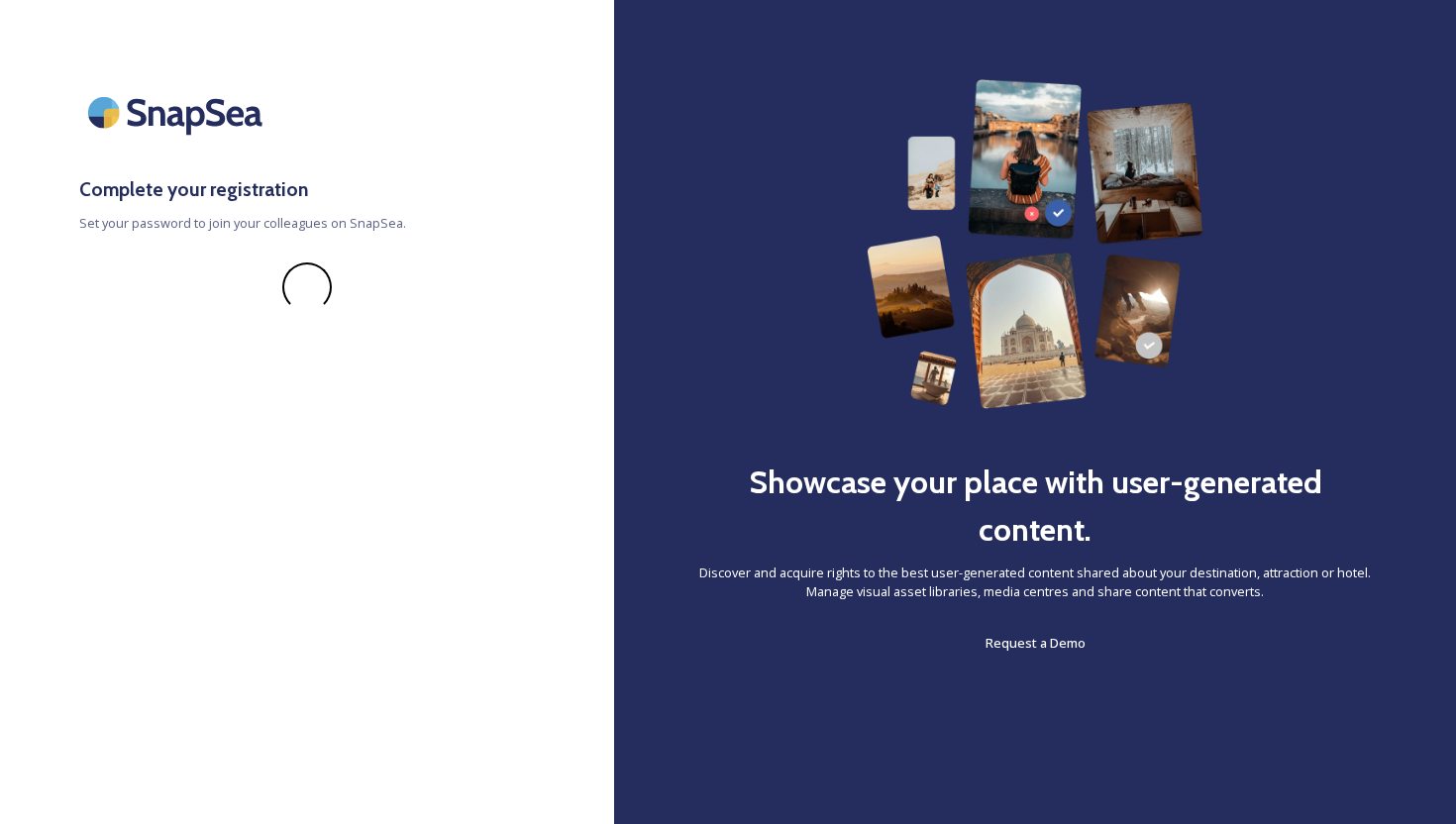 scroll, scrollTop: 0, scrollLeft: 0, axis: both 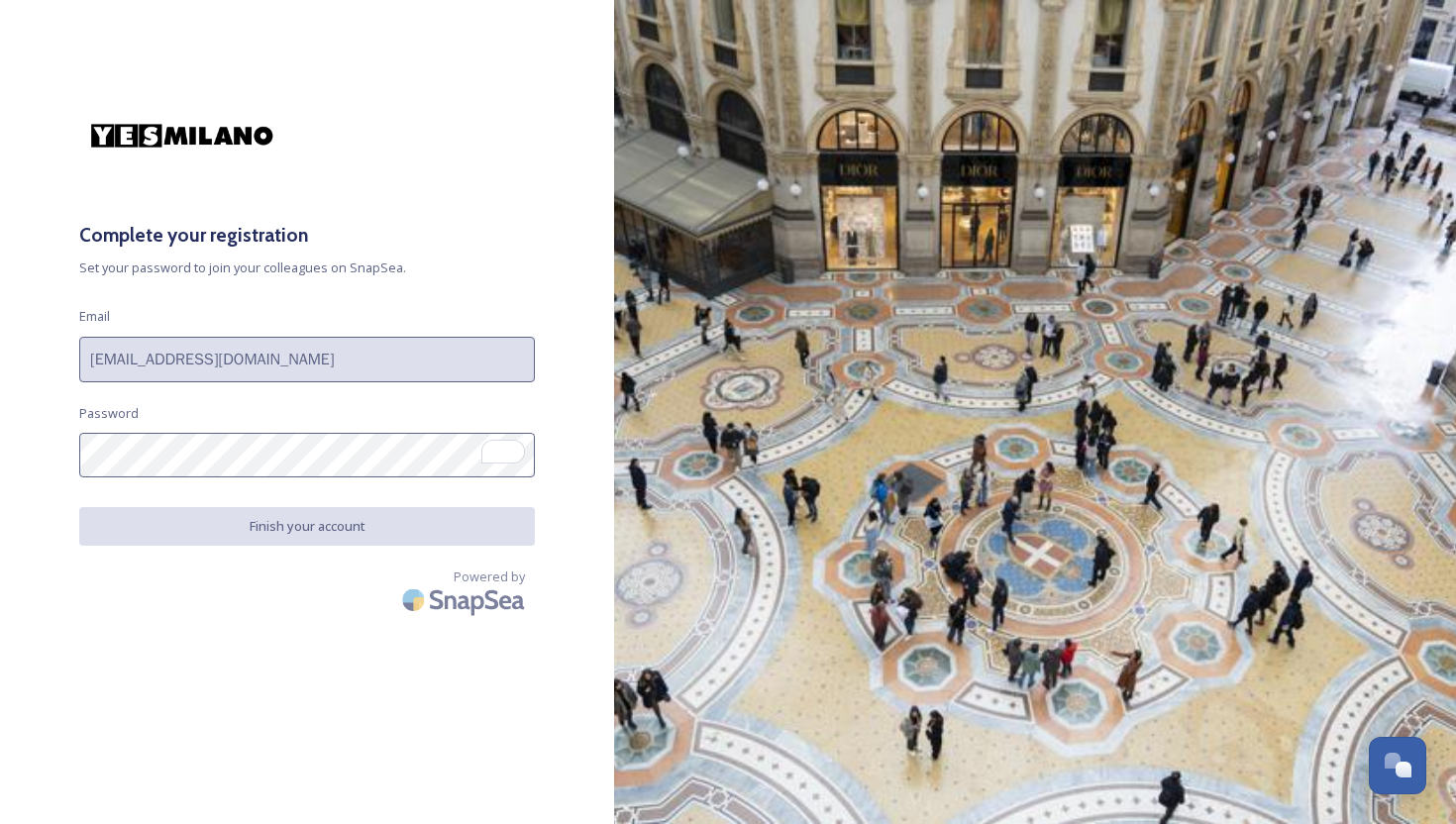 click on "Powered by" at bounding box center [307, 595] 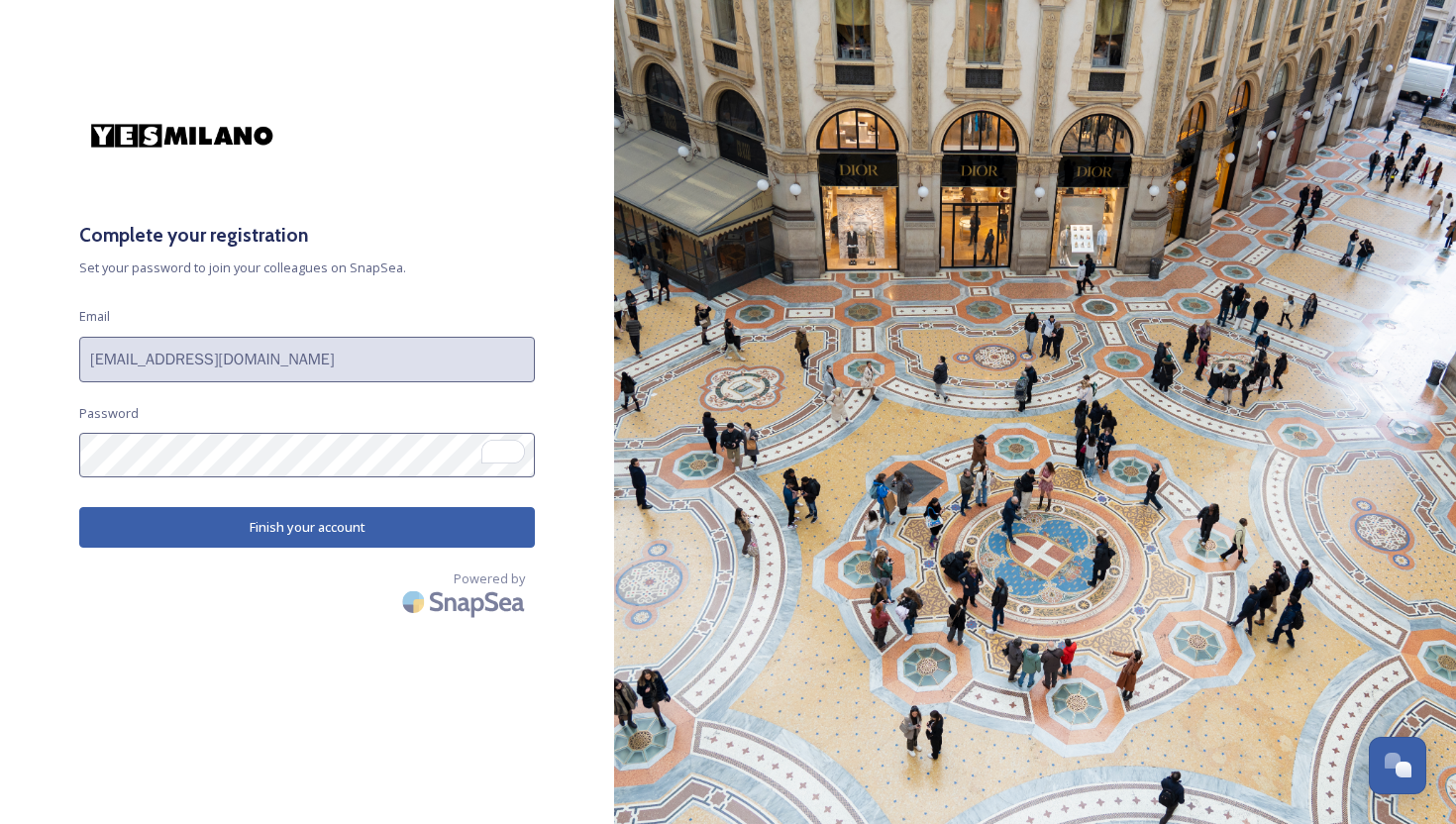 click on "Finish your account" at bounding box center [307, 527] 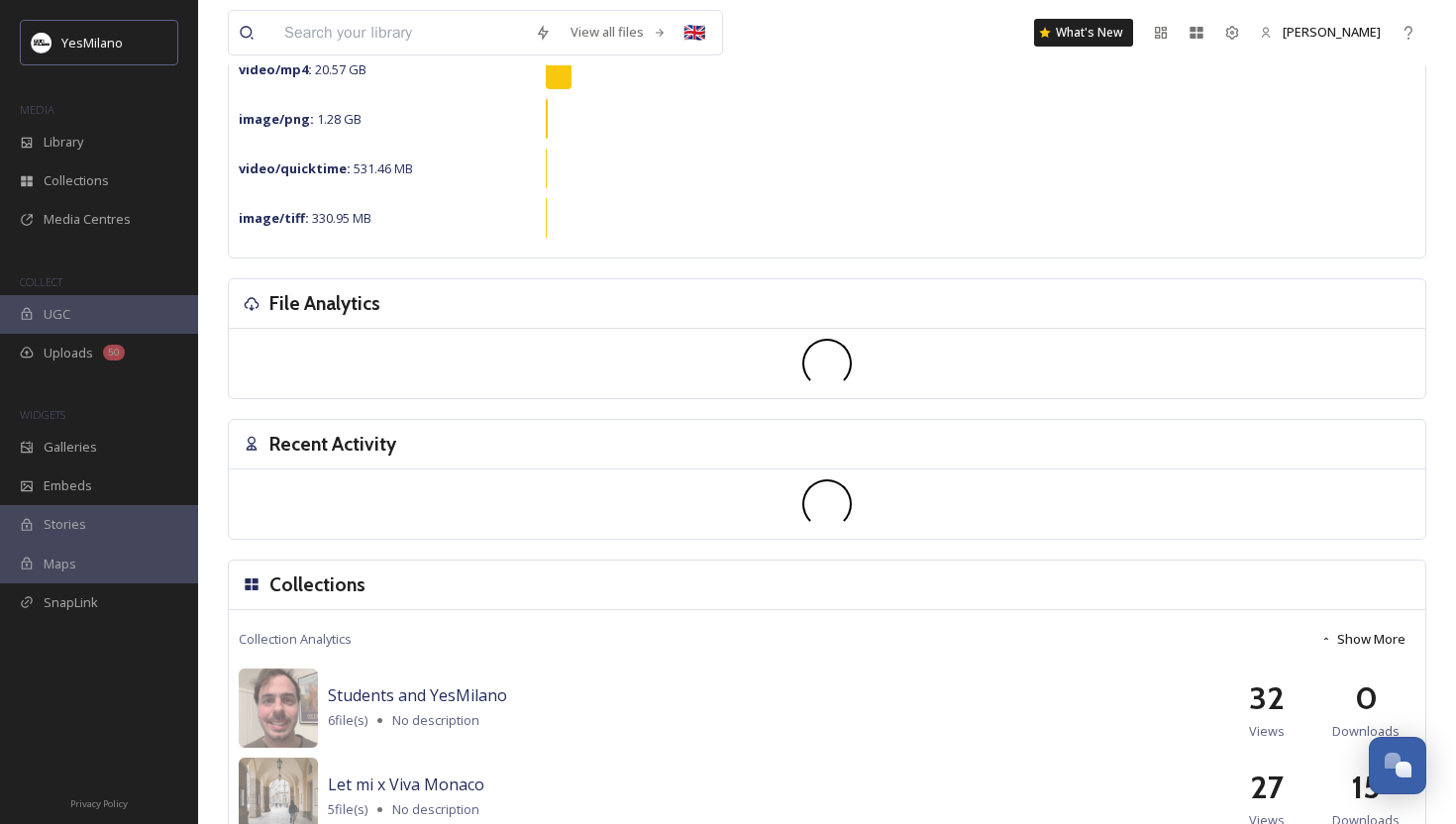 scroll, scrollTop: 0, scrollLeft: 0, axis: both 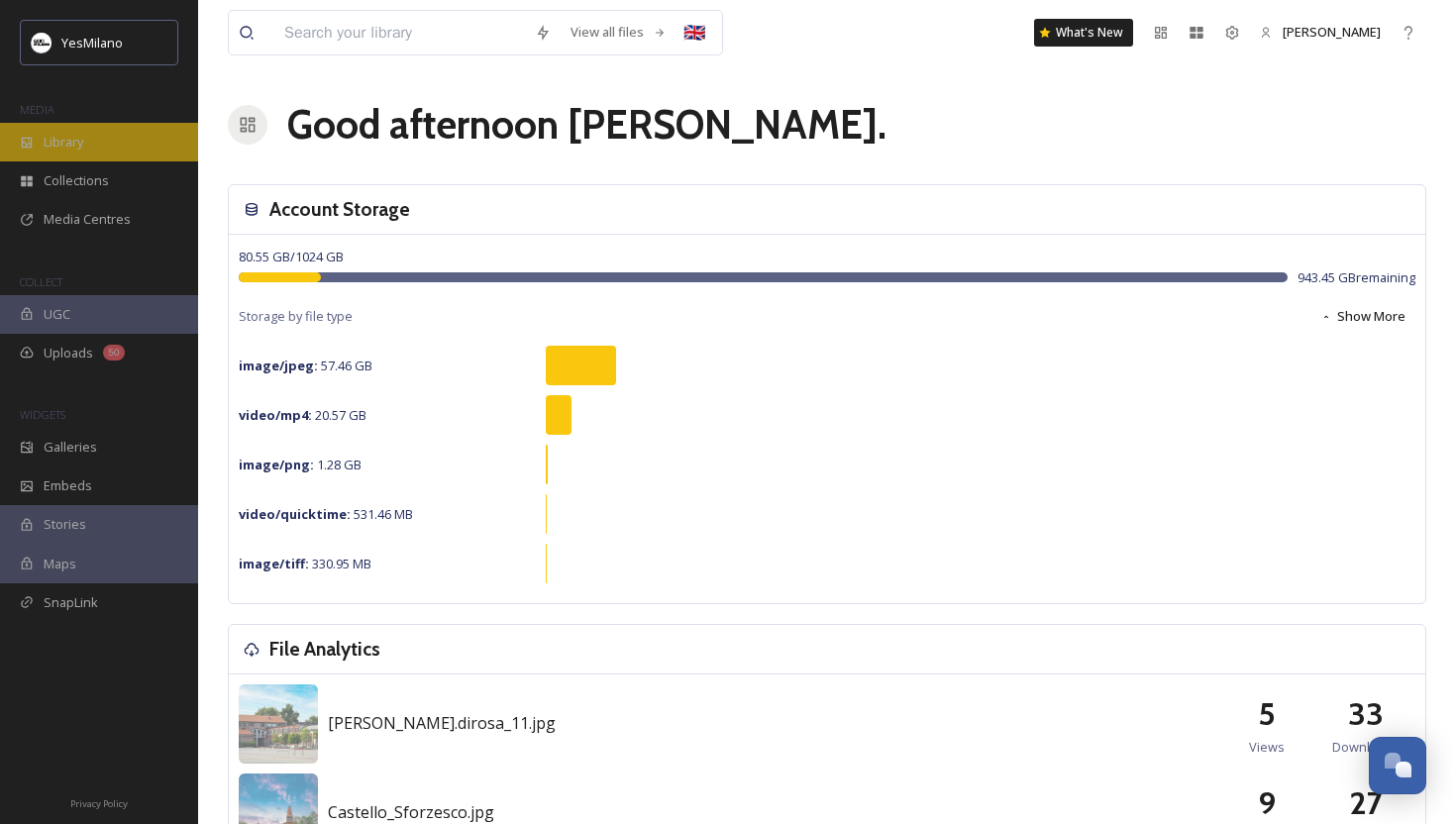 click on "Library" at bounding box center (99, 142) 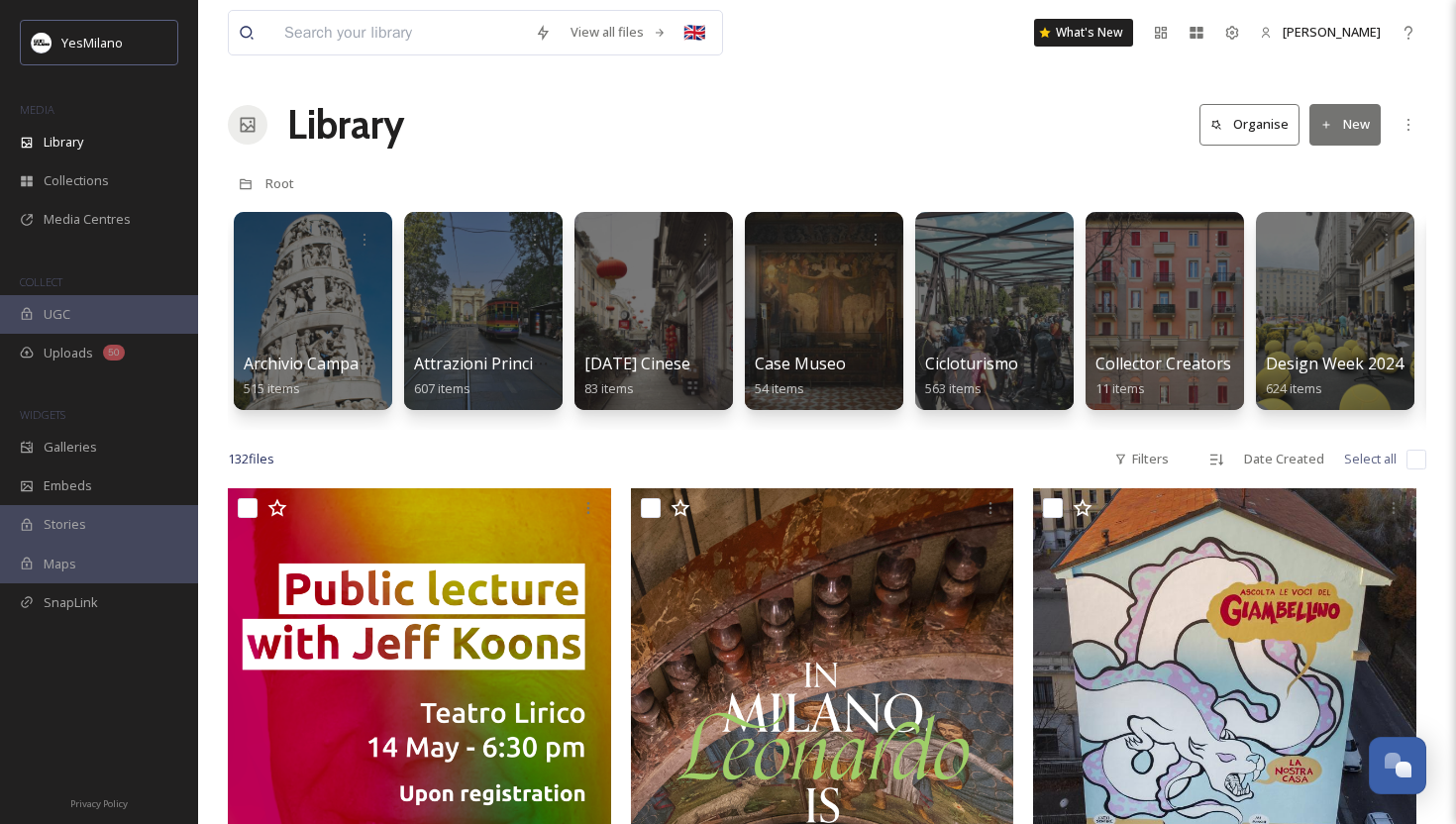click at bounding box center [399, 33] 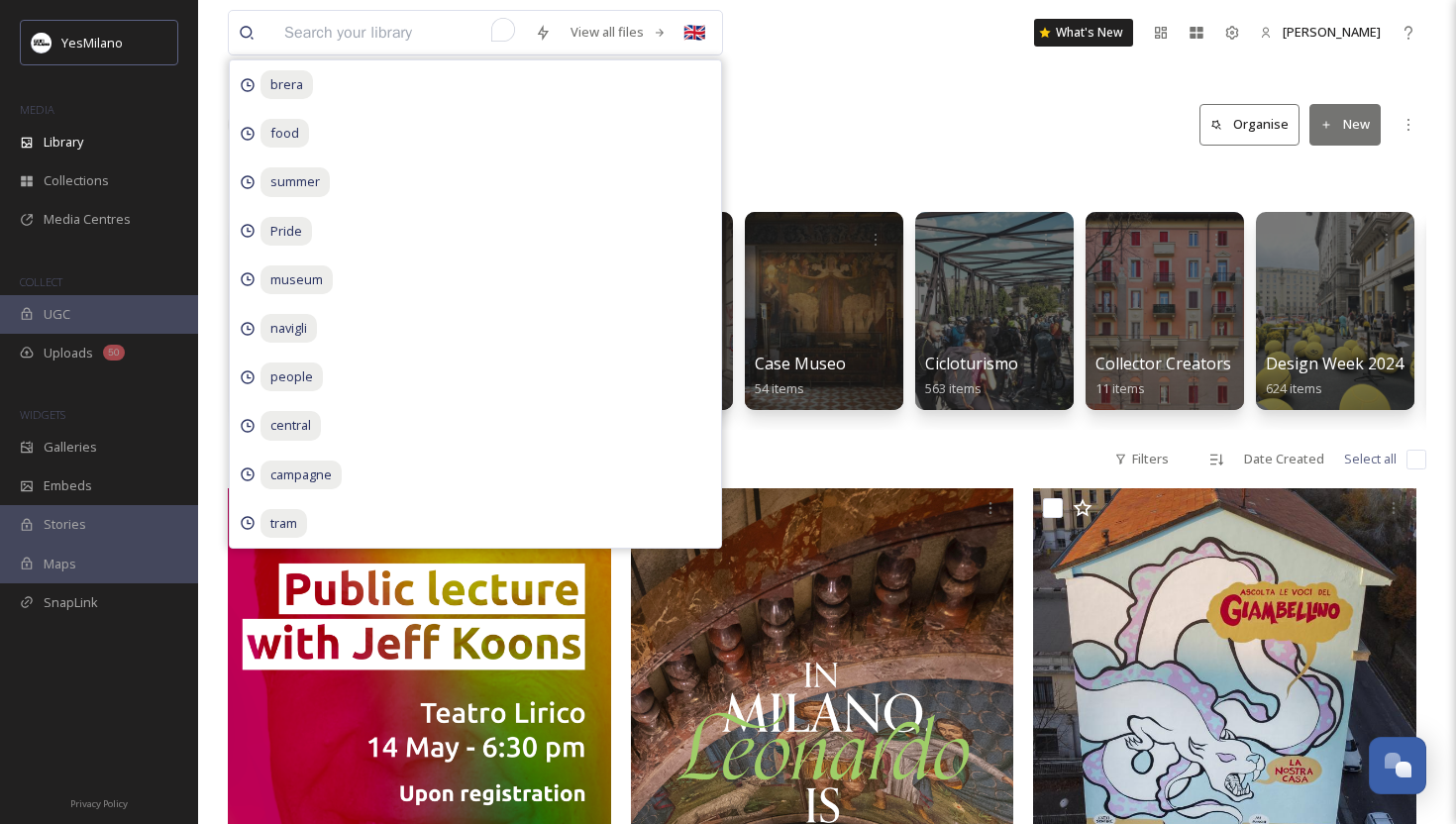 click on "Library Organise New" at bounding box center (827, 125) 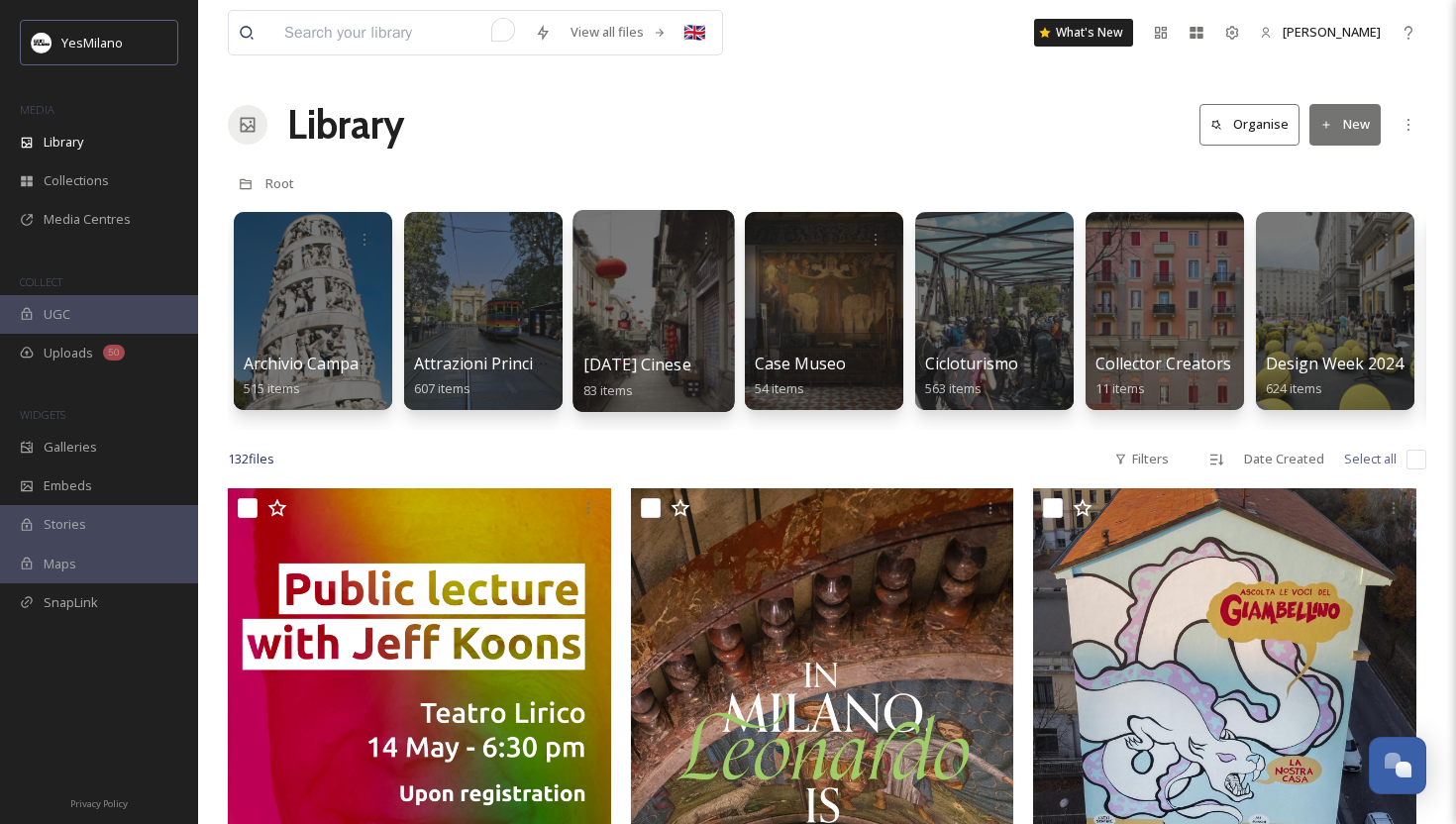 click at bounding box center [653, 311] 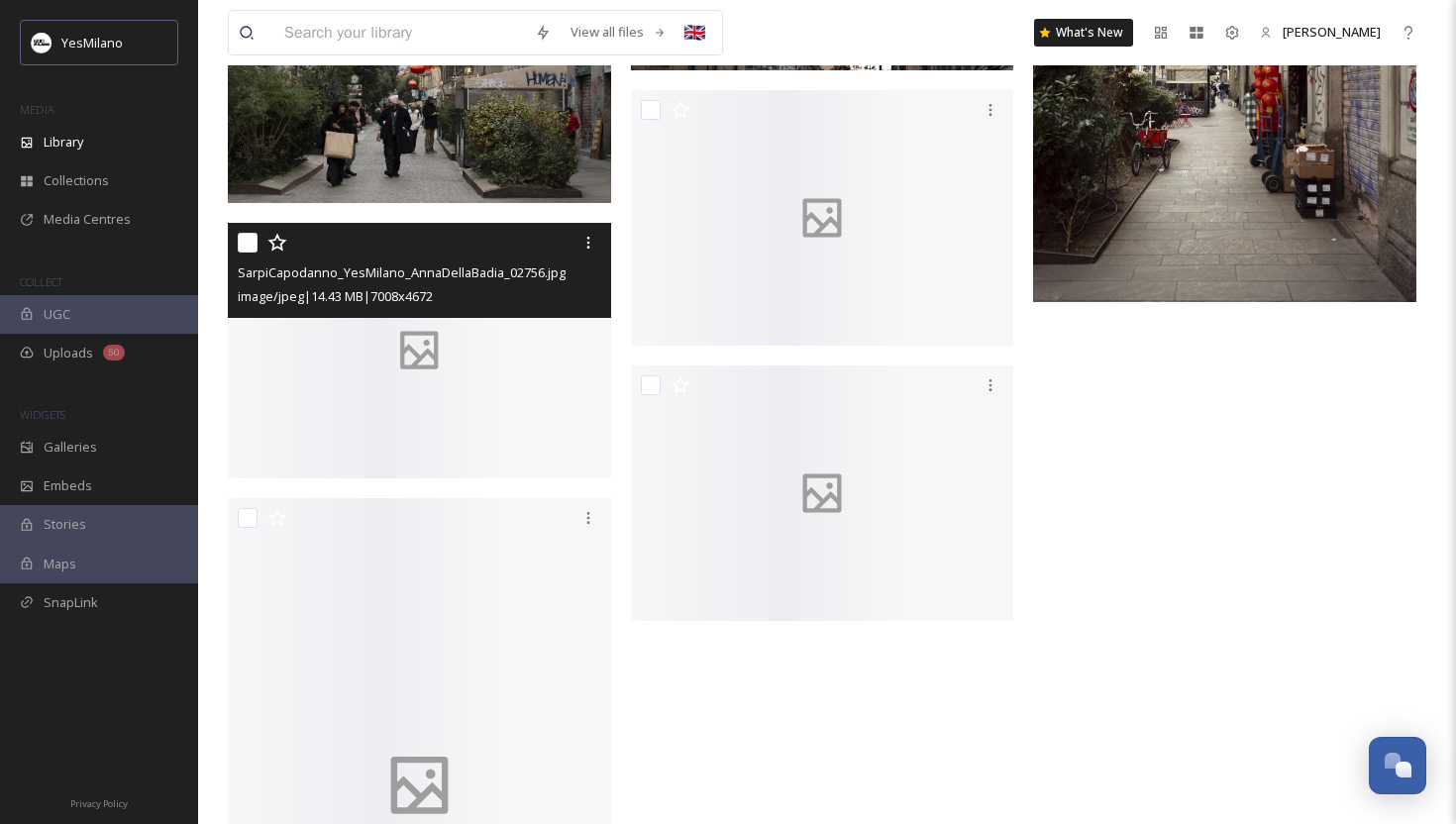 scroll, scrollTop: 8643, scrollLeft: 0, axis: vertical 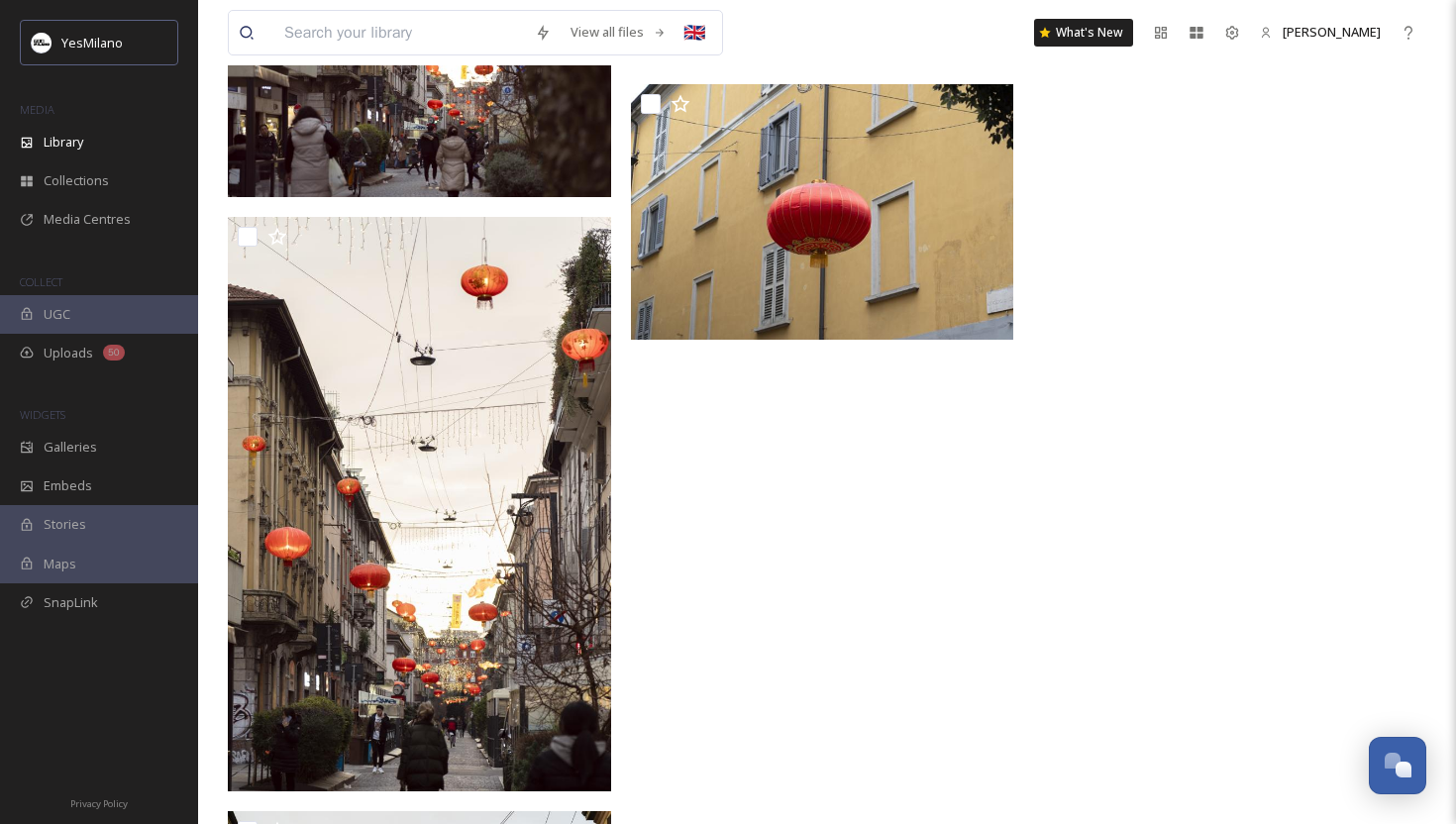 click at bounding box center (399, 33) 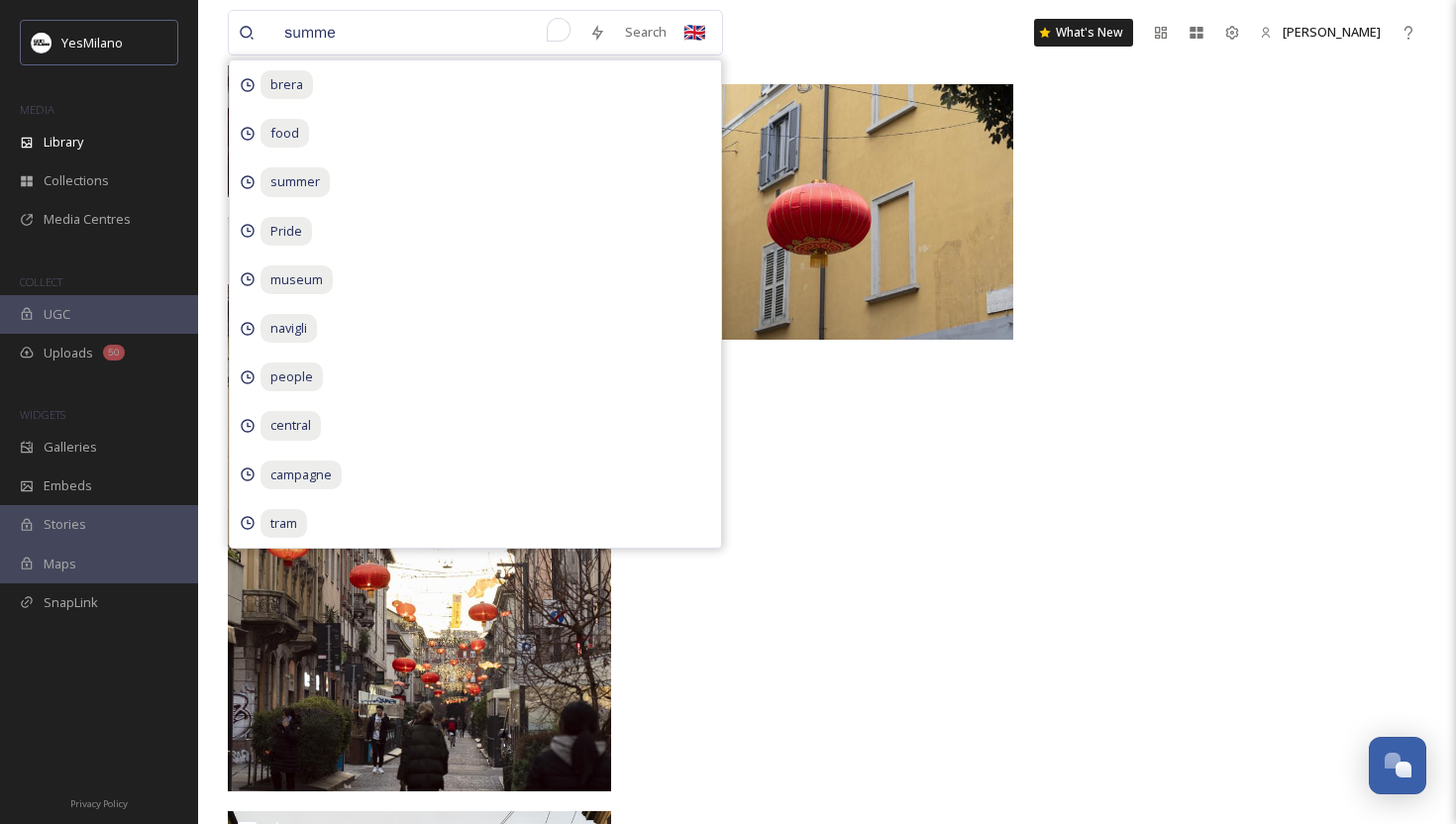 type on "summer" 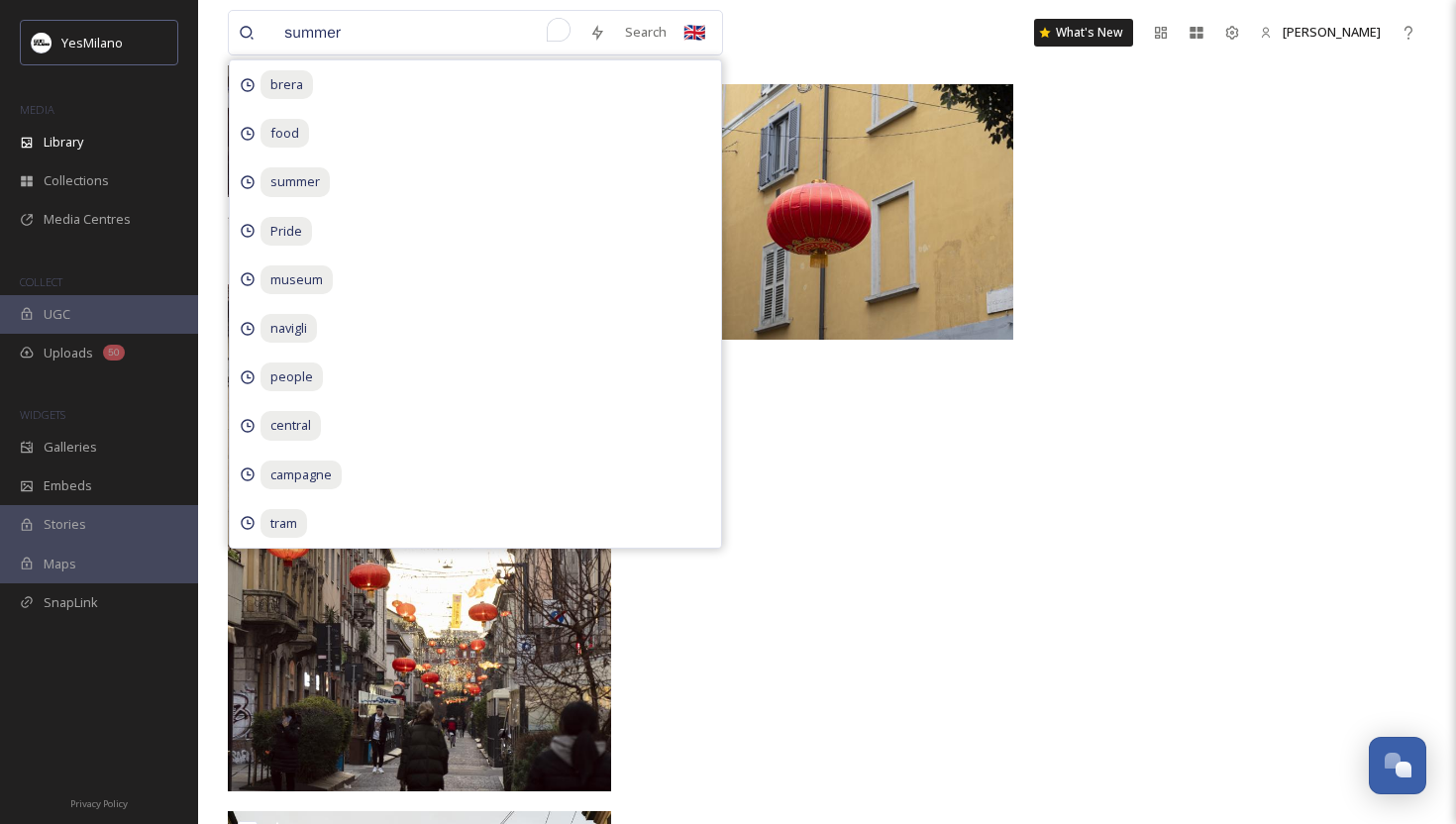 type 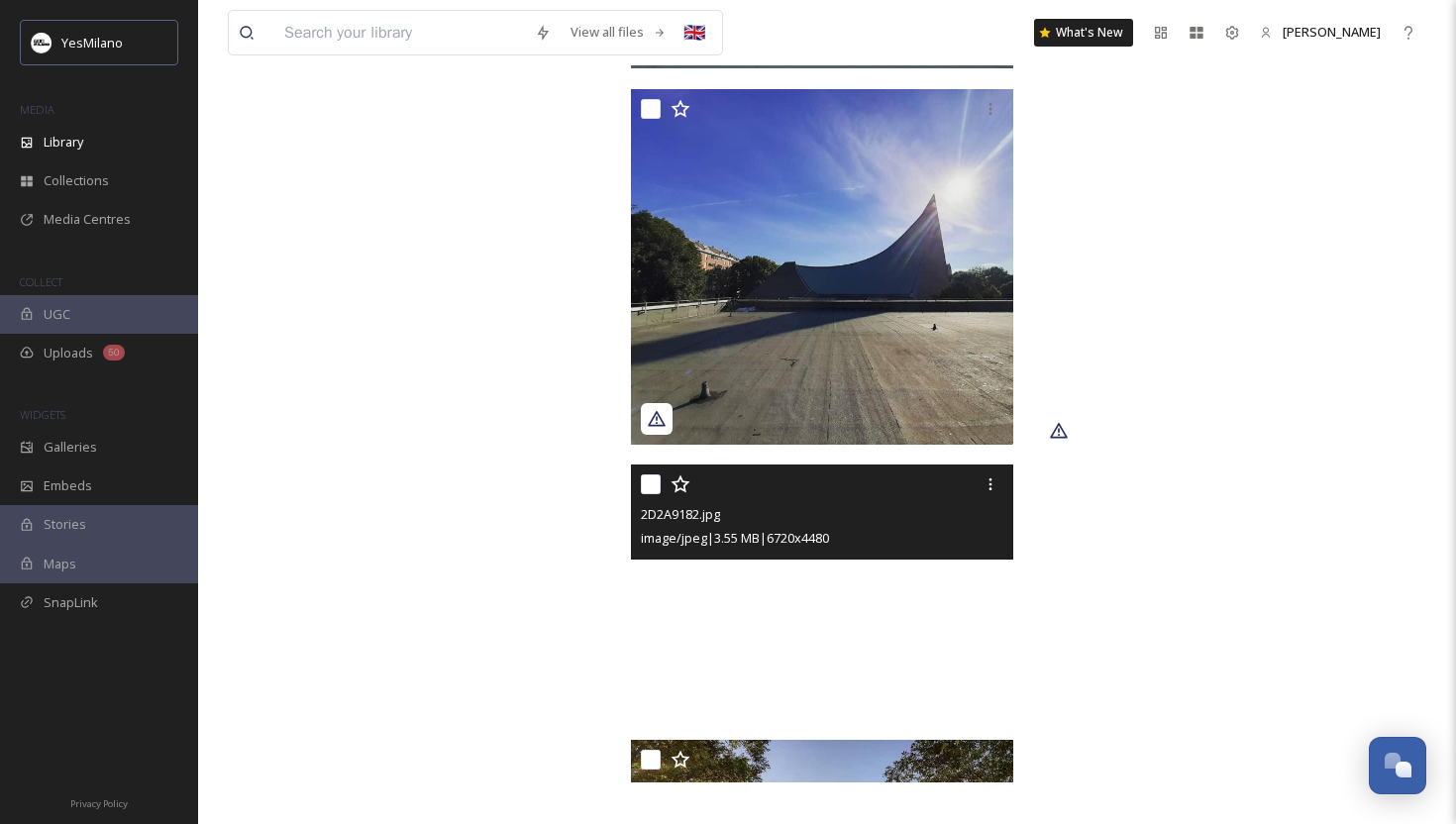 scroll, scrollTop: 12391, scrollLeft: 0, axis: vertical 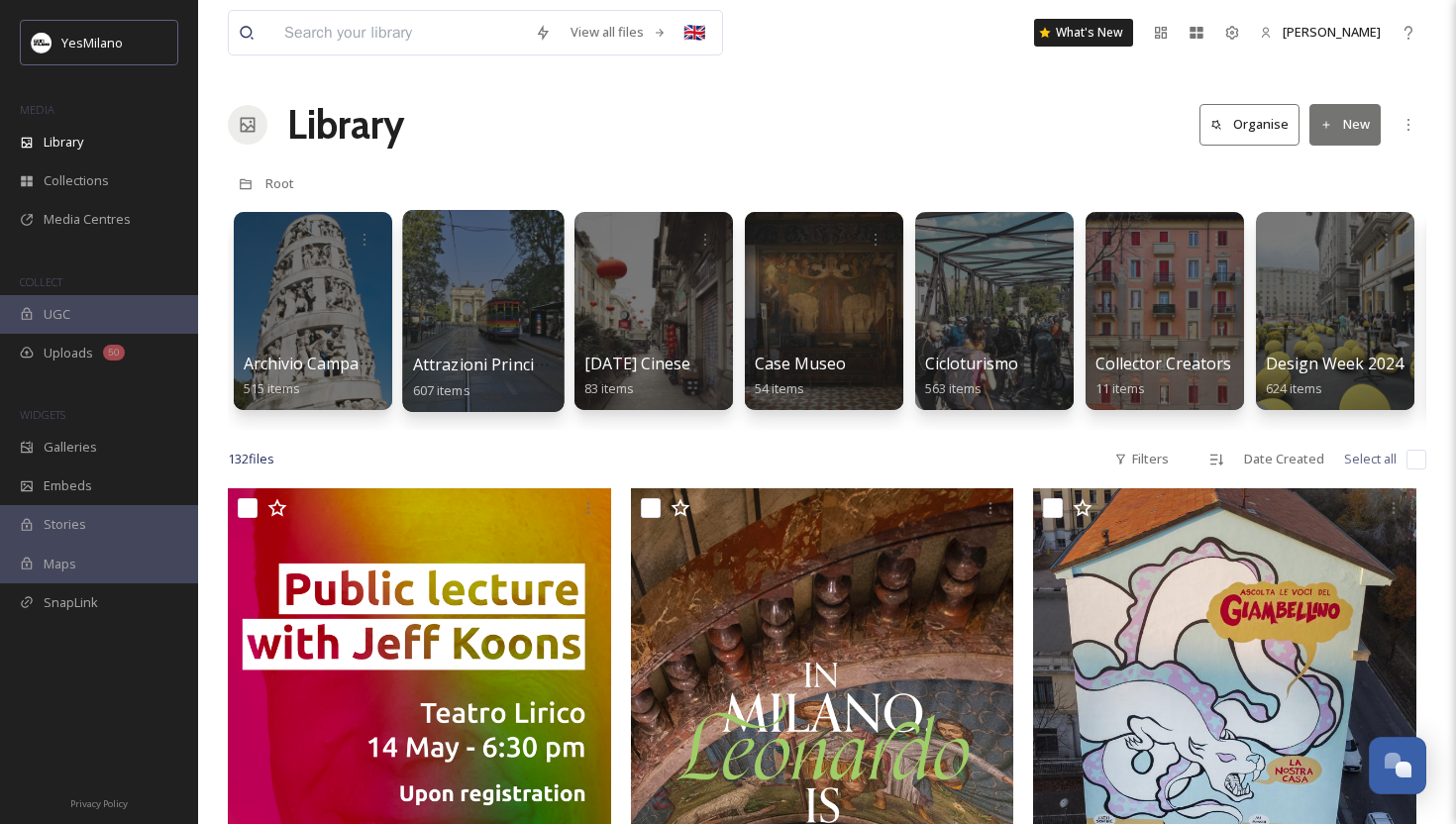 click at bounding box center (482, 311) 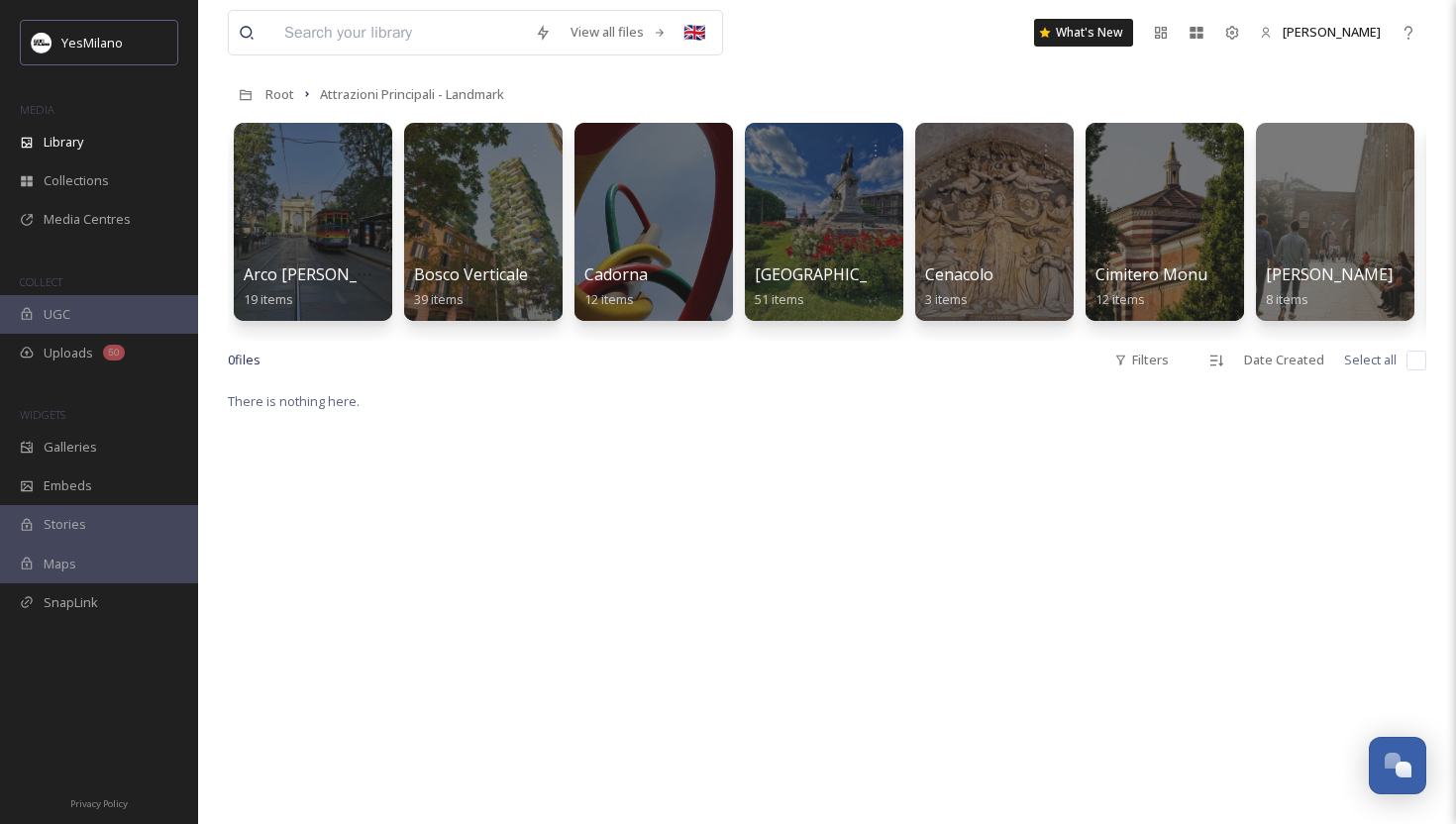 scroll, scrollTop: 0, scrollLeft: 0, axis: both 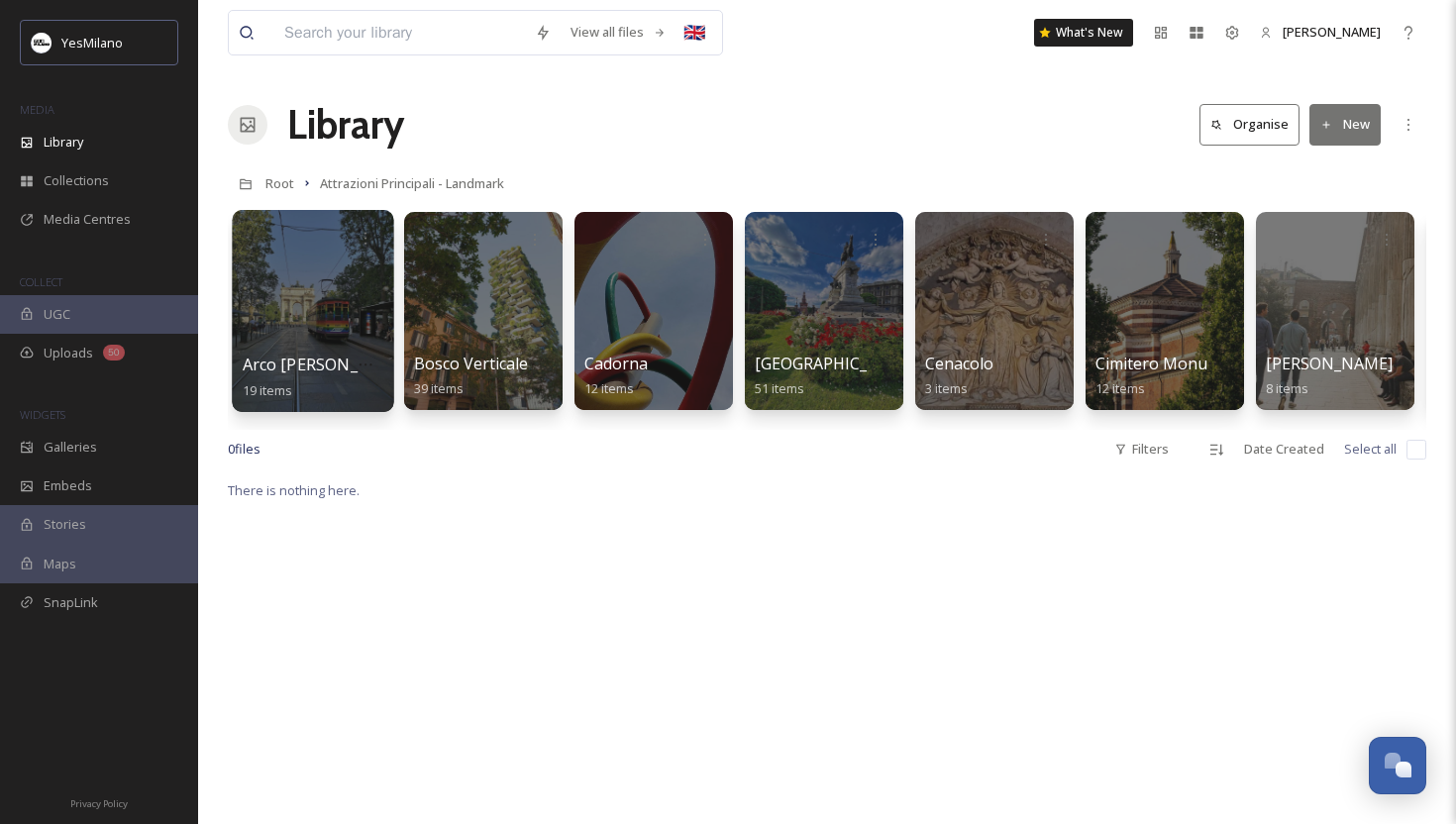 click at bounding box center (312, 311) 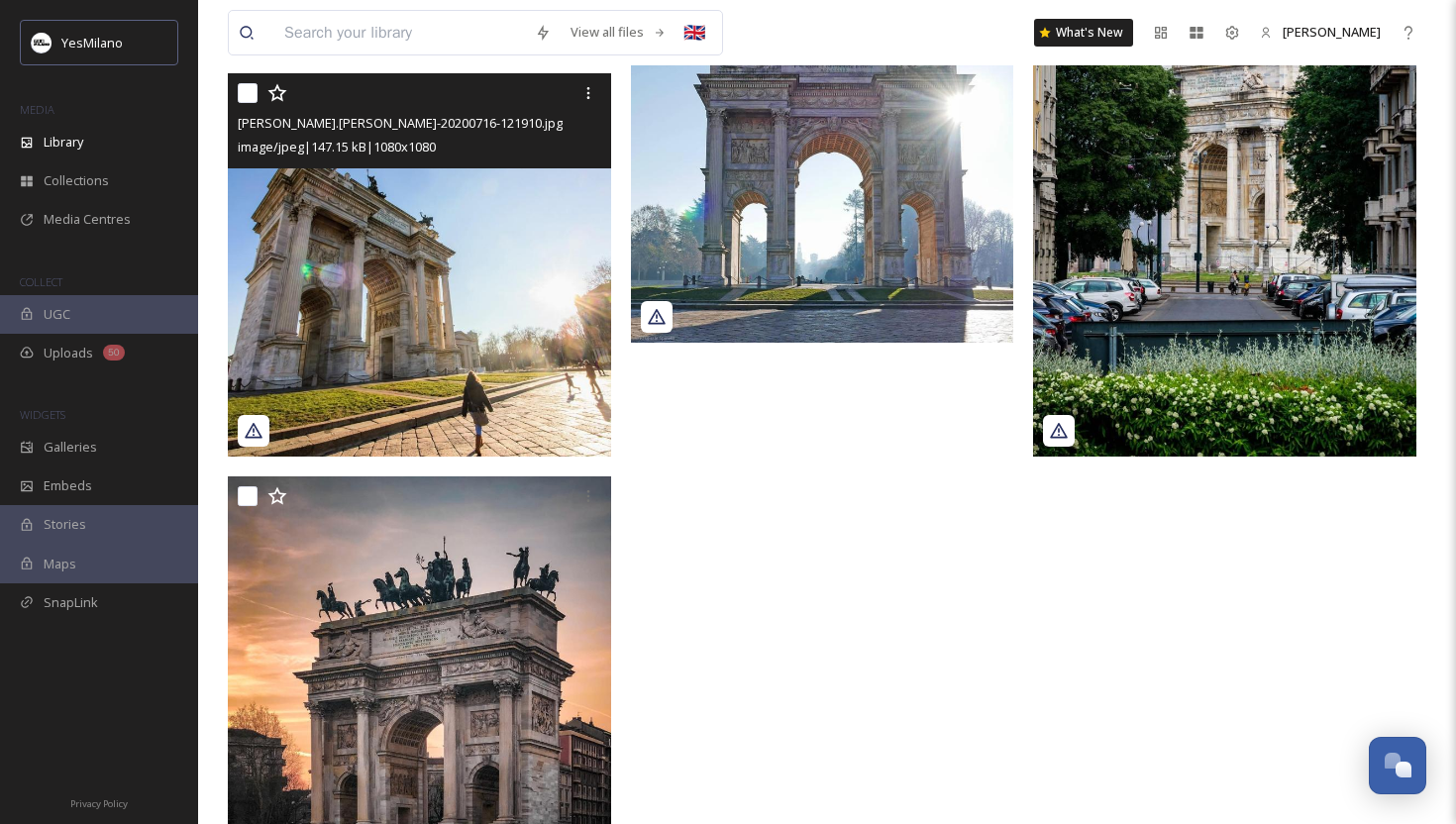 scroll, scrollTop: 2666, scrollLeft: 0, axis: vertical 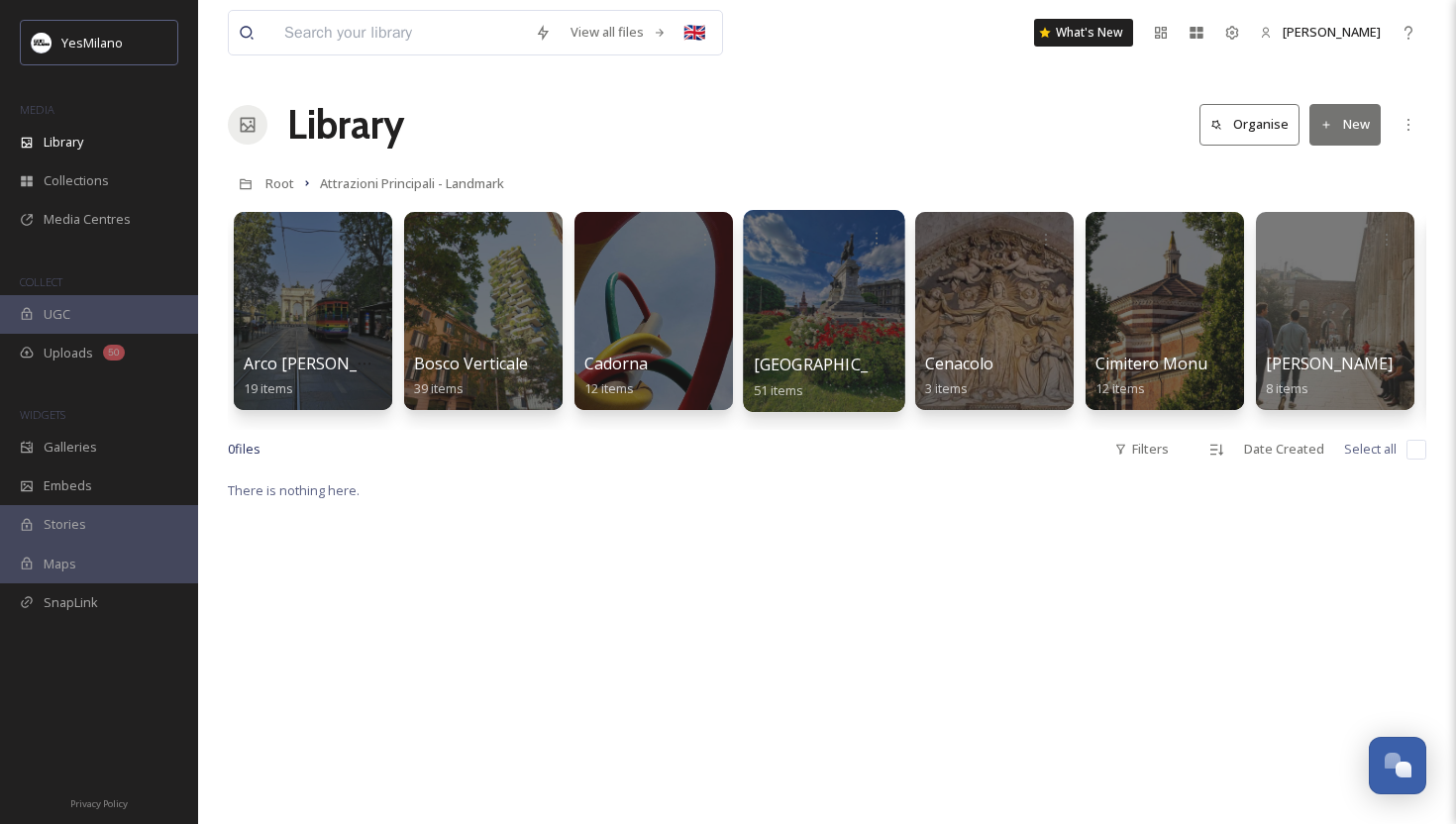 click on "[GEOGRAPHIC_DATA]" at bounding box center (835, 364) 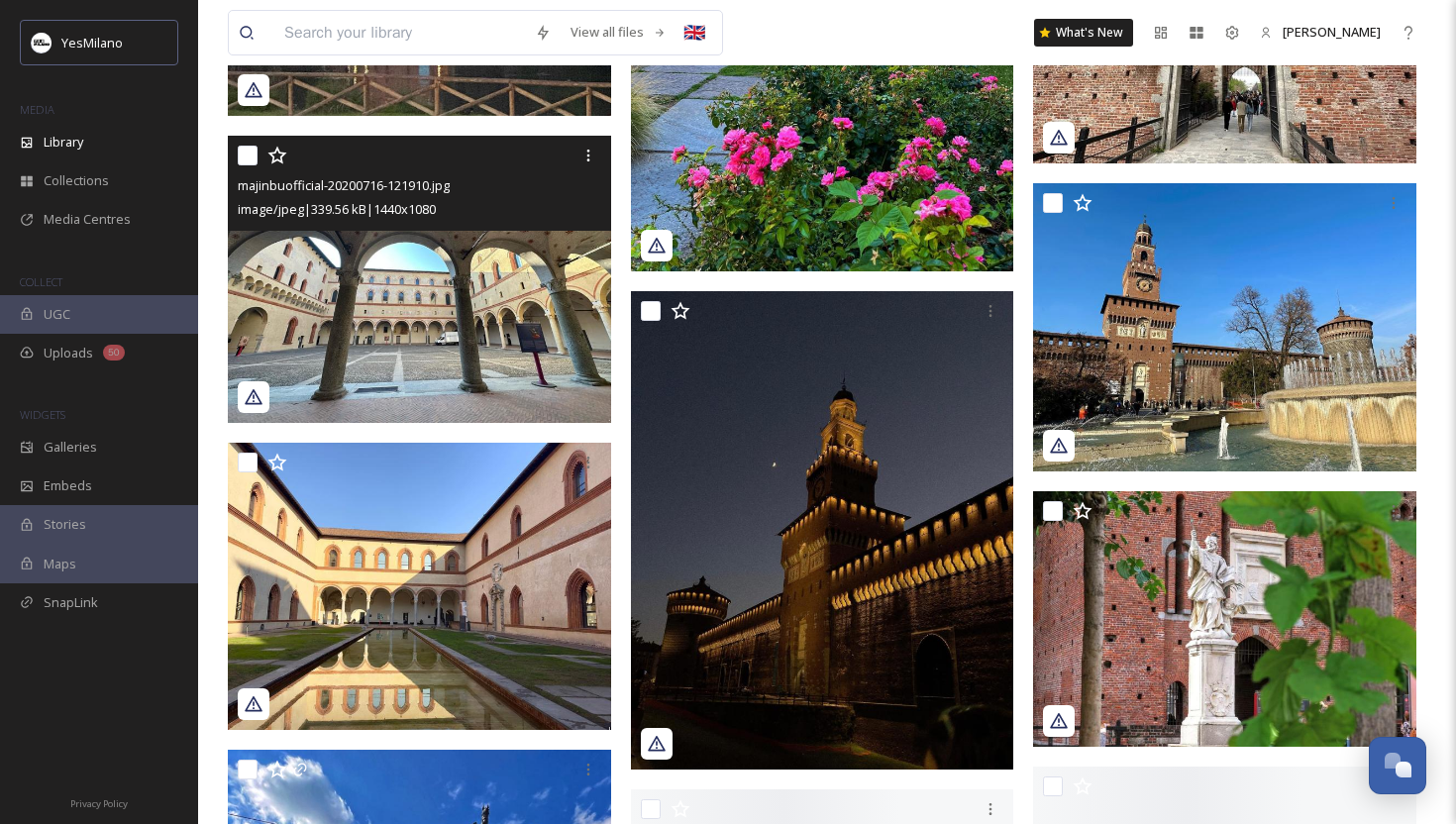 scroll, scrollTop: 2491, scrollLeft: 0, axis: vertical 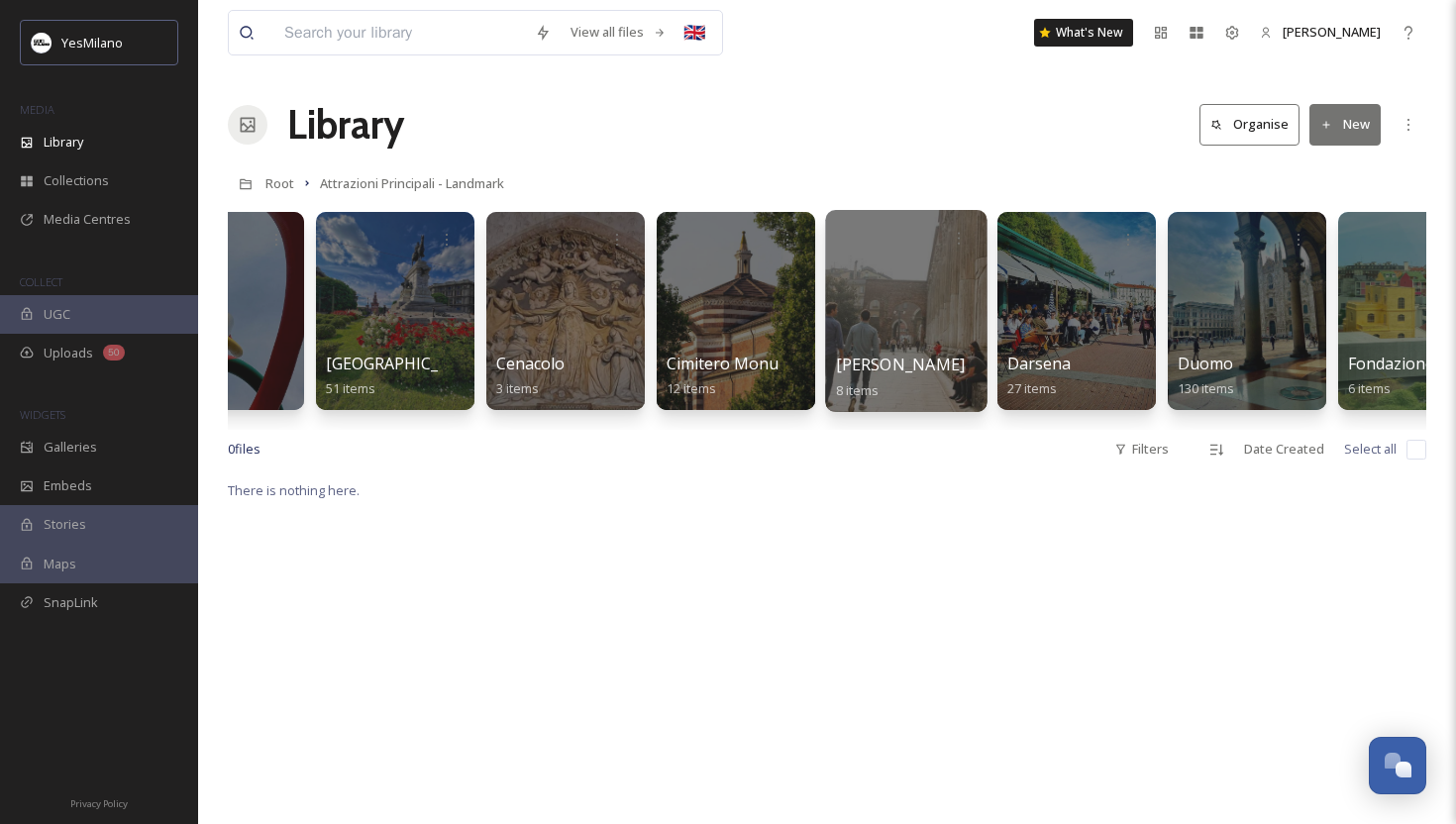 click at bounding box center [905, 311] 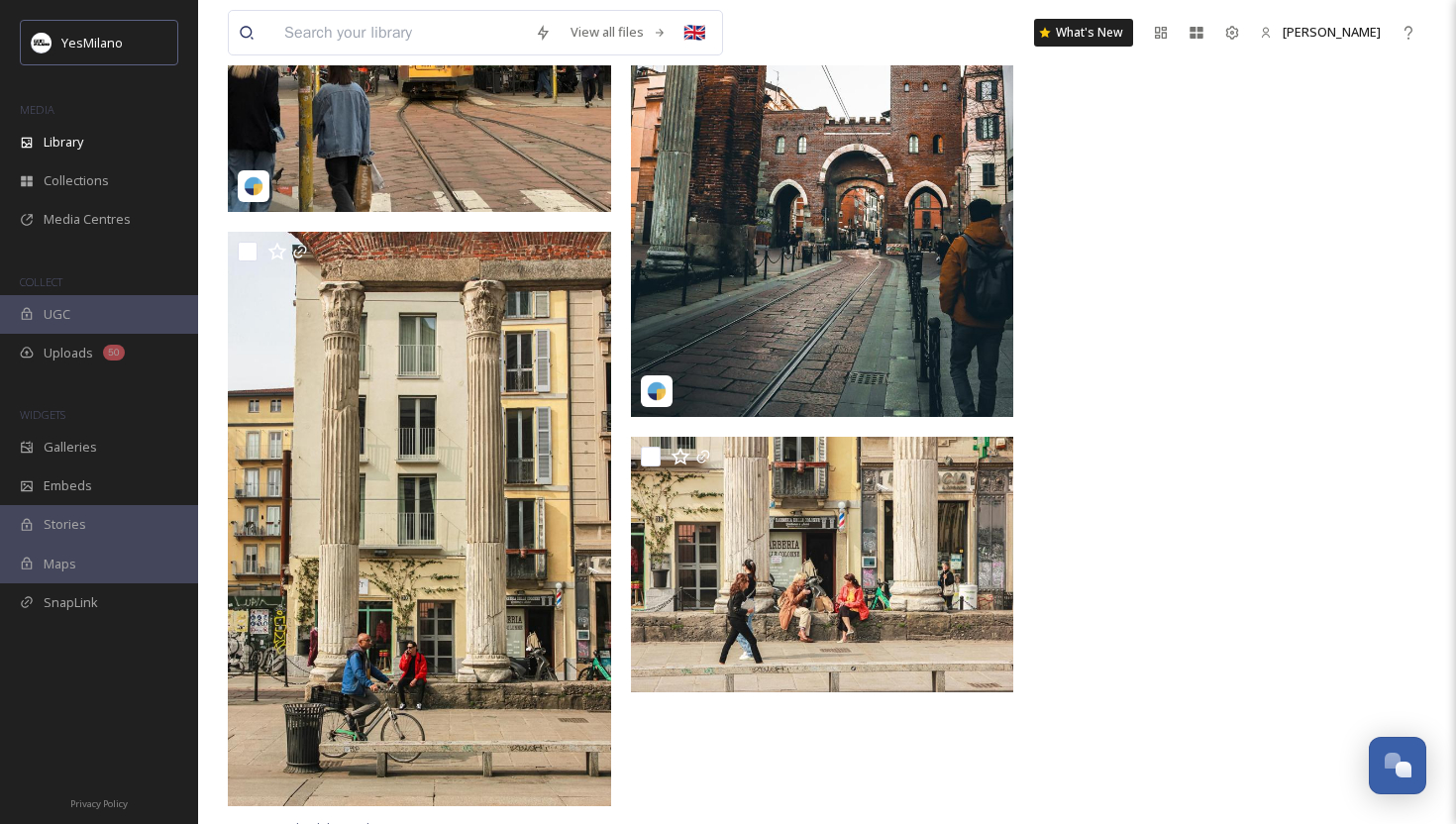 scroll, scrollTop: 1053, scrollLeft: 0, axis: vertical 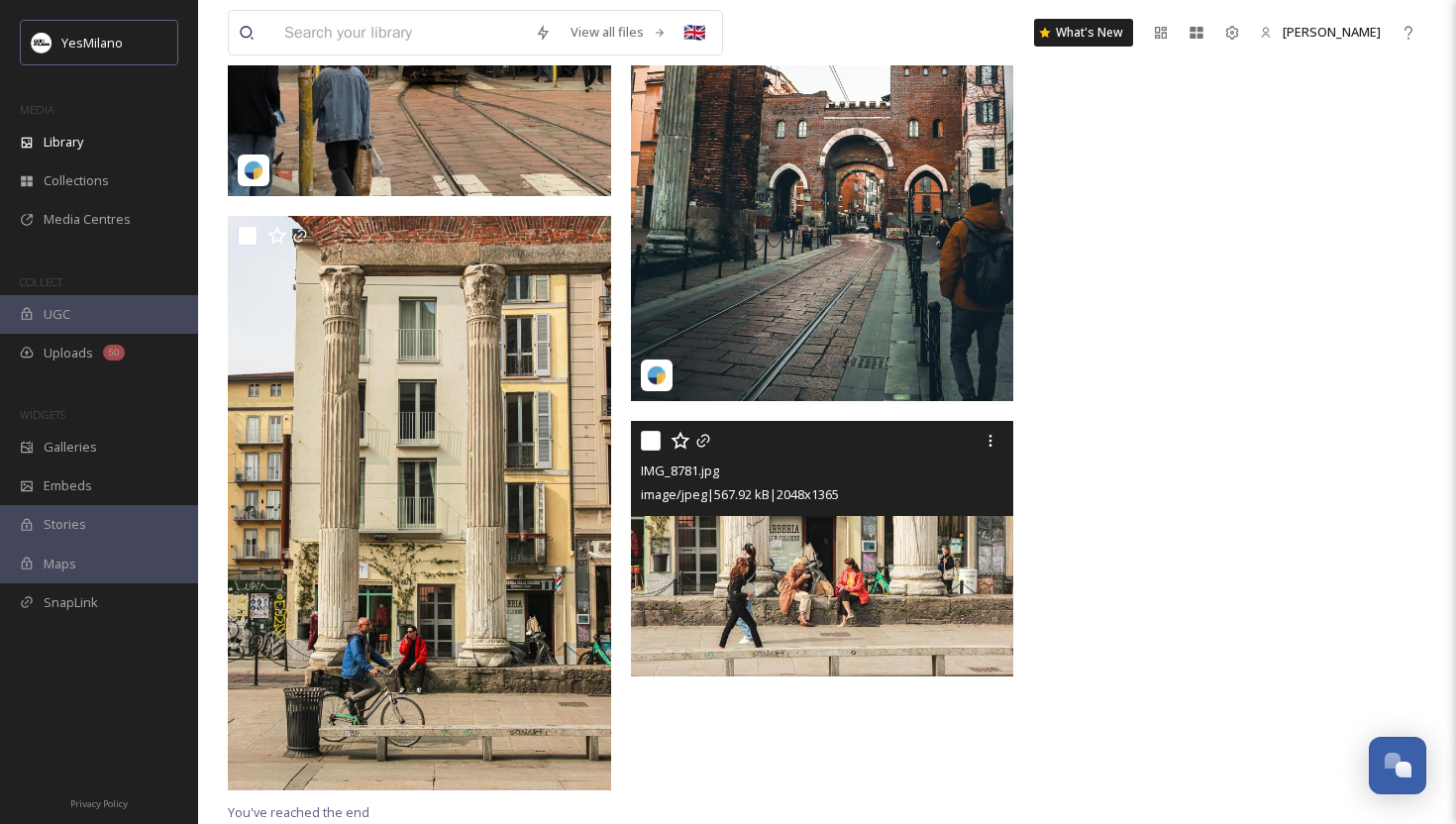 click at bounding box center (822, 549) 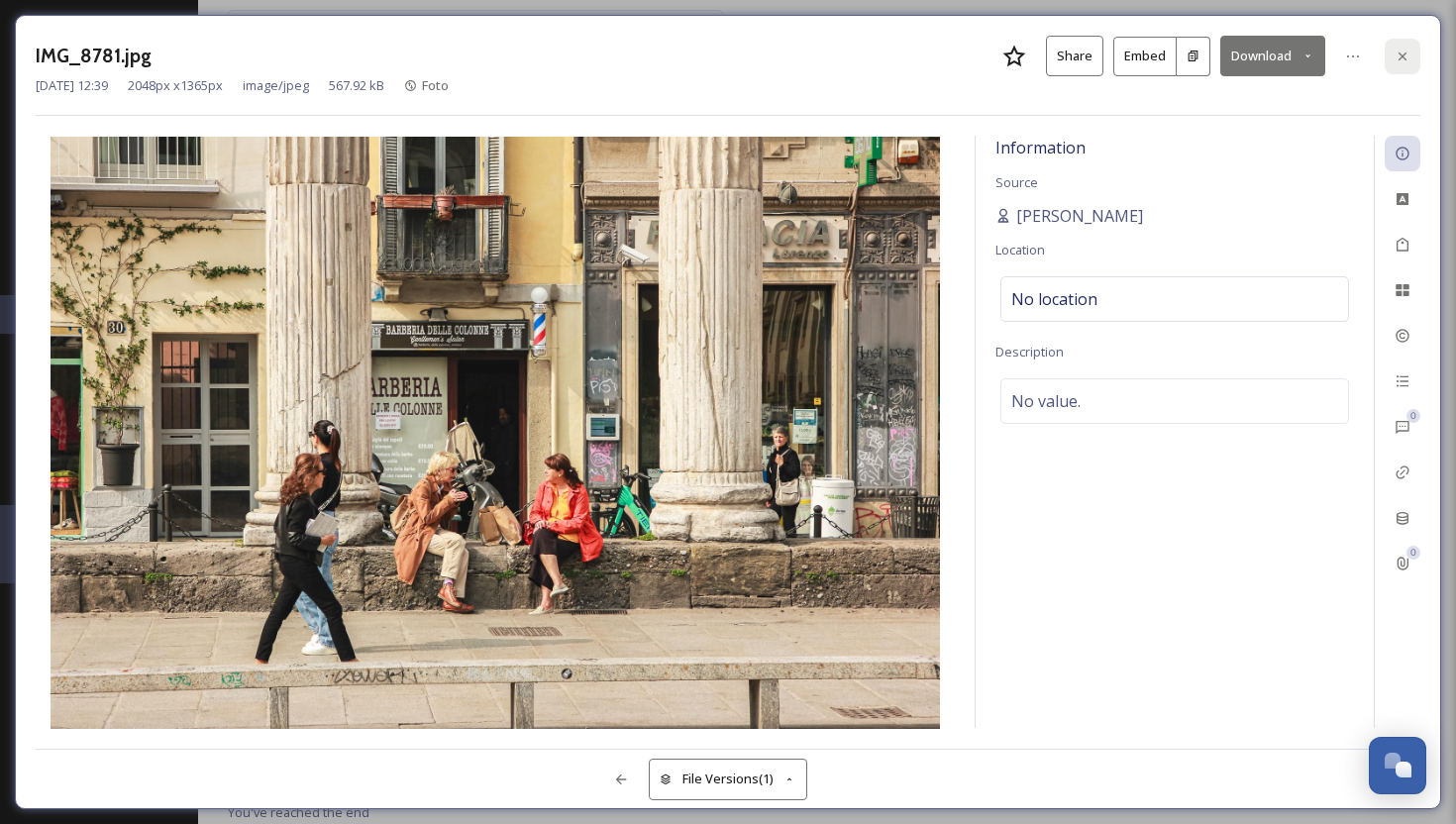 click at bounding box center [1403, 56] 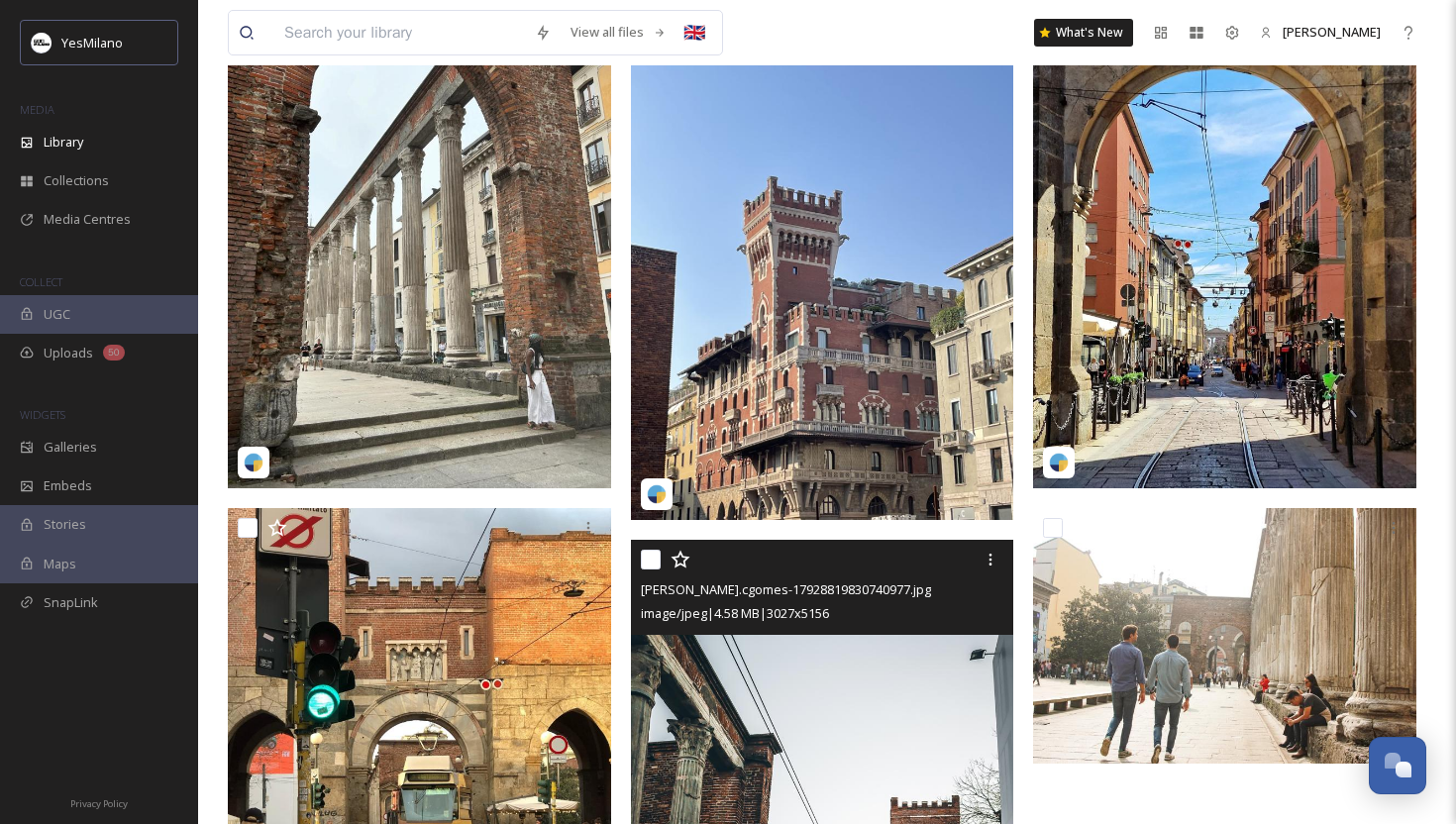 scroll, scrollTop: 0, scrollLeft: 0, axis: both 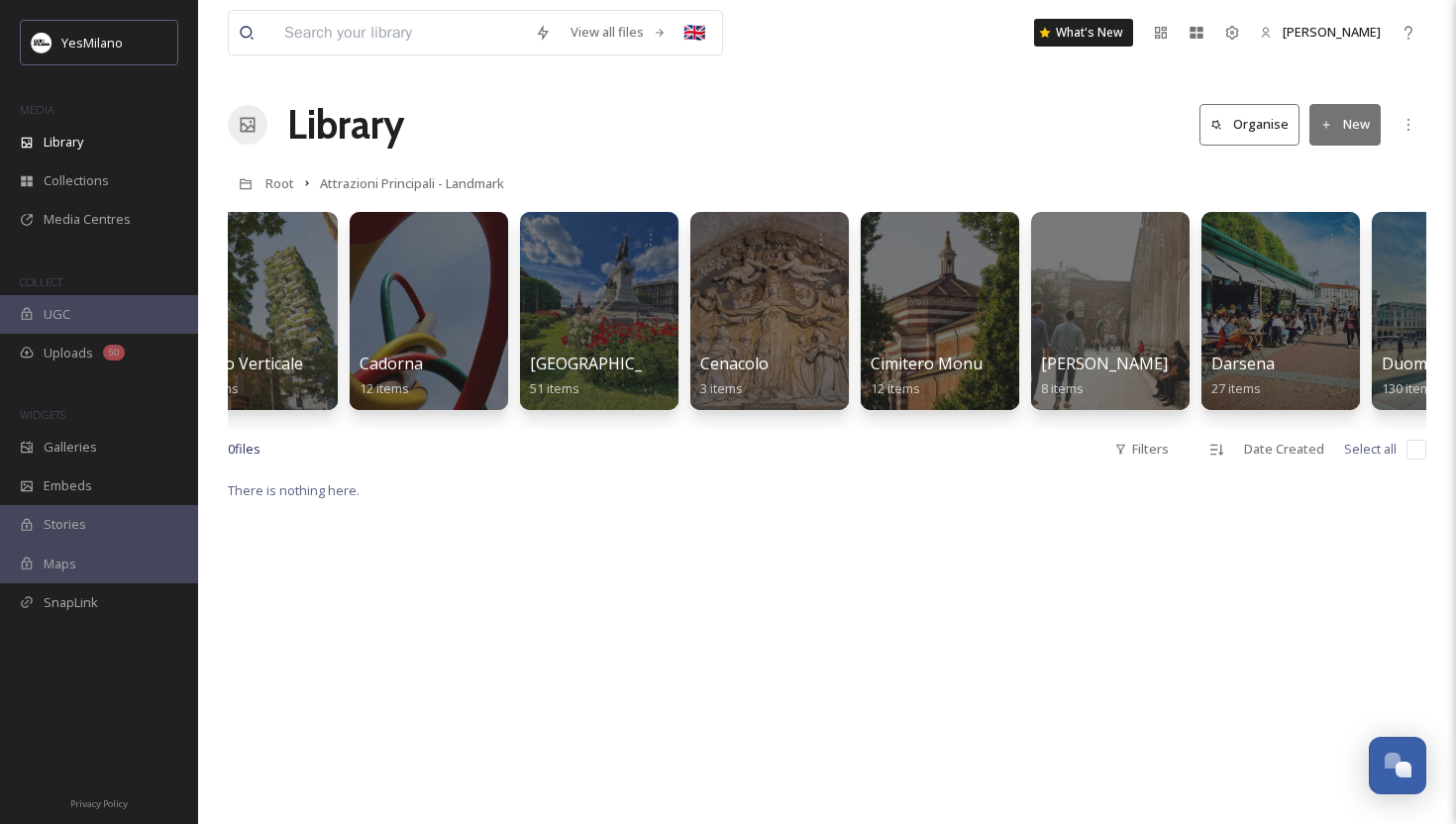 click at bounding box center (399, 33) 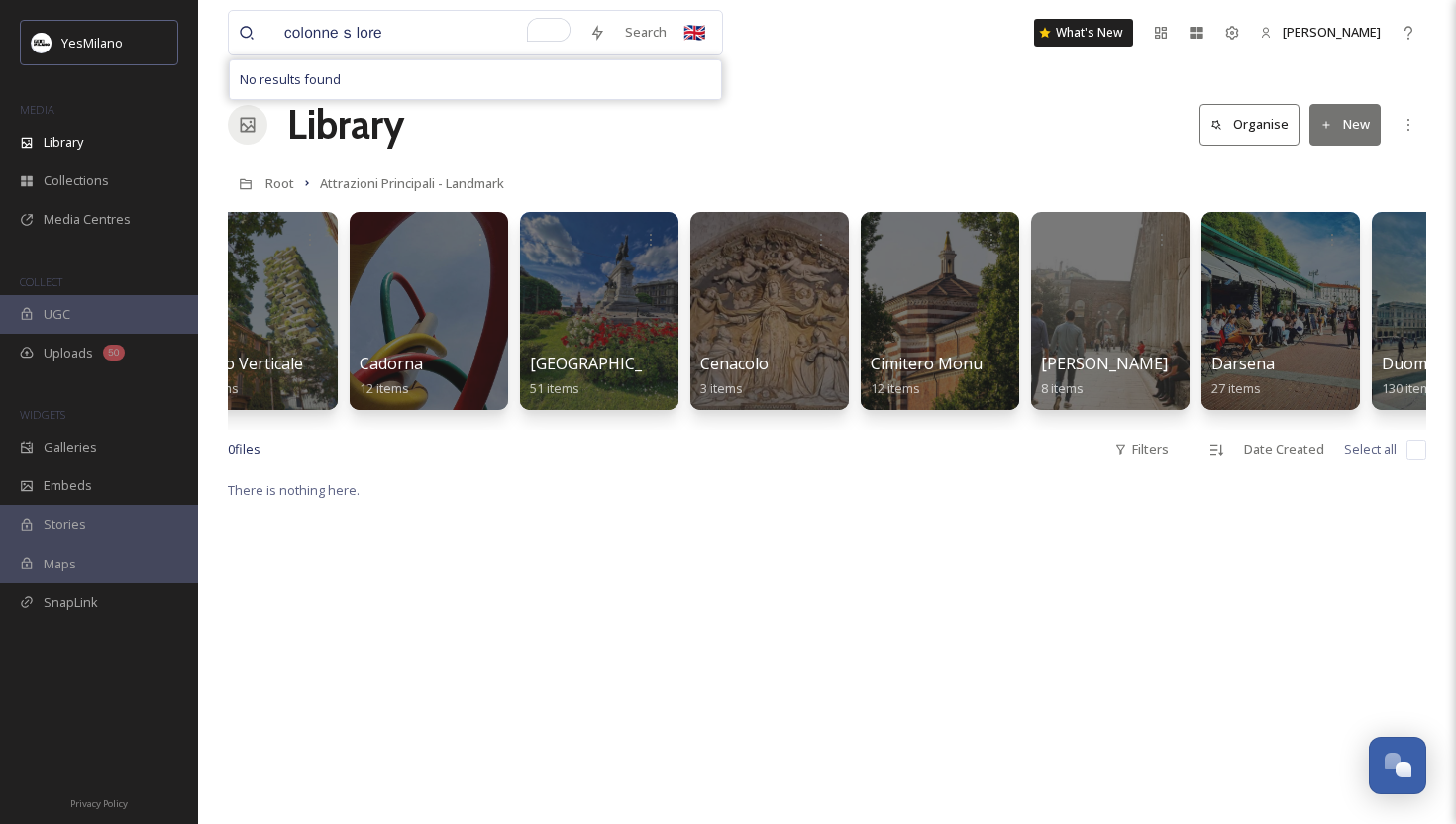 type on "colonne s [PERSON_NAME]" 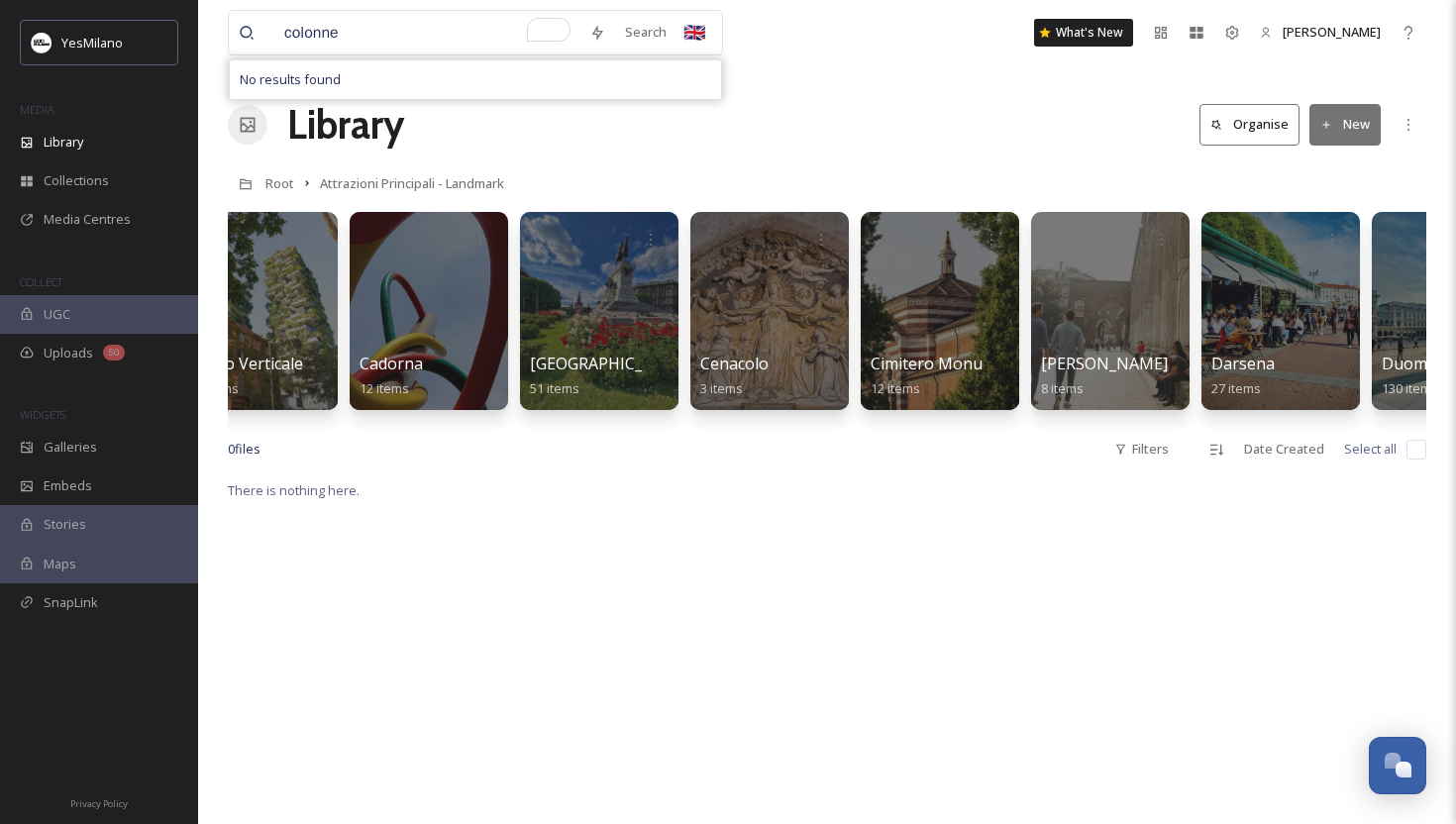 type on "colonne" 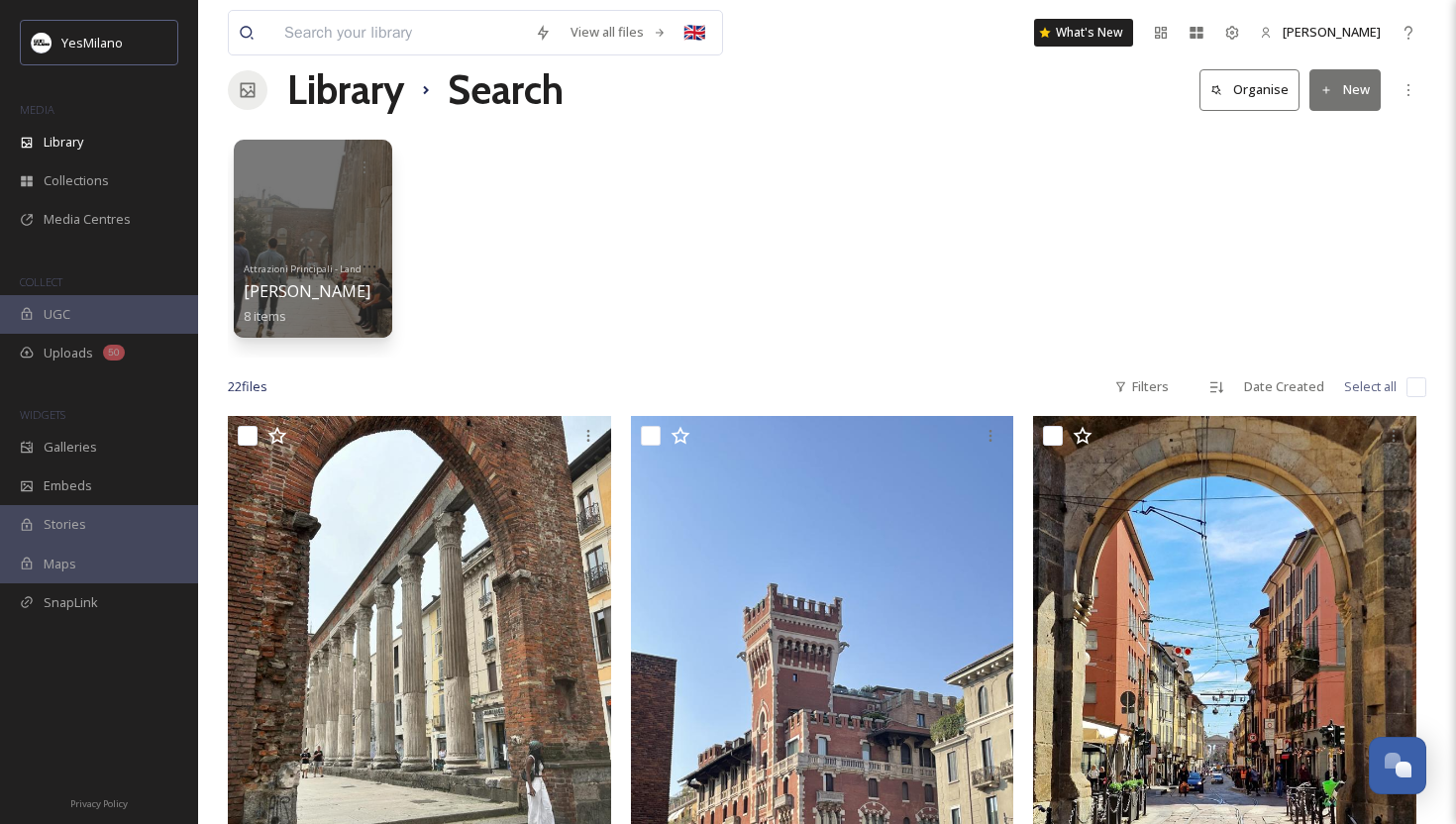 scroll, scrollTop: 0, scrollLeft: 0, axis: both 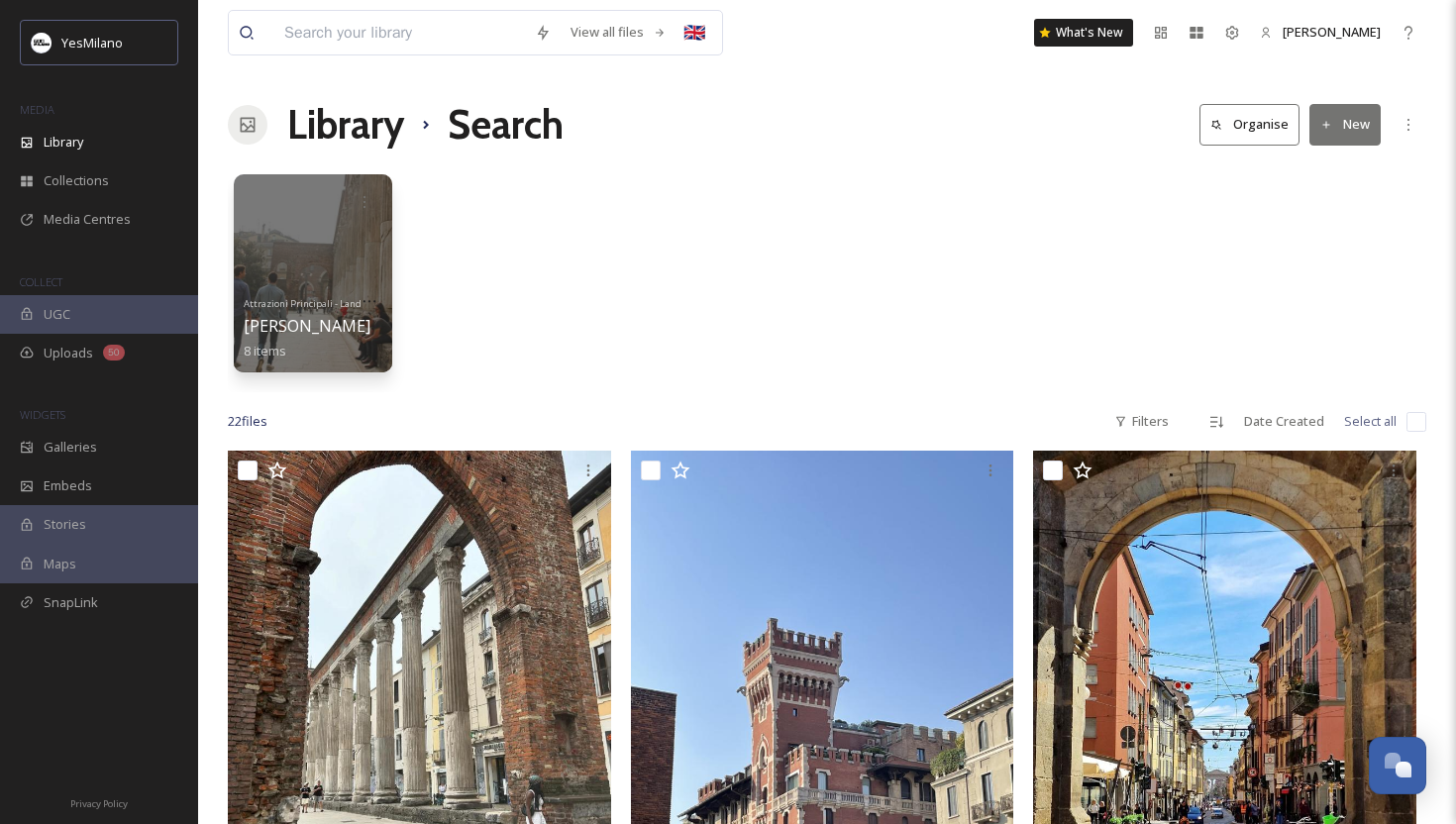 click at bounding box center (399, 33) 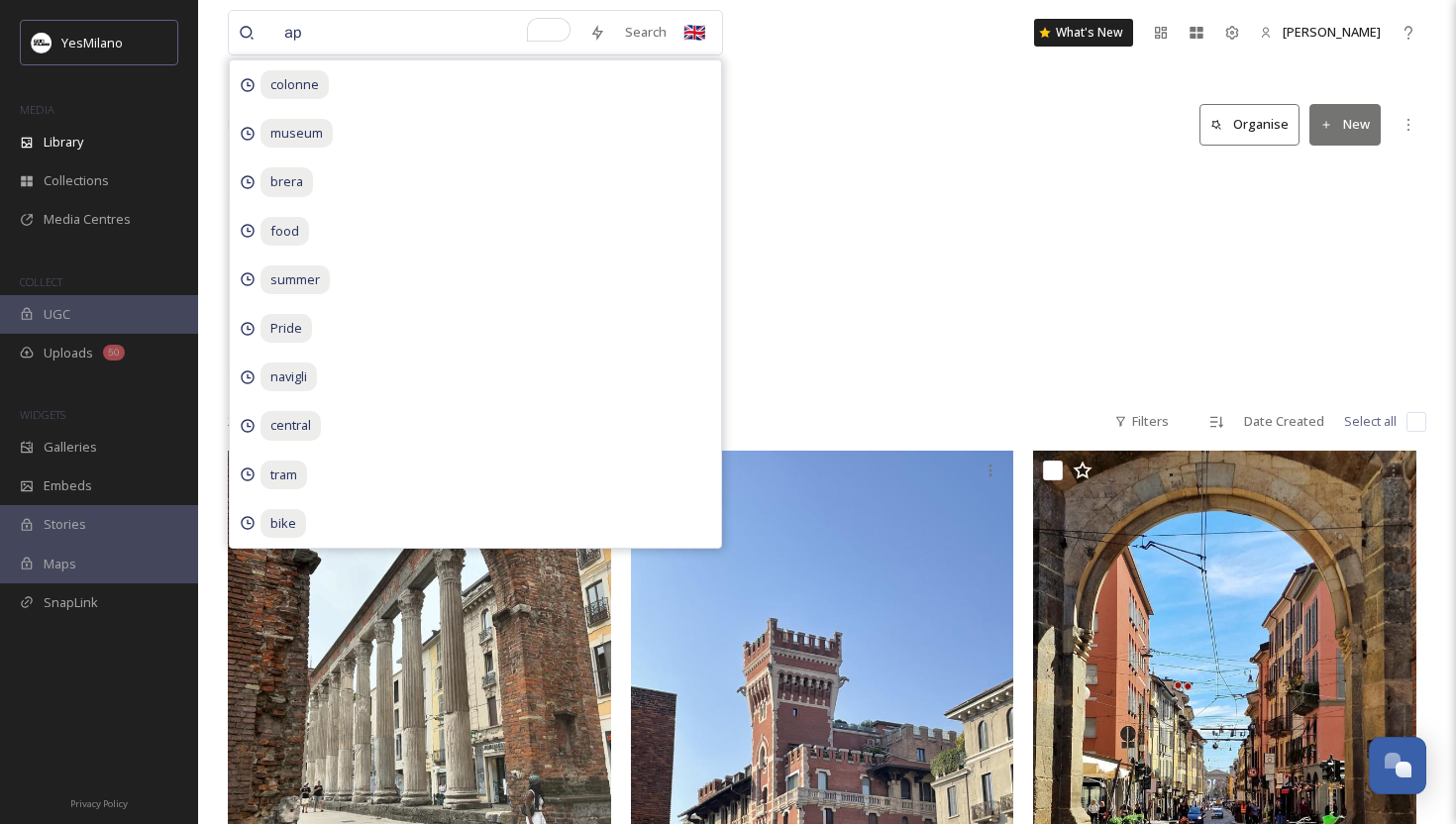 type on "ape" 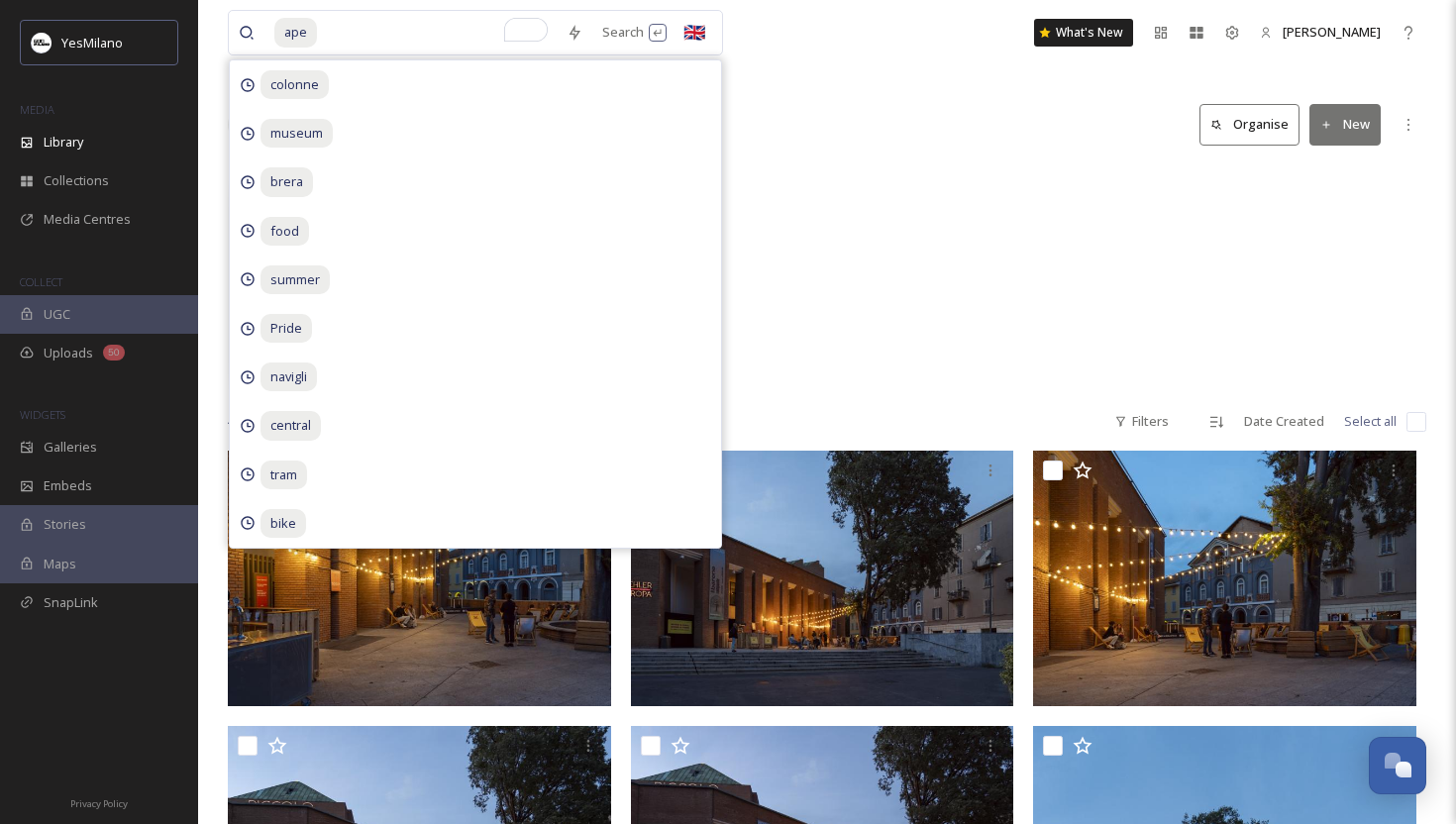 click on "STUDENTS / TALENTS 2024 - Welcome Aperitivo 86   items FDI 6-2023 | [GEOGRAPHIC_DATA] Fintech’s Safe Haven Networking Aperitivo 15   items" at bounding box center (827, 278) 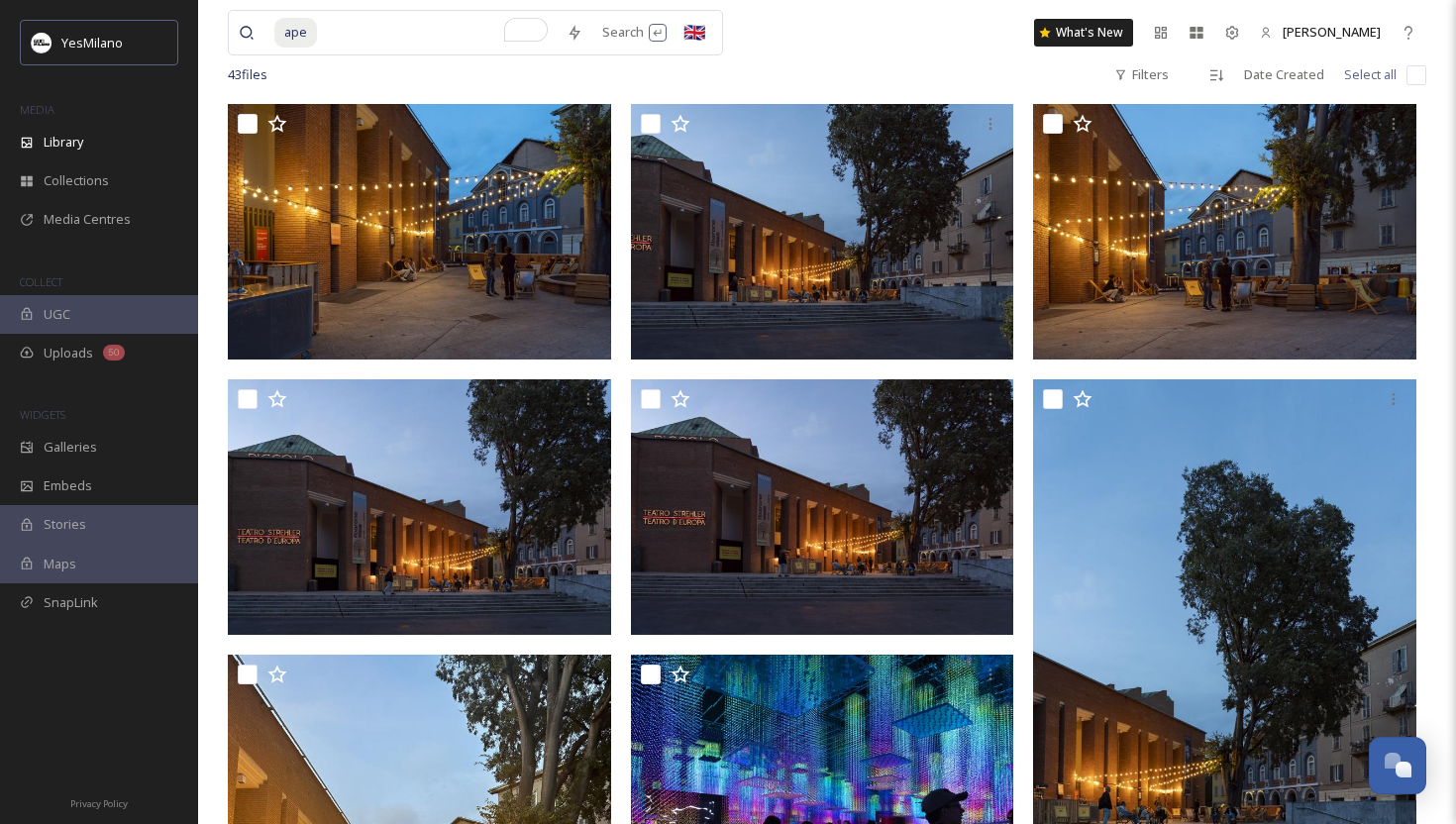 scroll, scrollTop: 0, scrollLeft: 0, axis: both 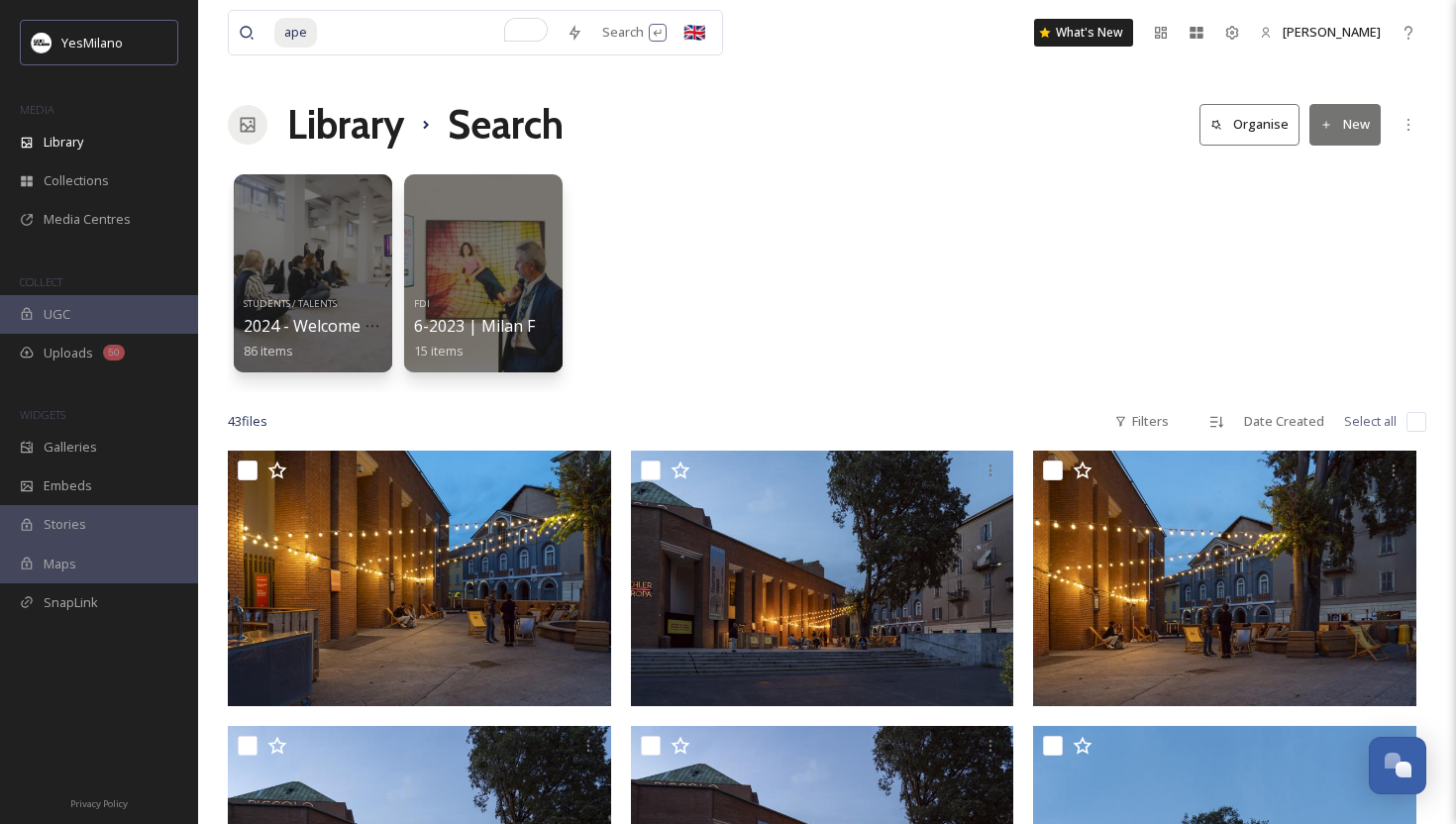 click at bounding box center (438, 33) 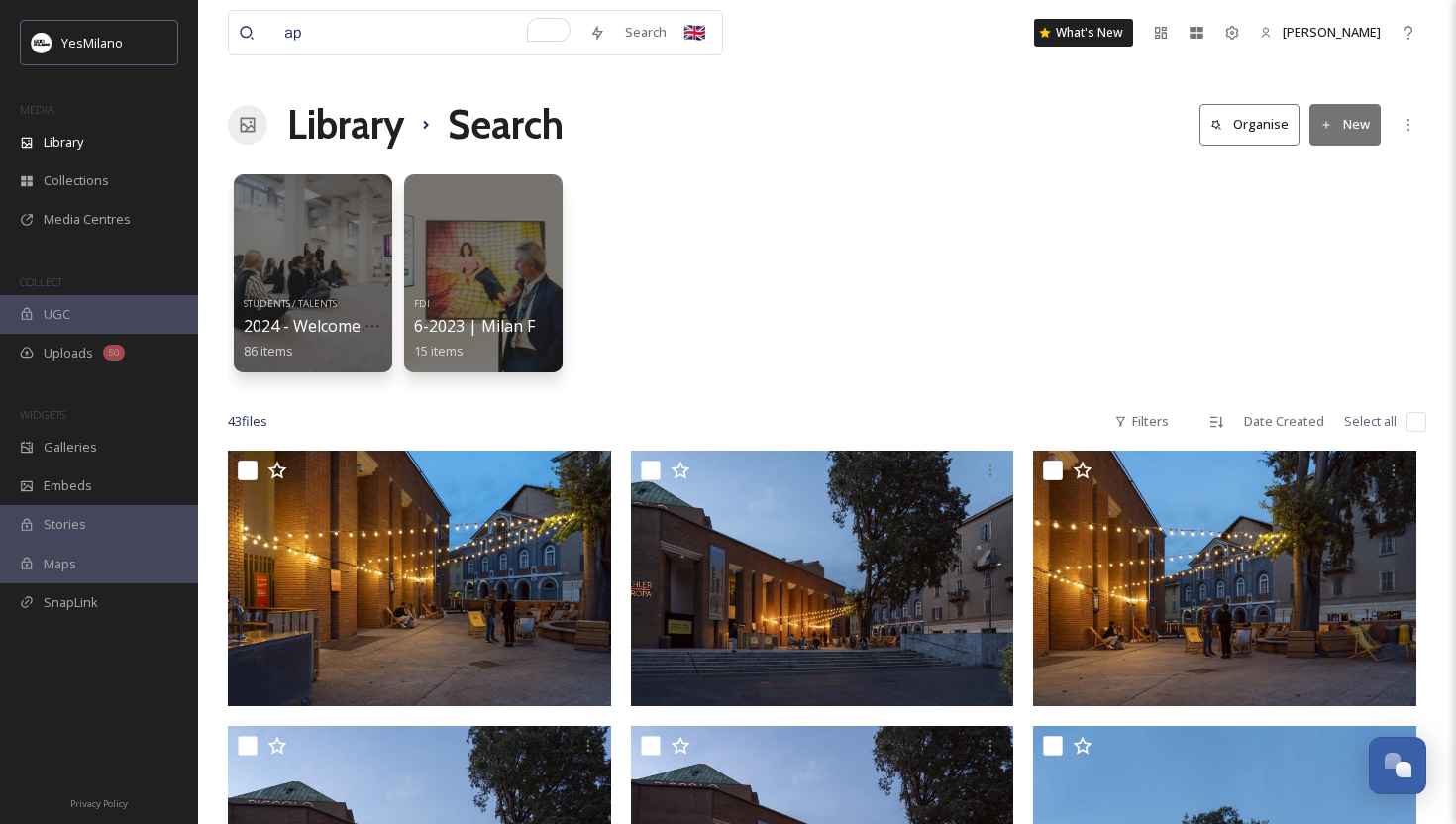 type on "a" 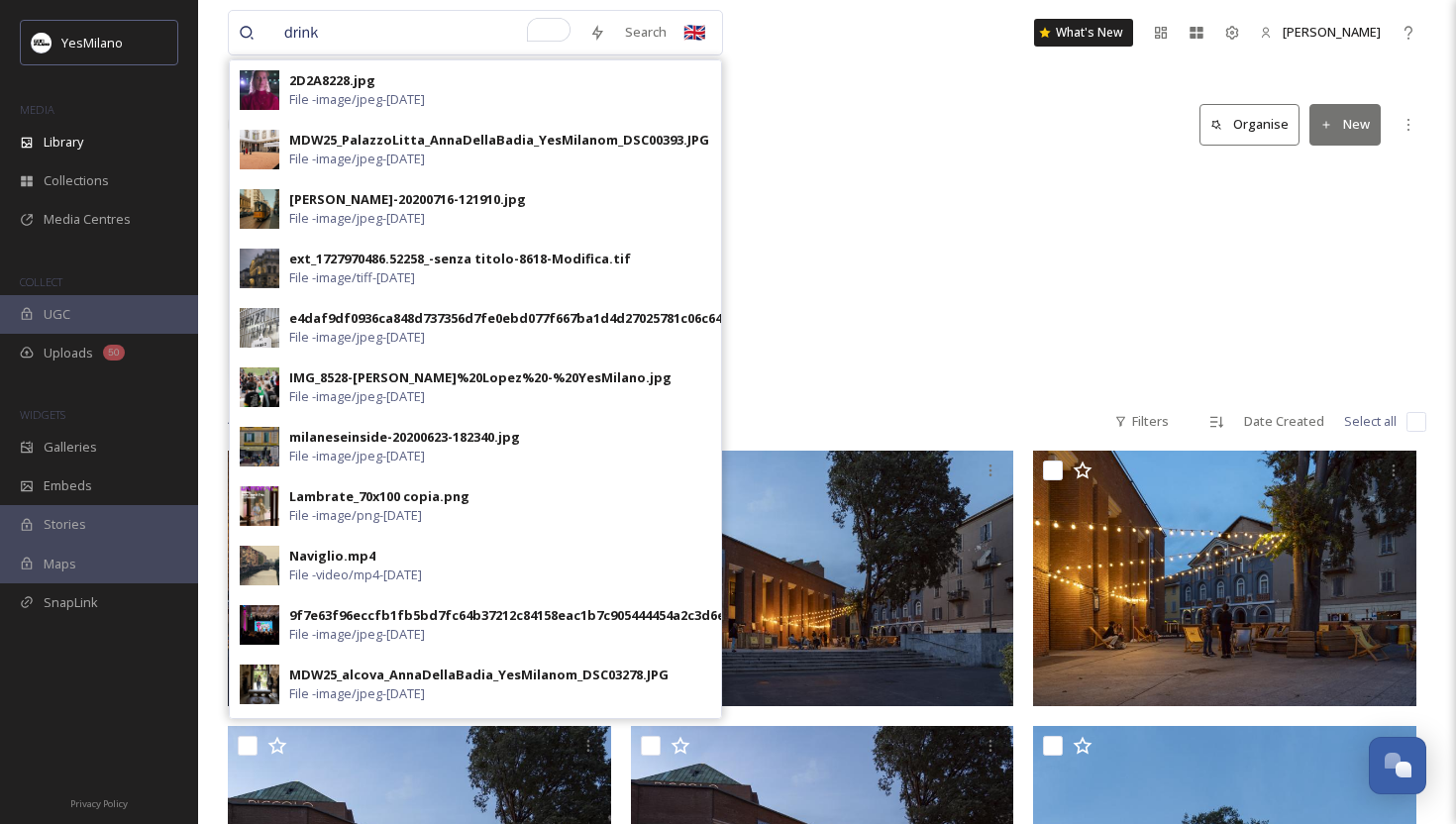 type on "drinks" 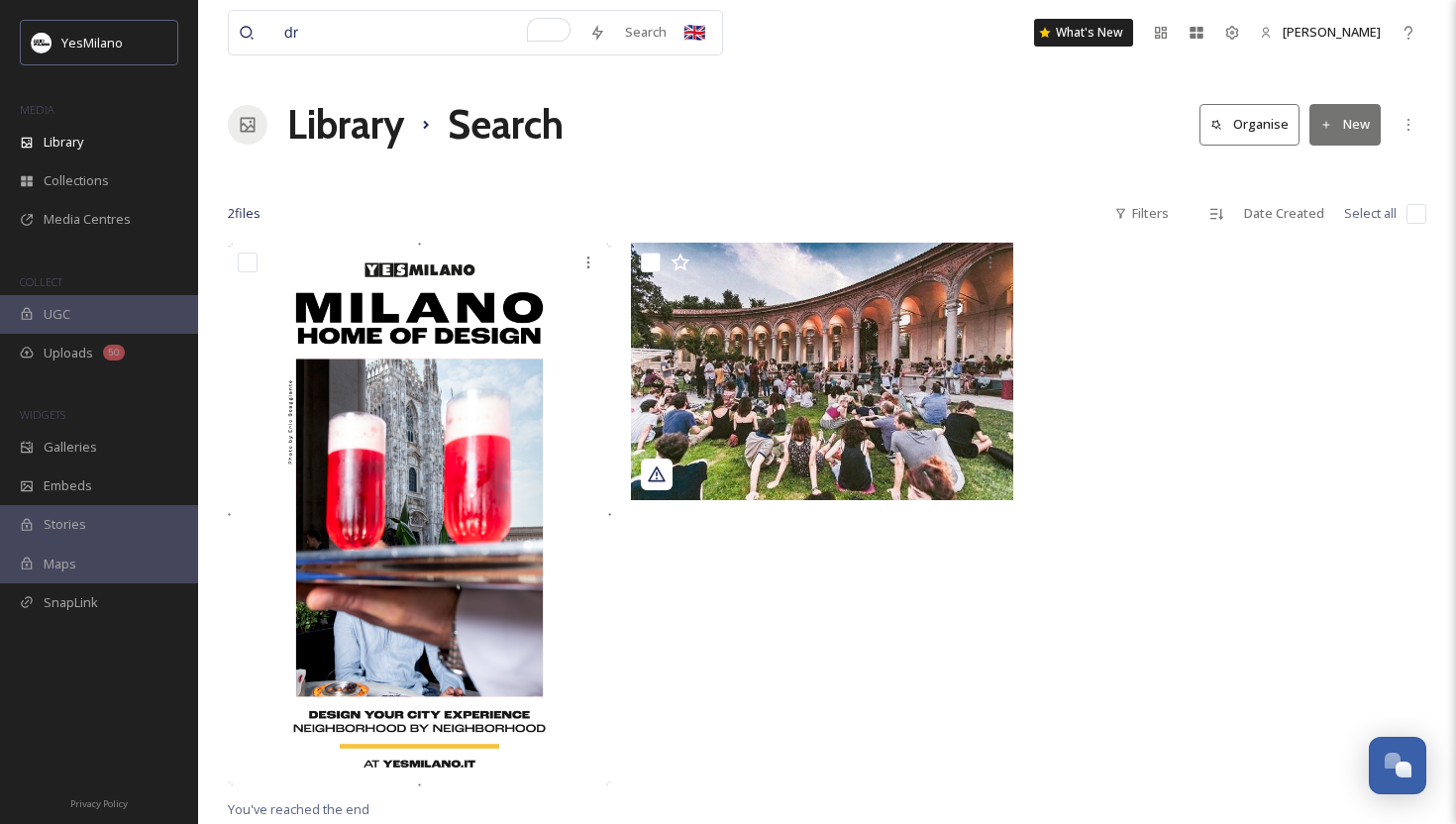 type on "d" 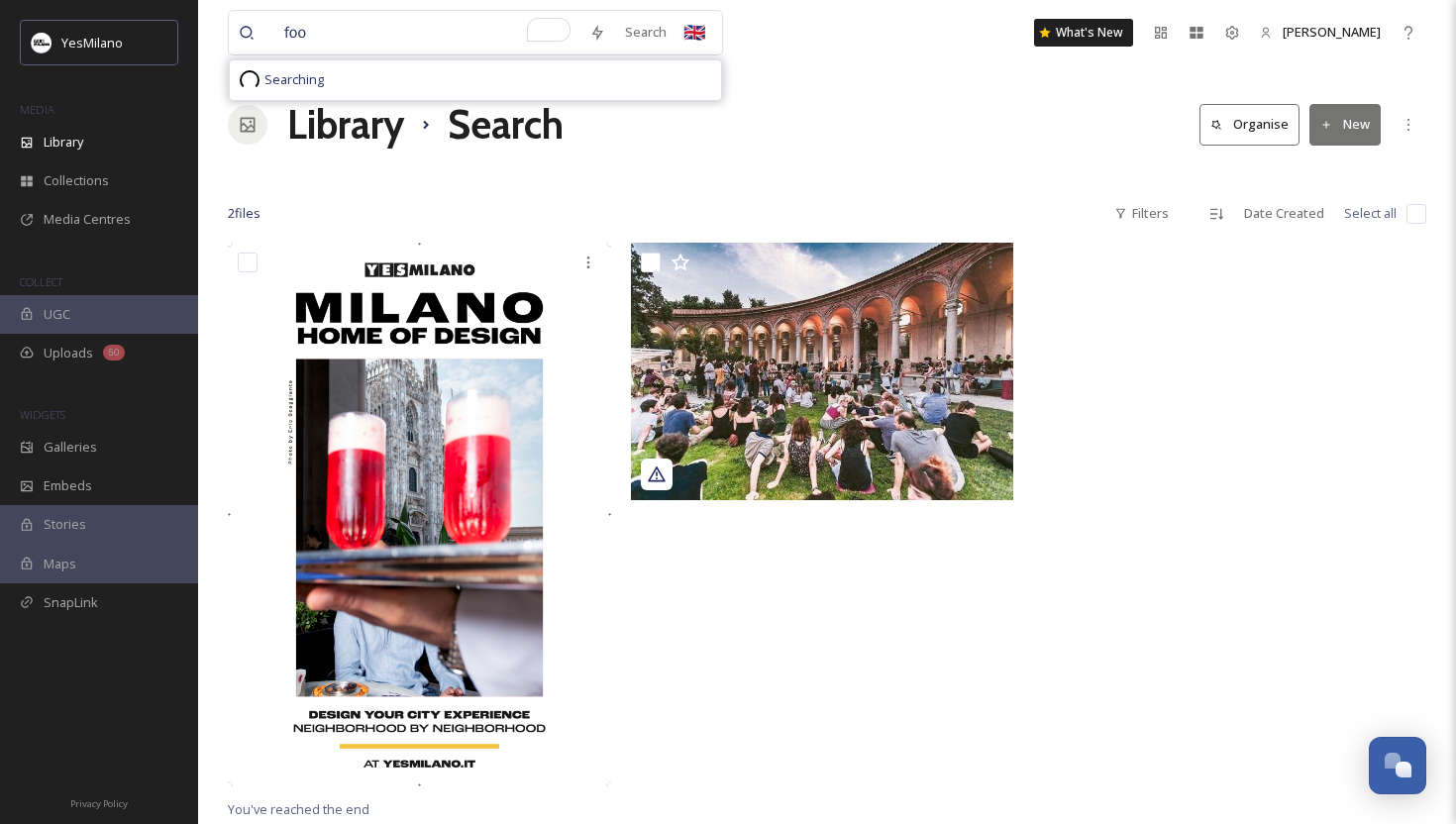 type on "food" 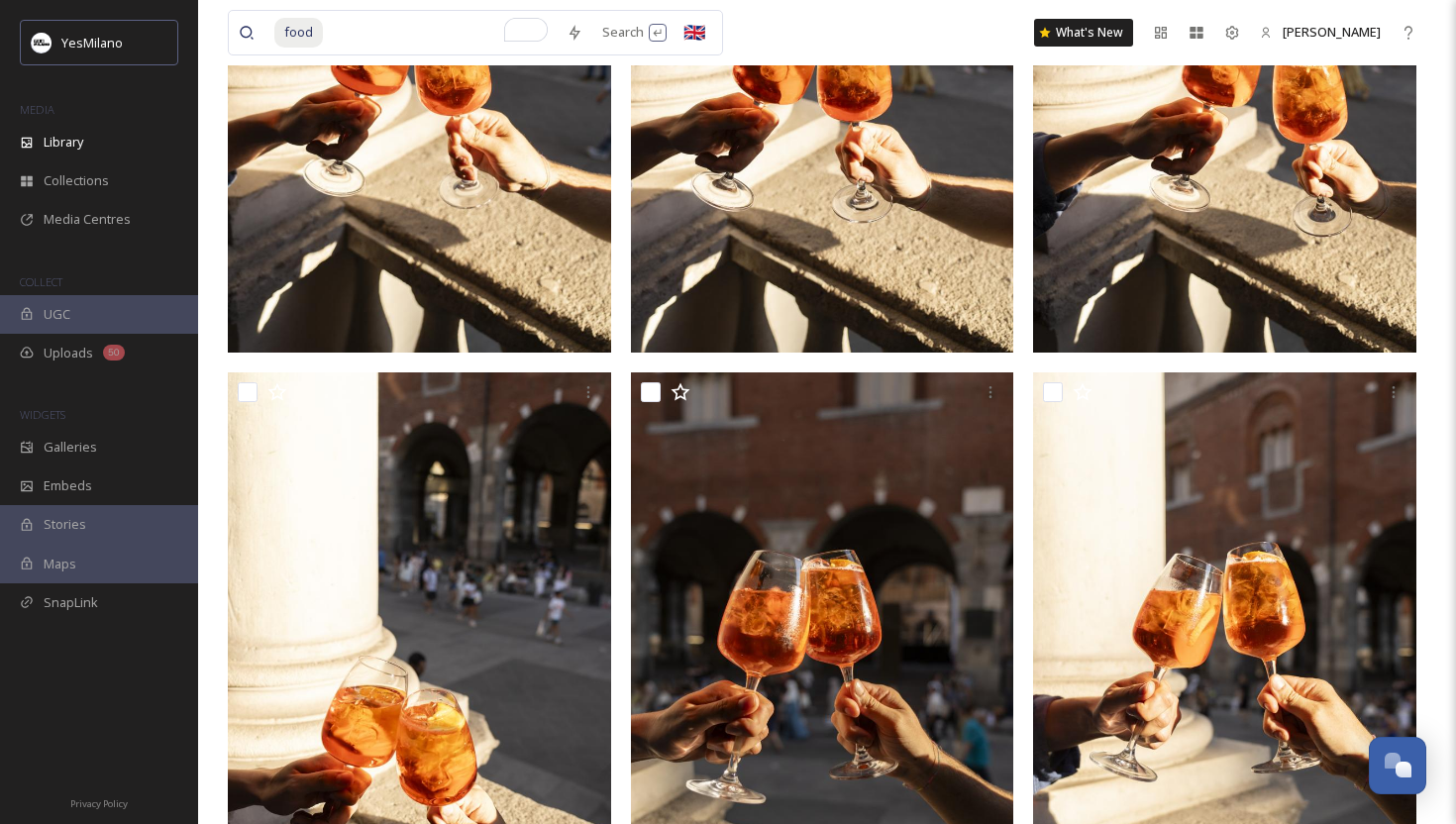 scroll, scrollTop: 0, scrollLeft: 0, axis: both 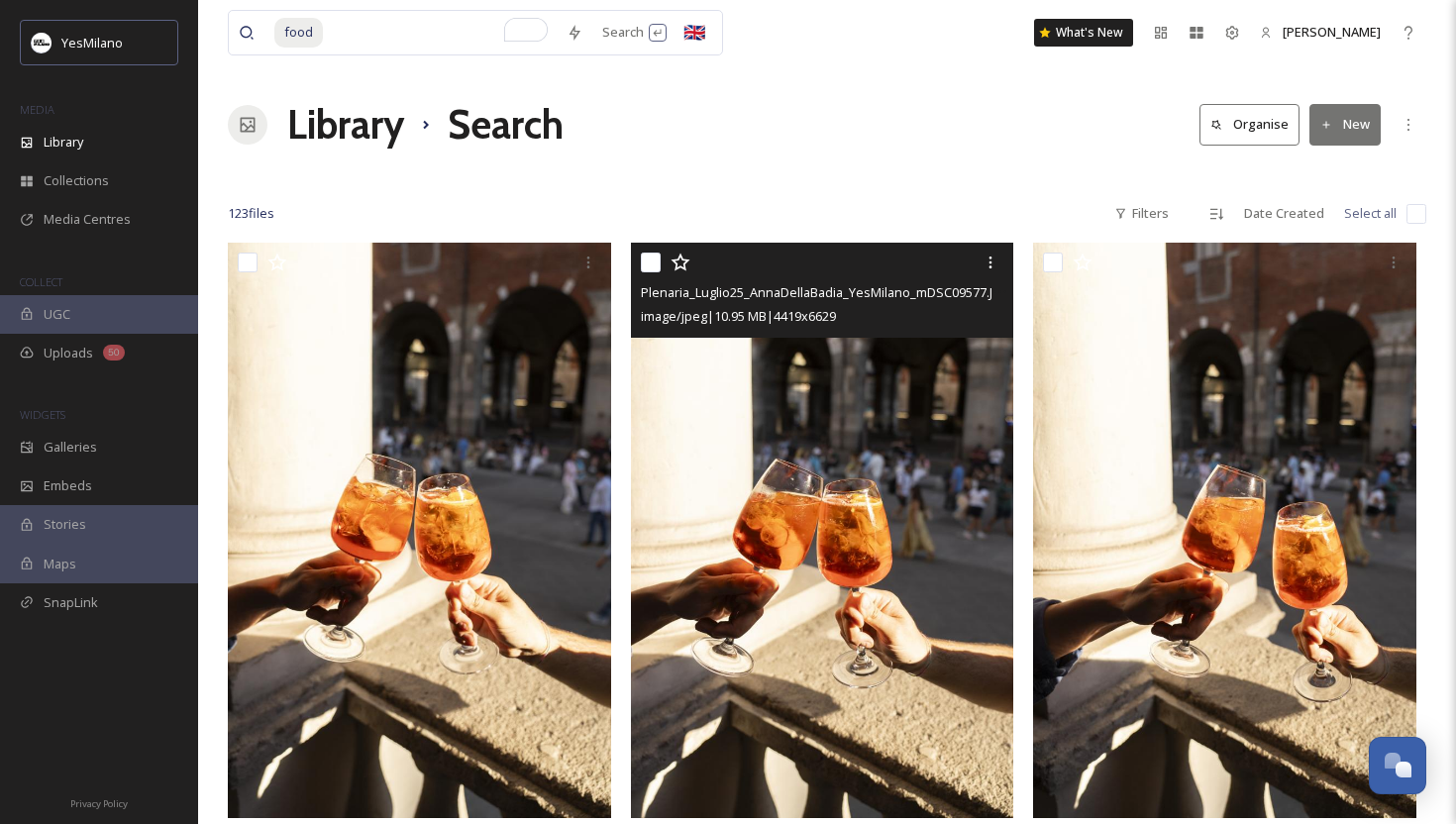 click at bounding box center (822, 530) 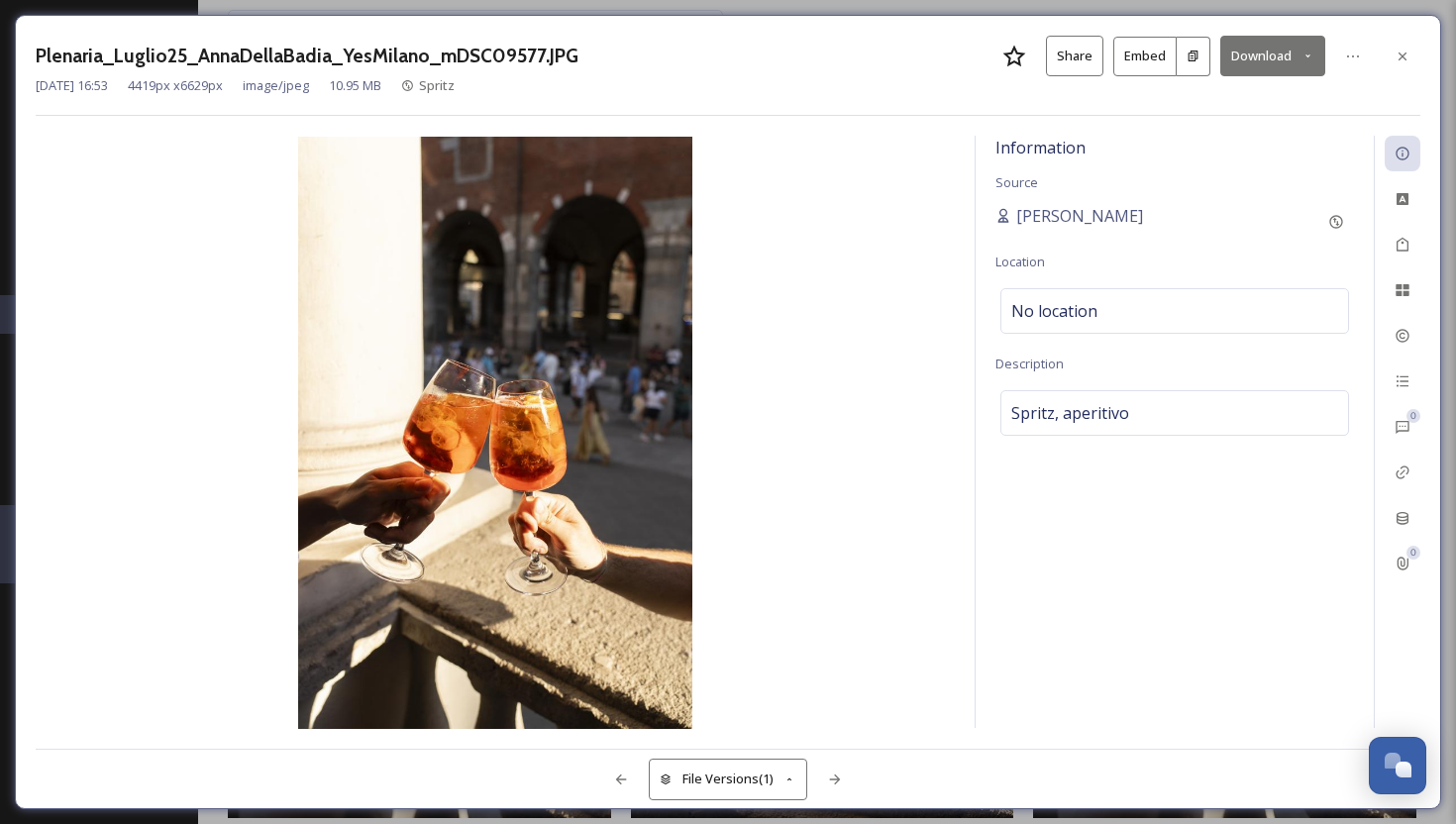 click on "Download" at bounding box center [1273, 55] 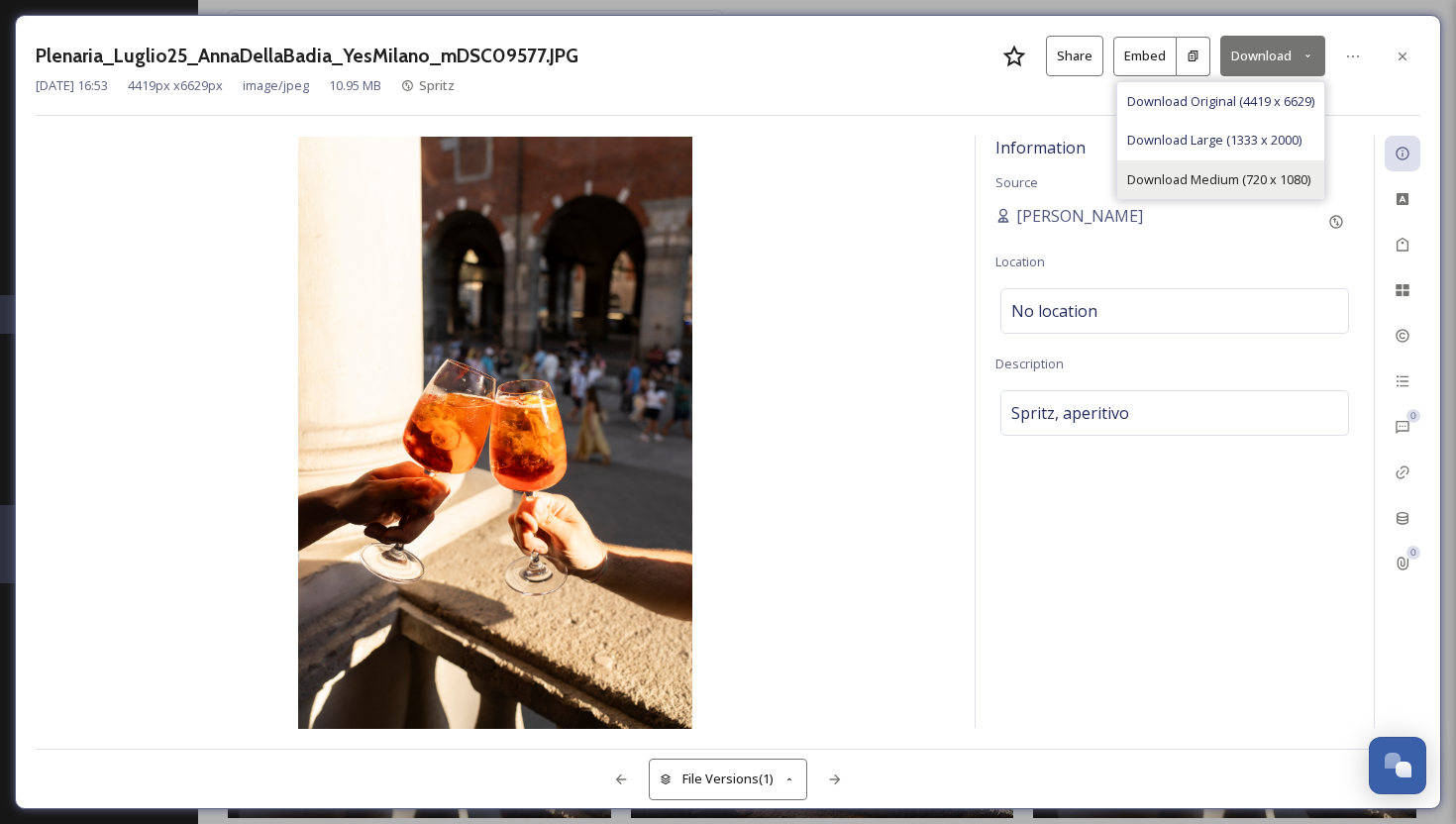 click on "Download Medium (720 x 1080)" at bounding box center (1218, 179) 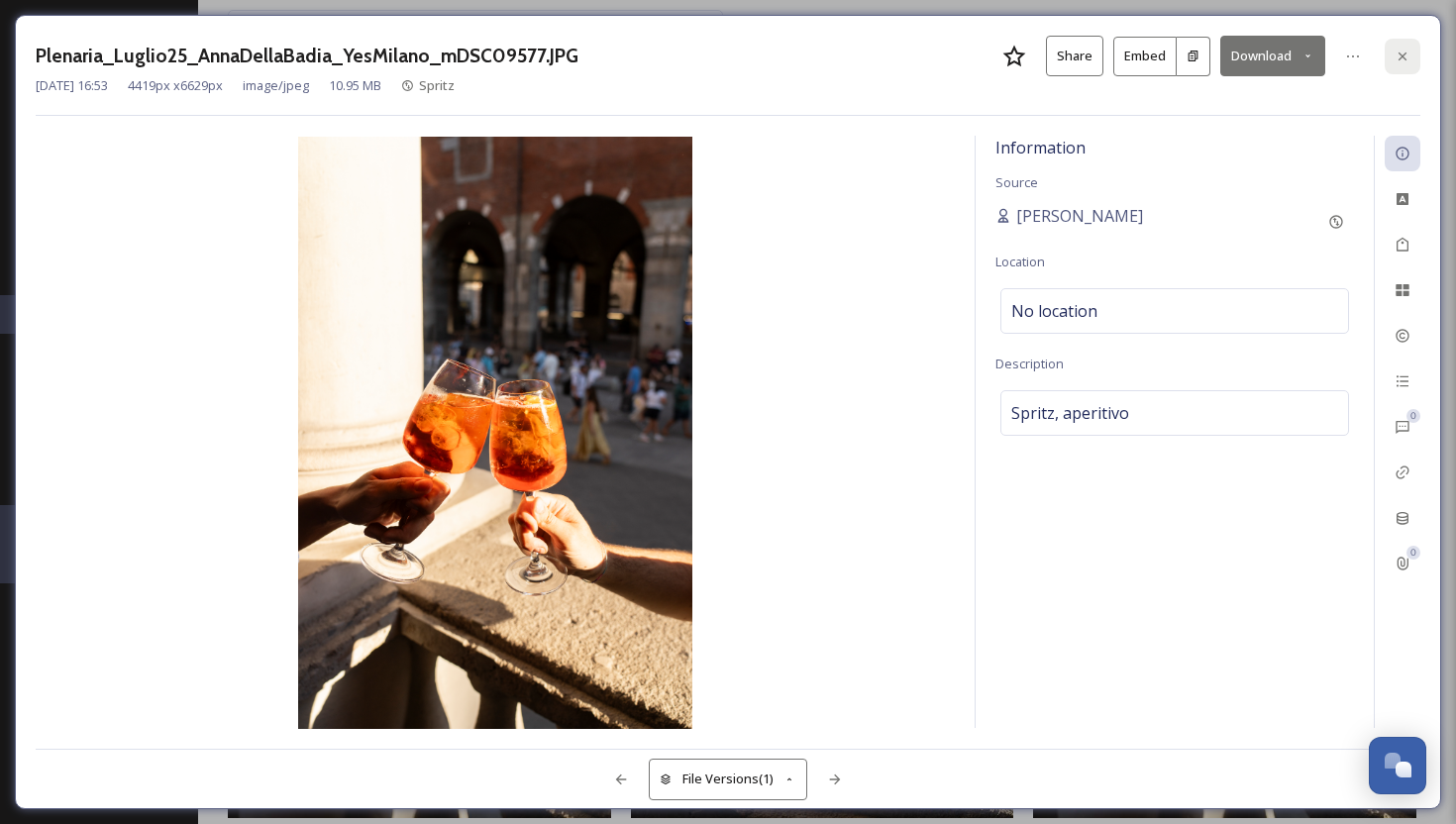 click 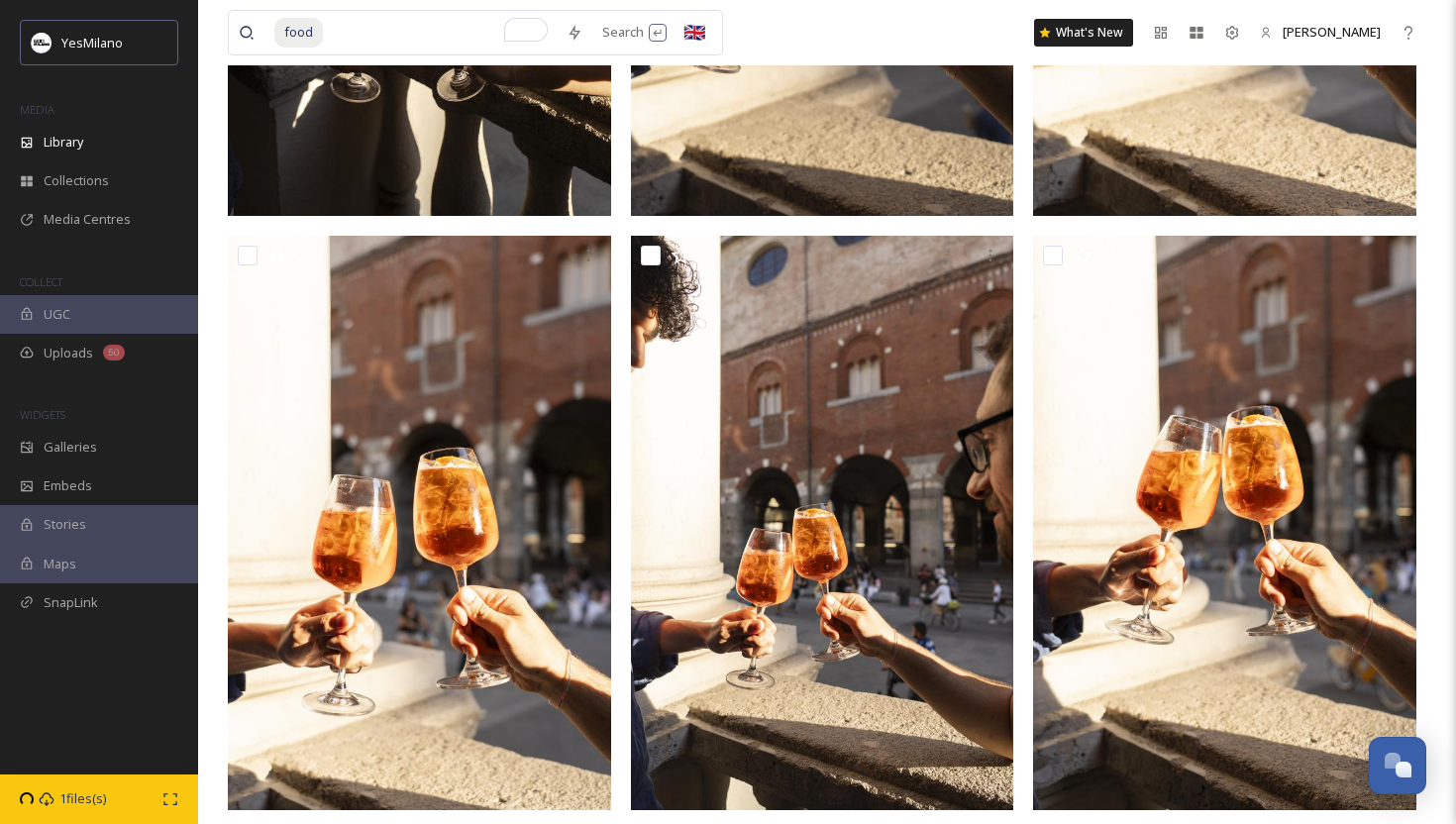 scroll, scrollTop: 1897, scrollLeft: 0, axis: vertical 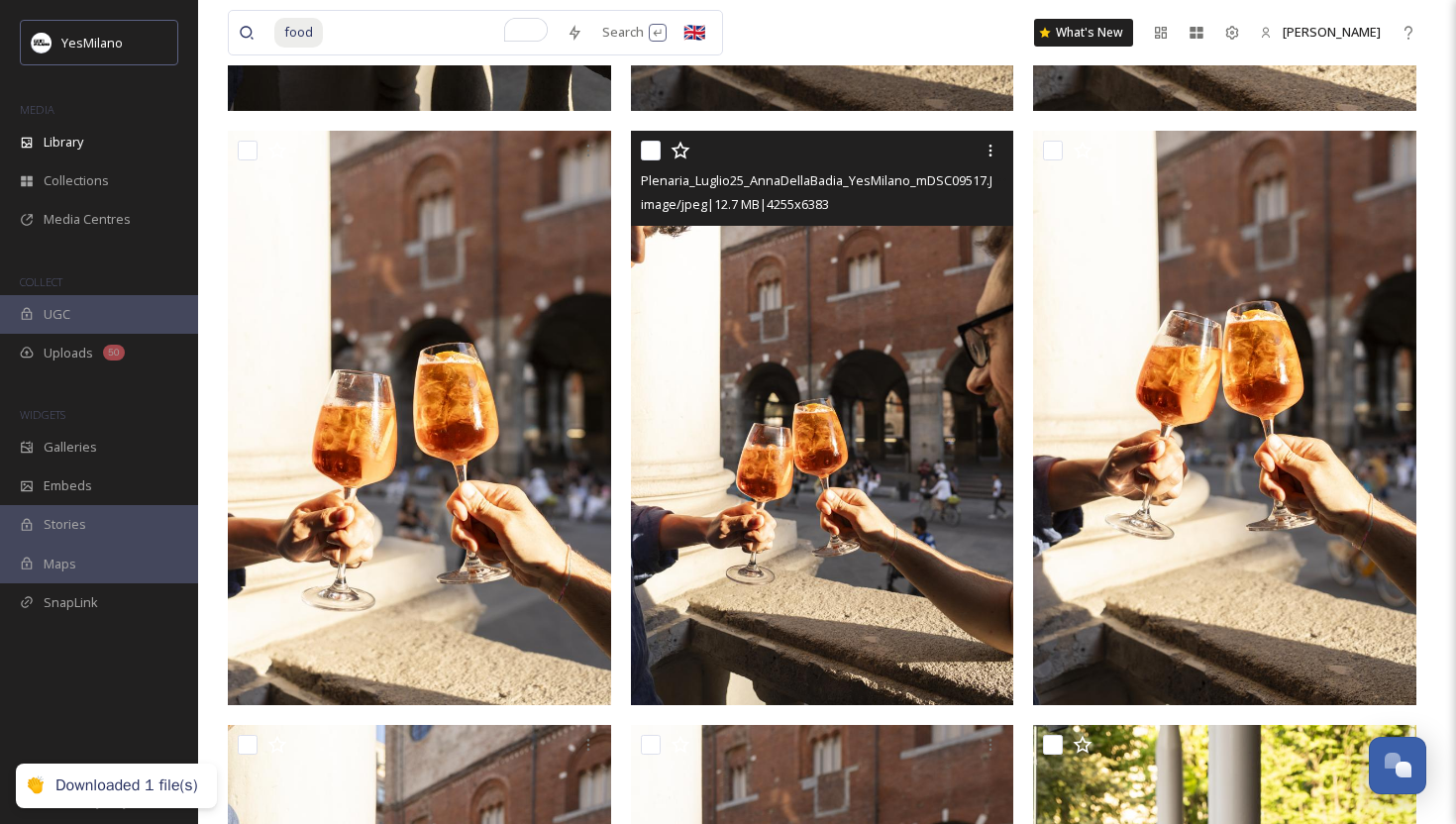 click at bounding box center (822, 418) 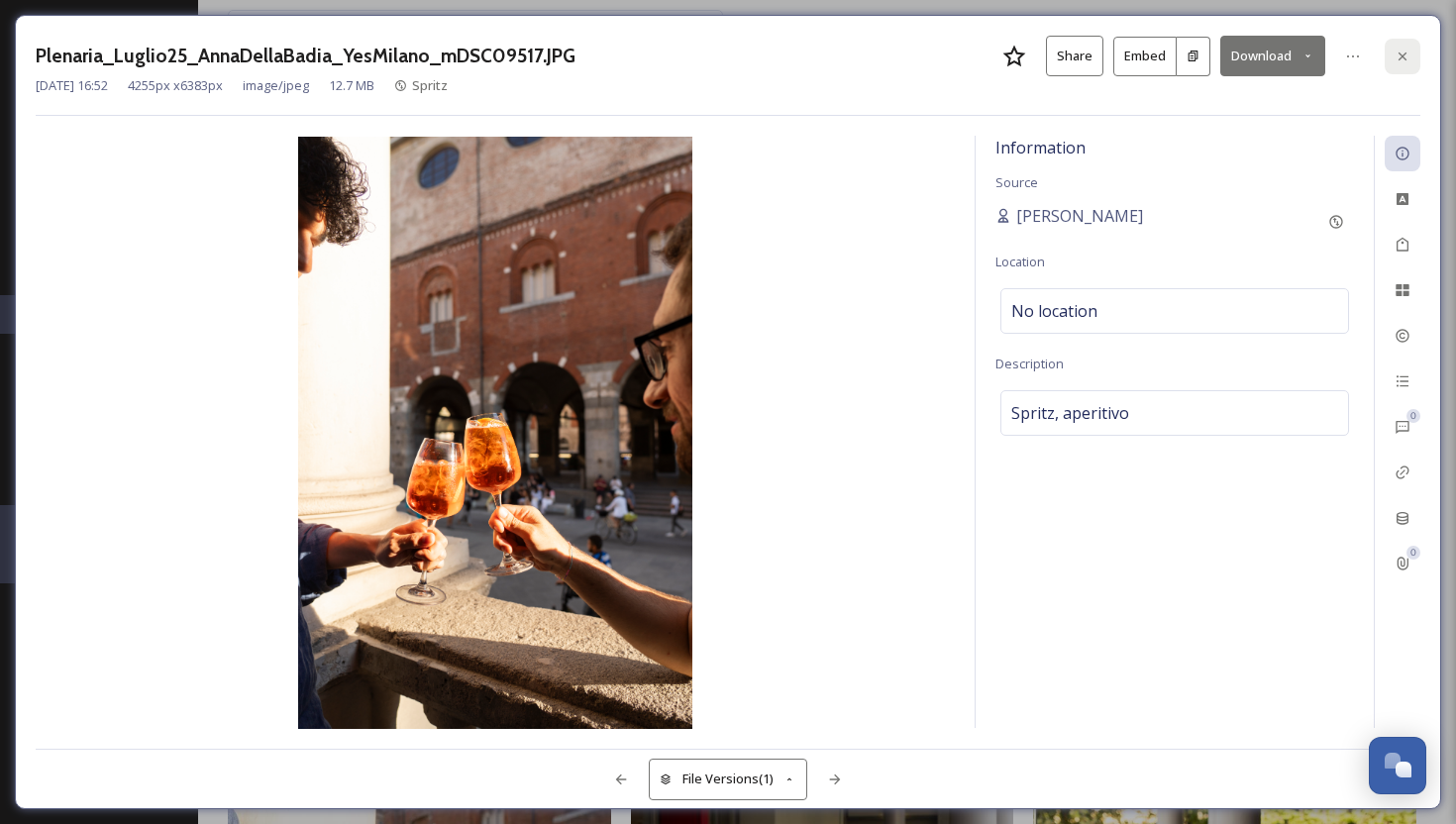 click at bounding box center [1403, 56] 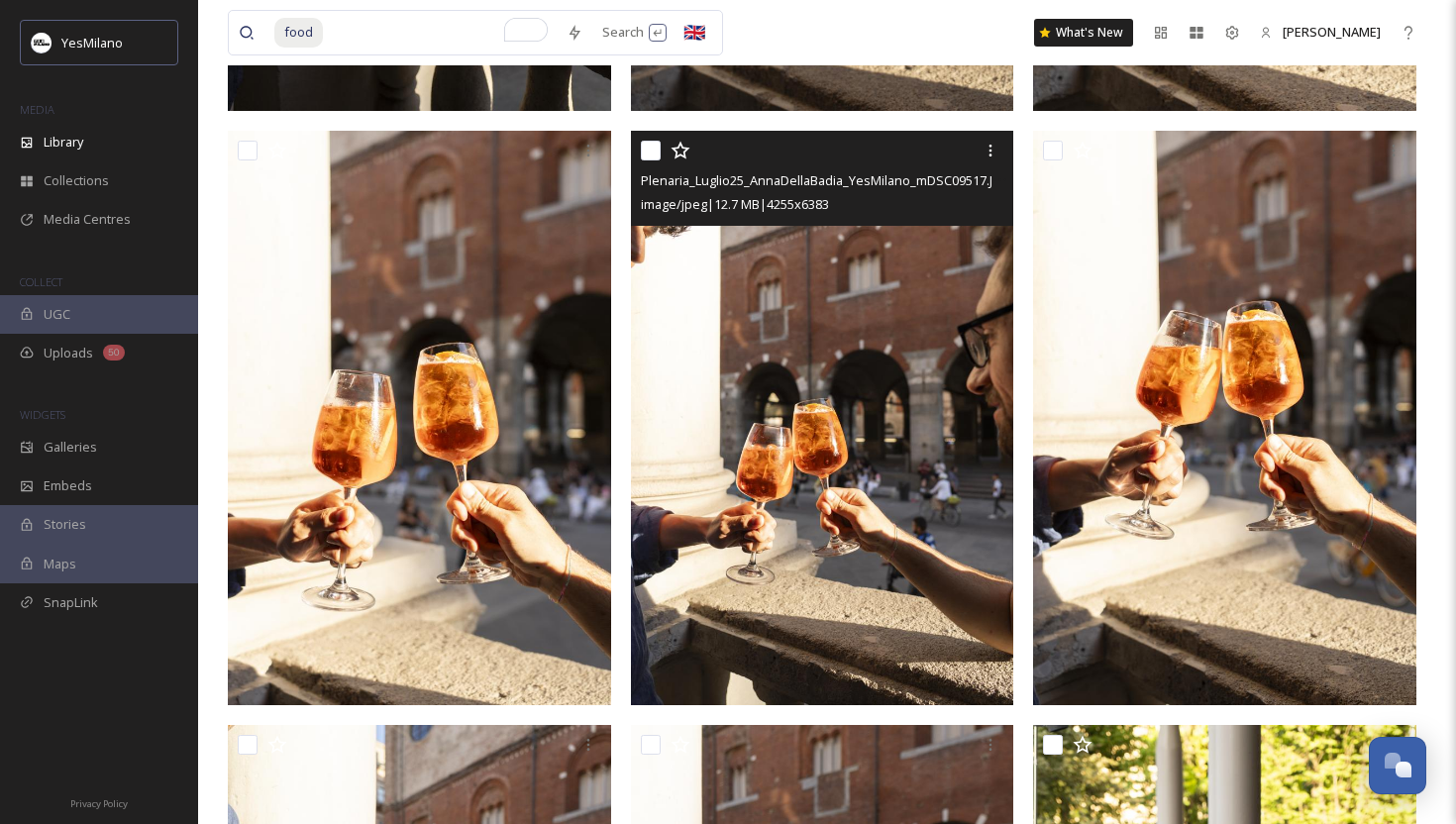 click at bounding box center [822, 418] 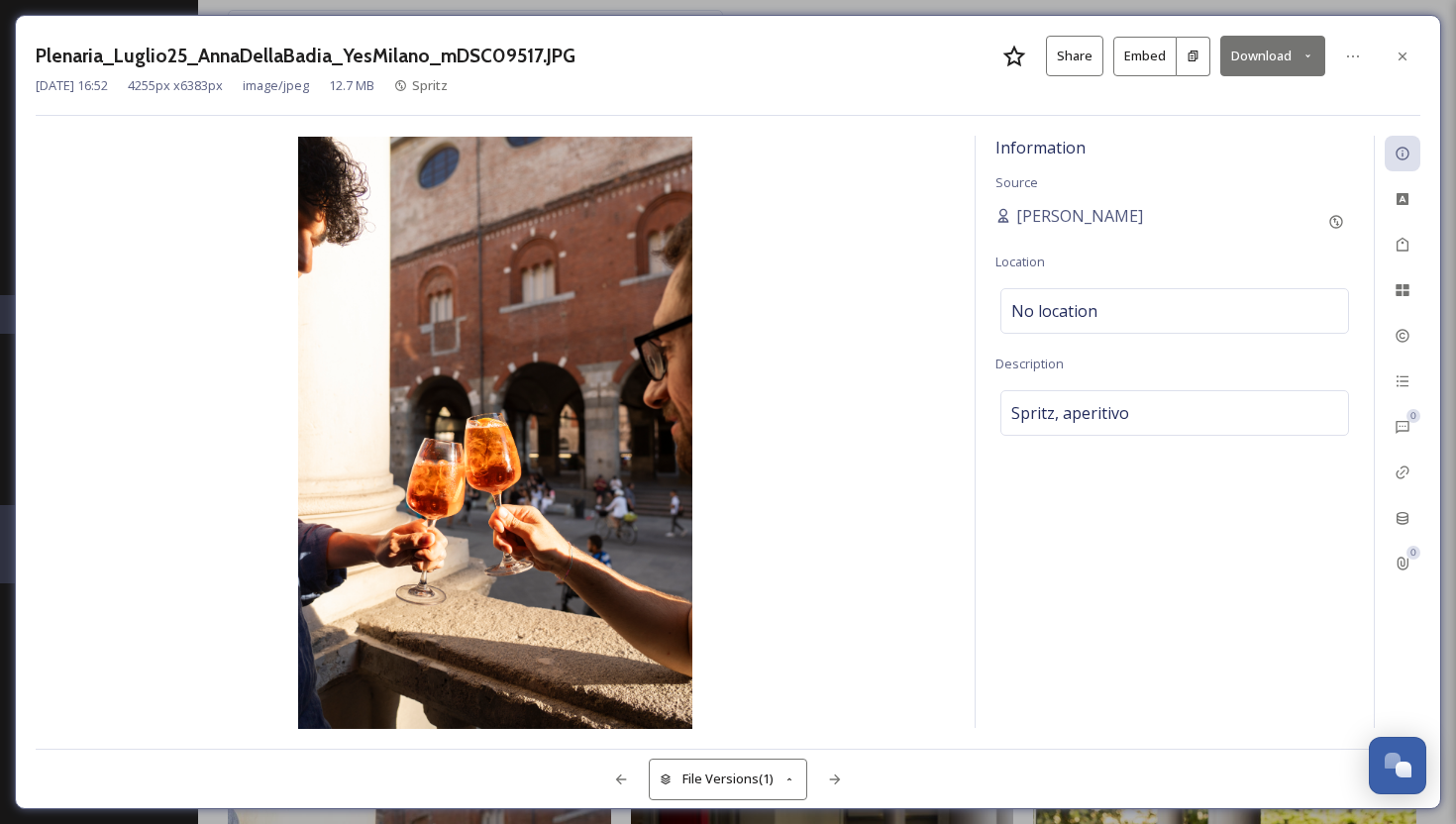 click on "Download" at bounding box center [1273, 55] 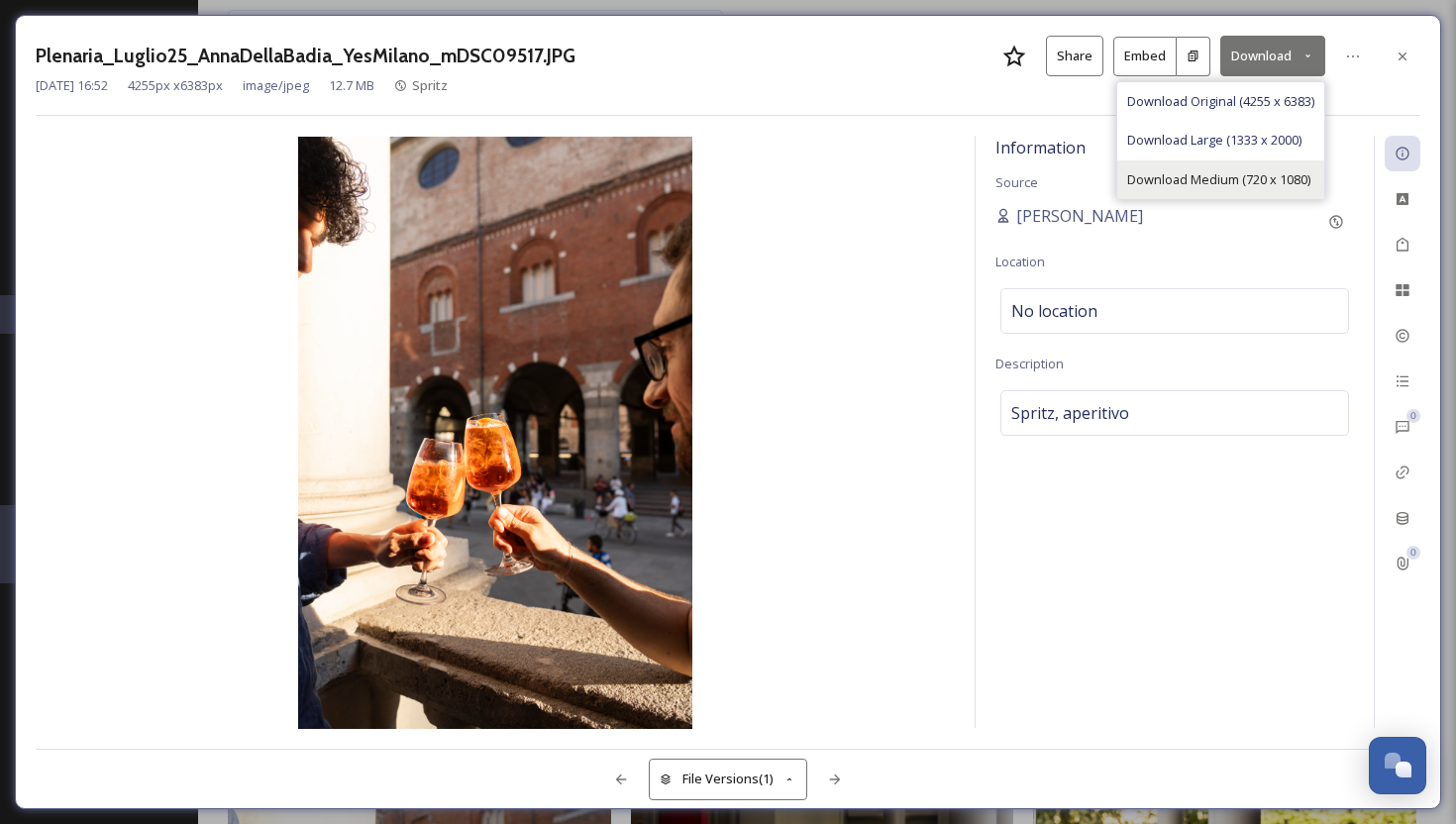 click on "Download Medium (720 x 1080)" at bounding box center [1218, 179] 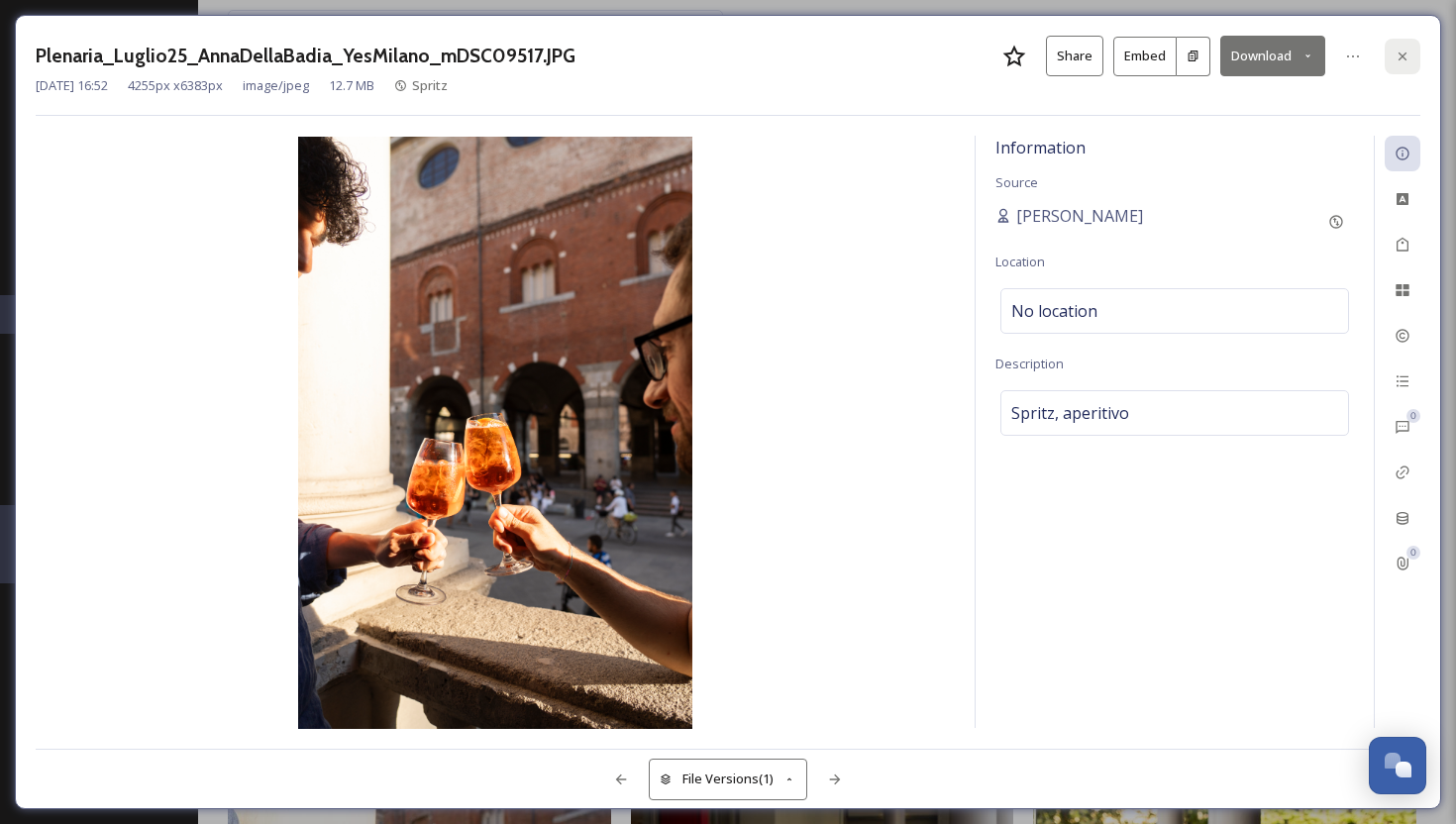 click at bounding box center (1403, 56) 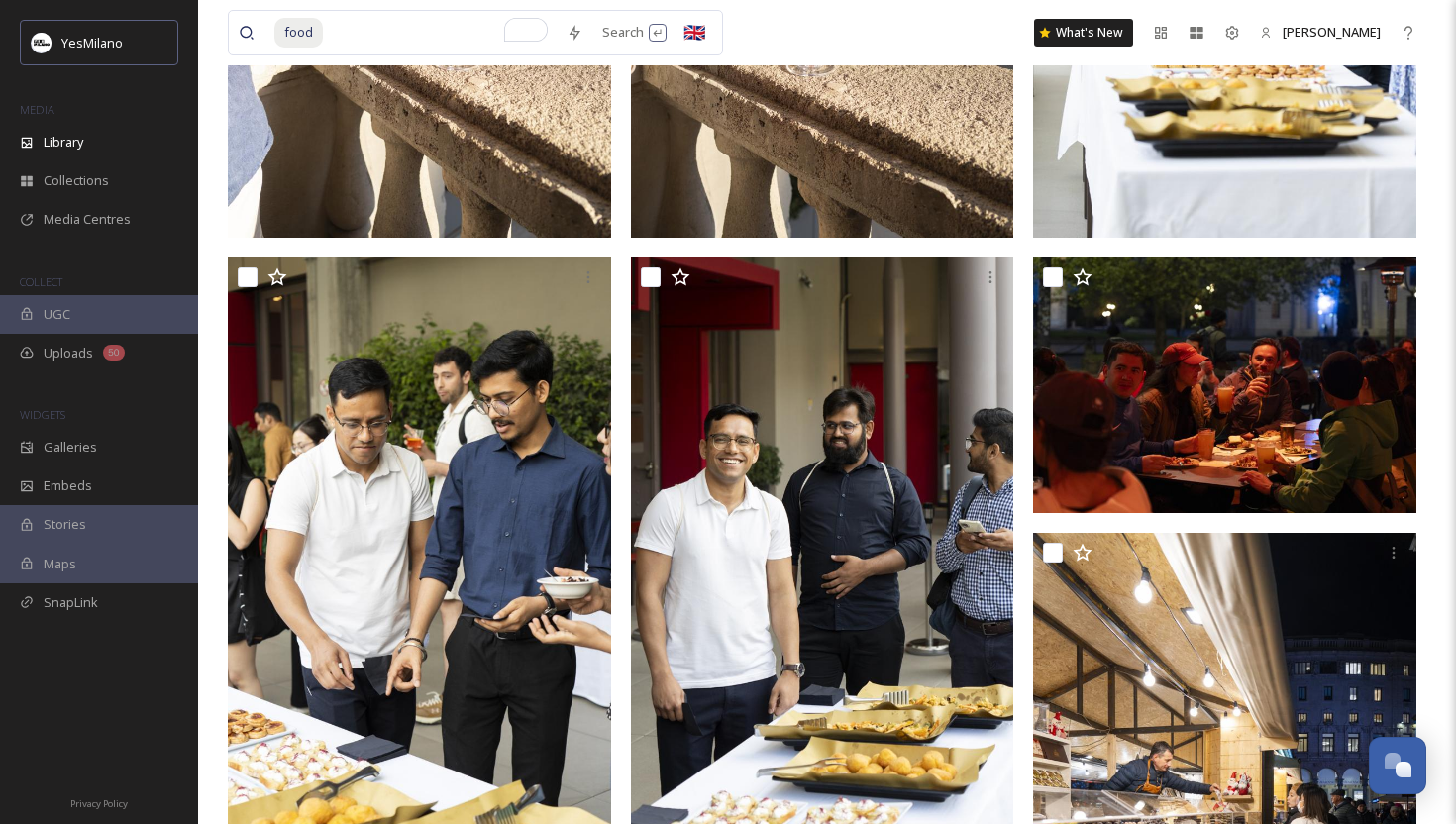 scroll, scrollTop: 3066, scrollLeft: 0, axis: vertical 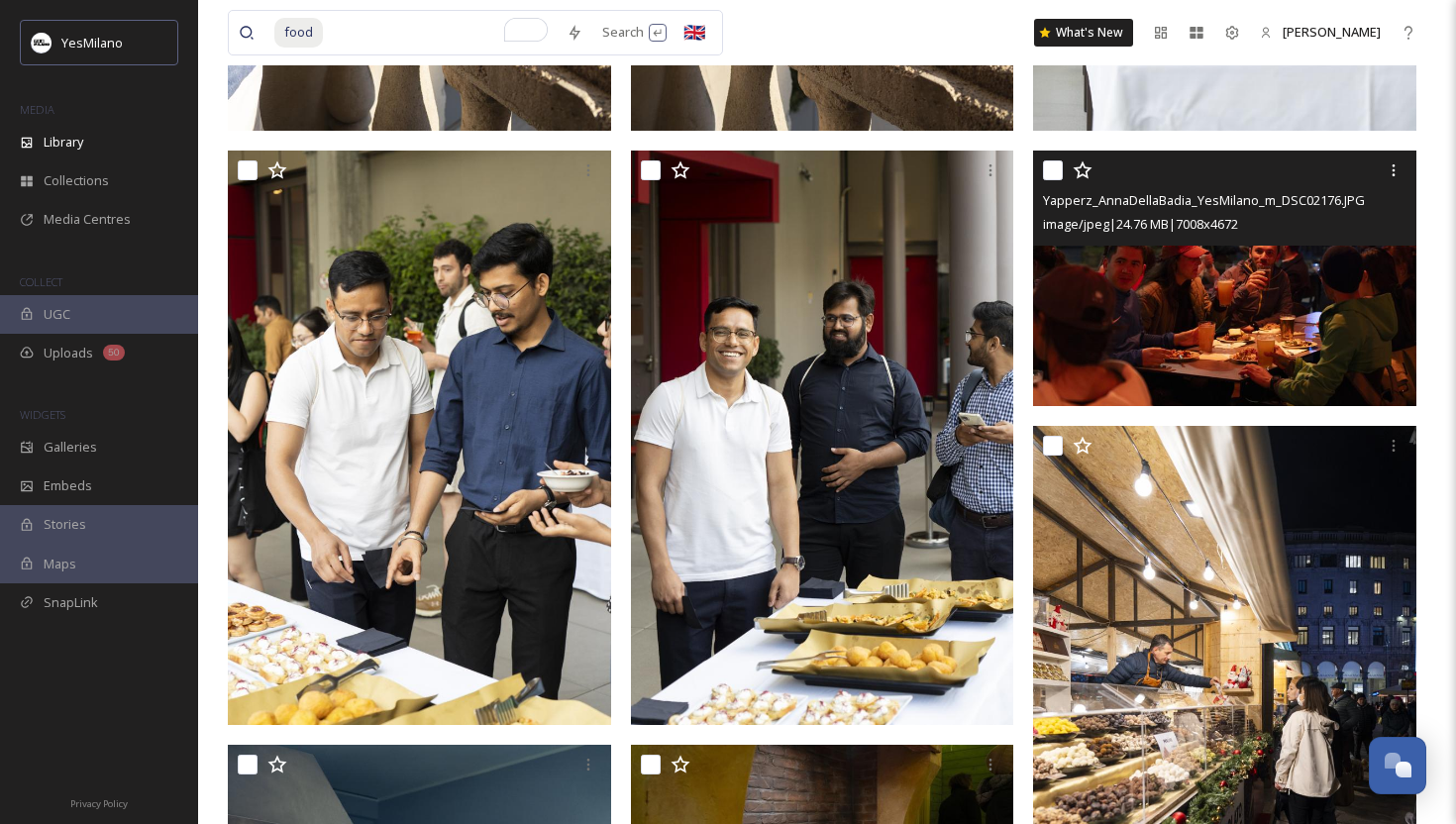 click at bounding box center [1224, 278] 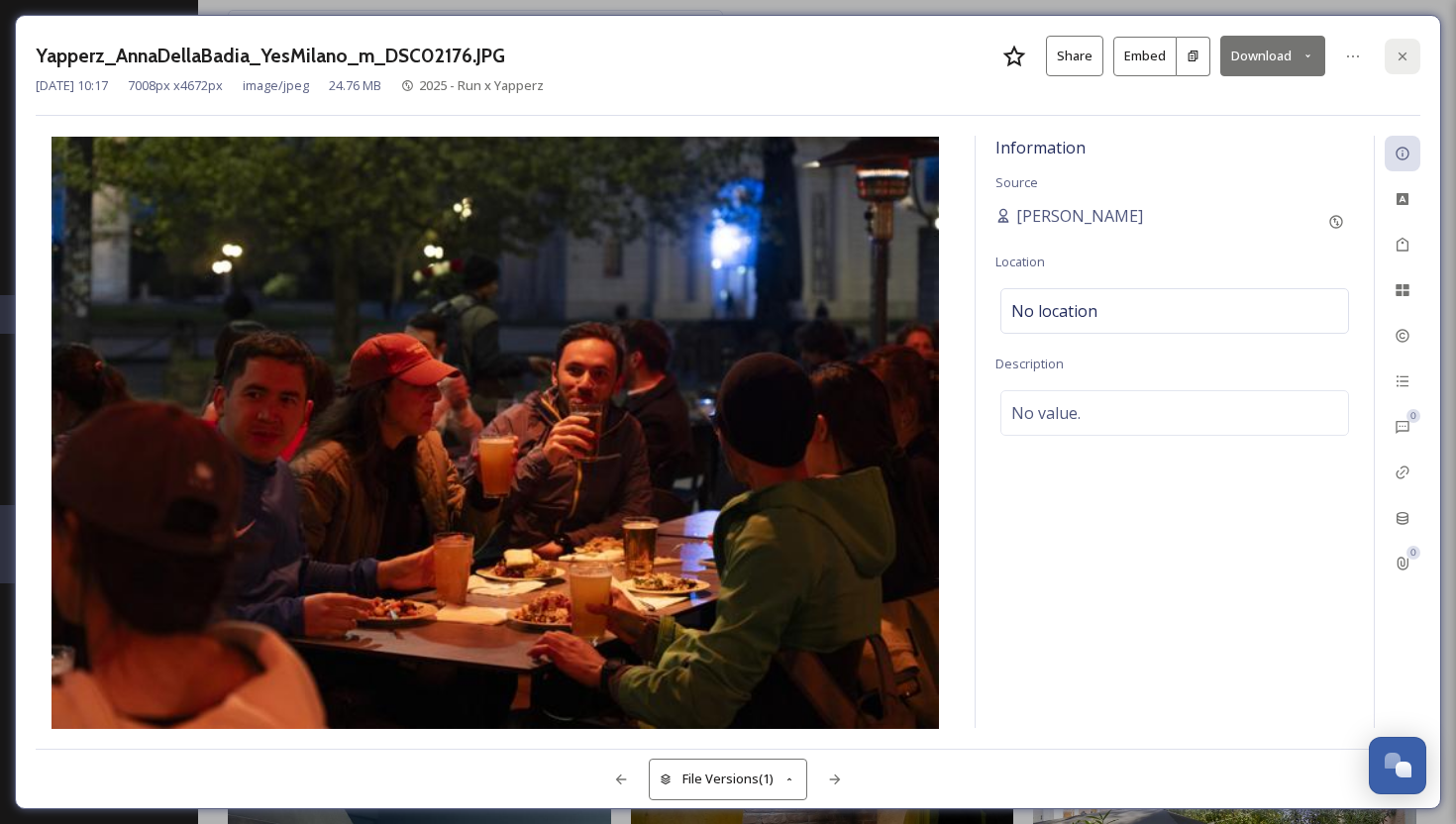 click 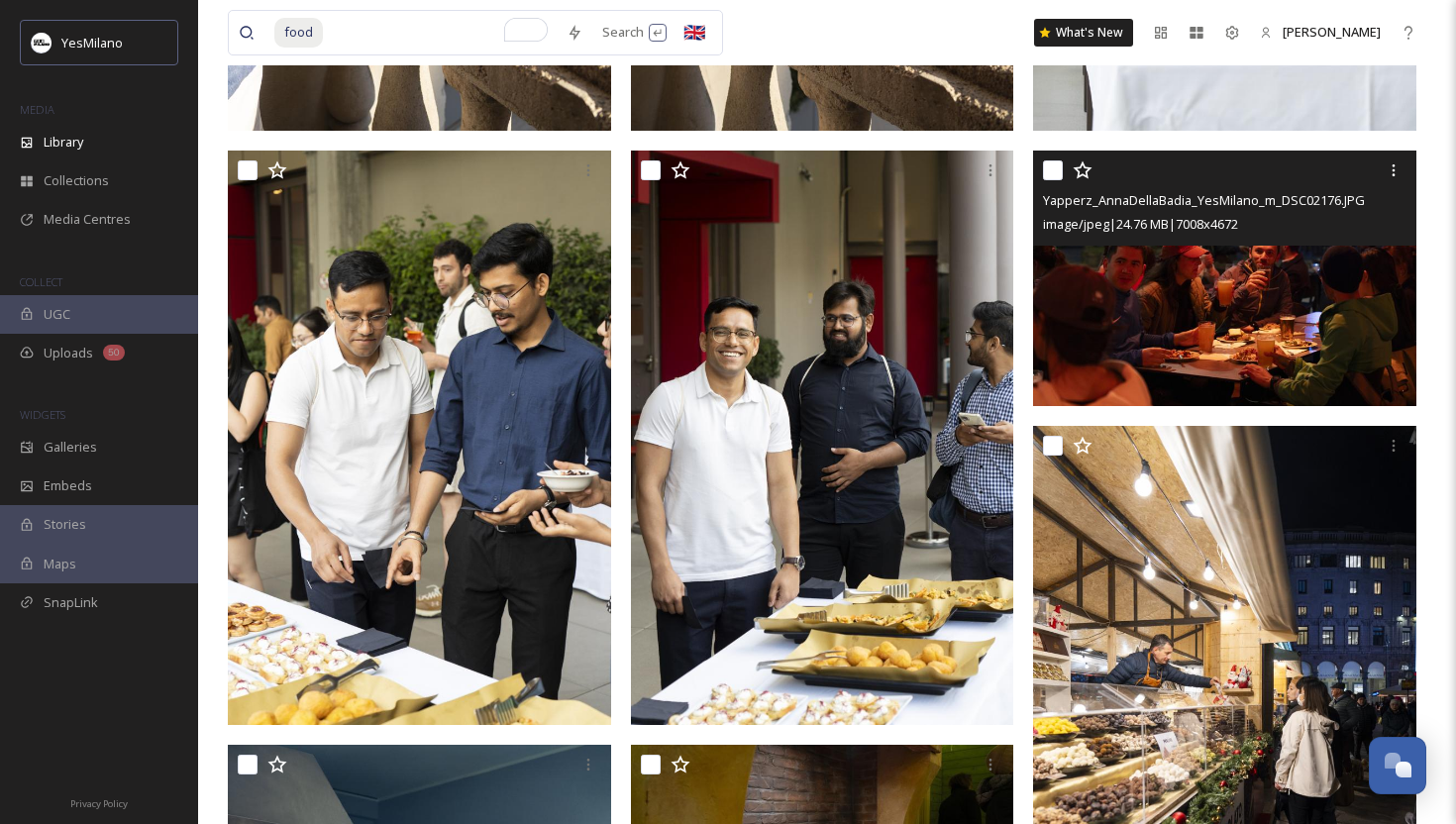 click at bounding box center [441, 33] 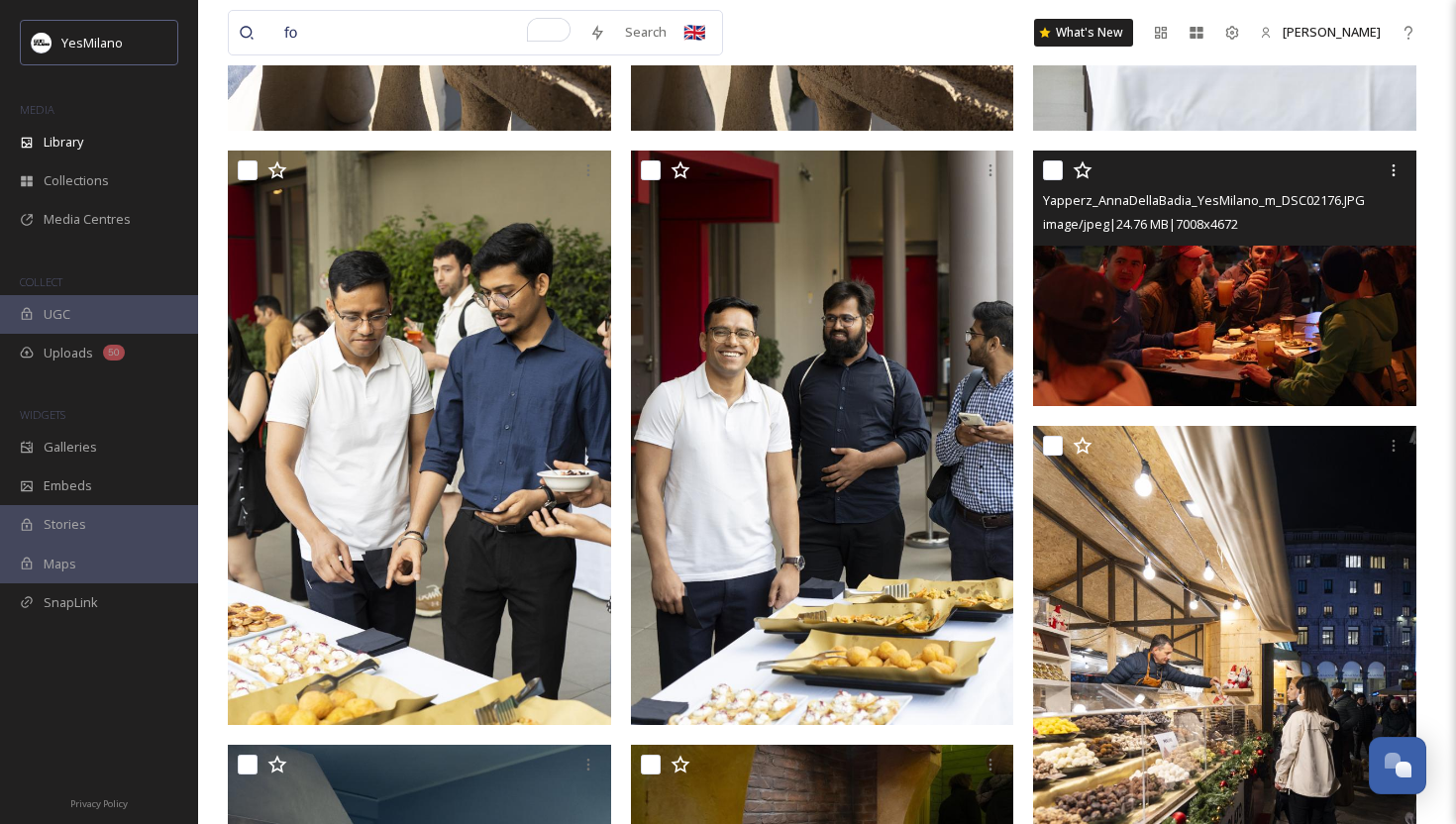 type on "f" 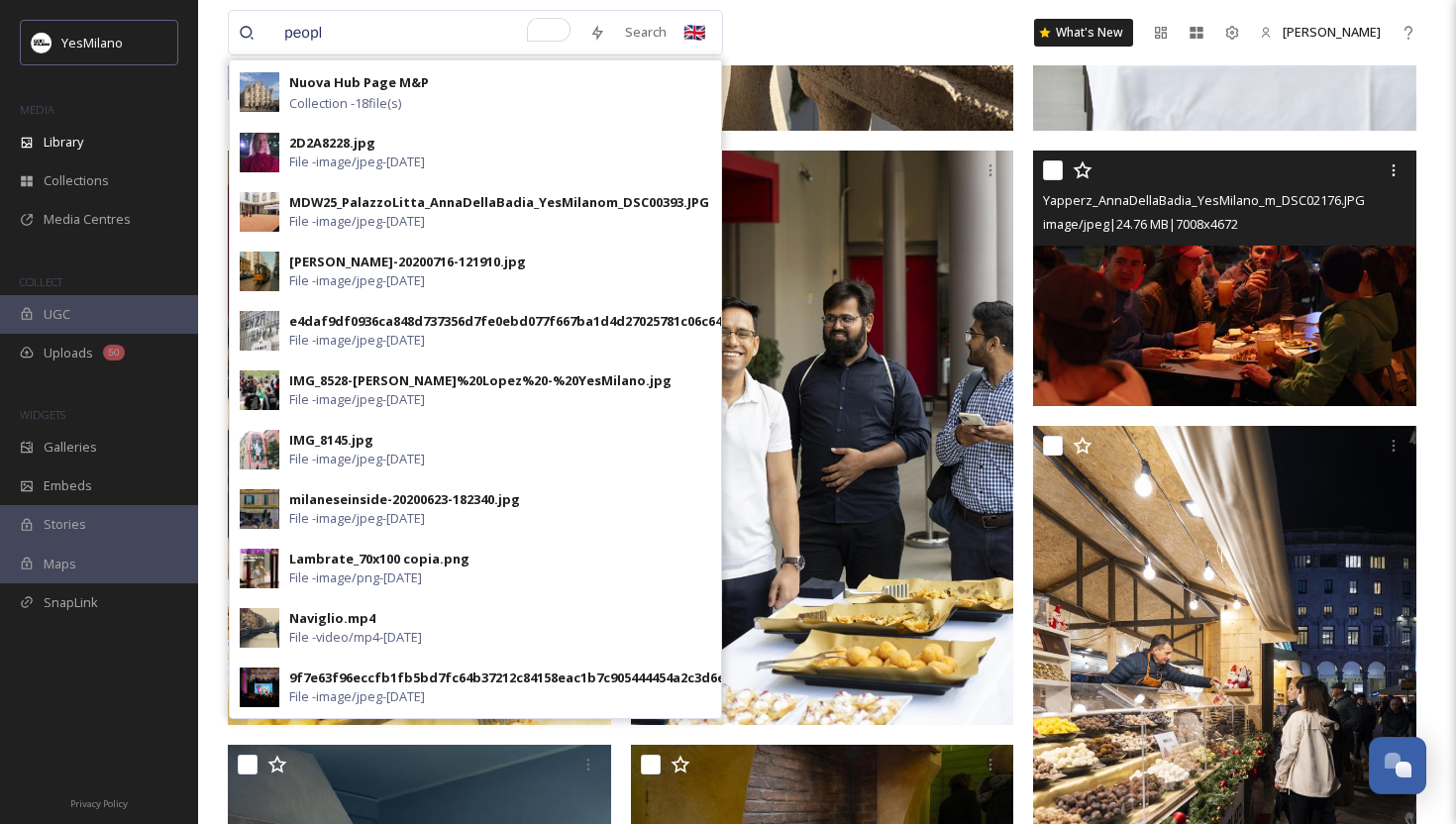 type on "people" 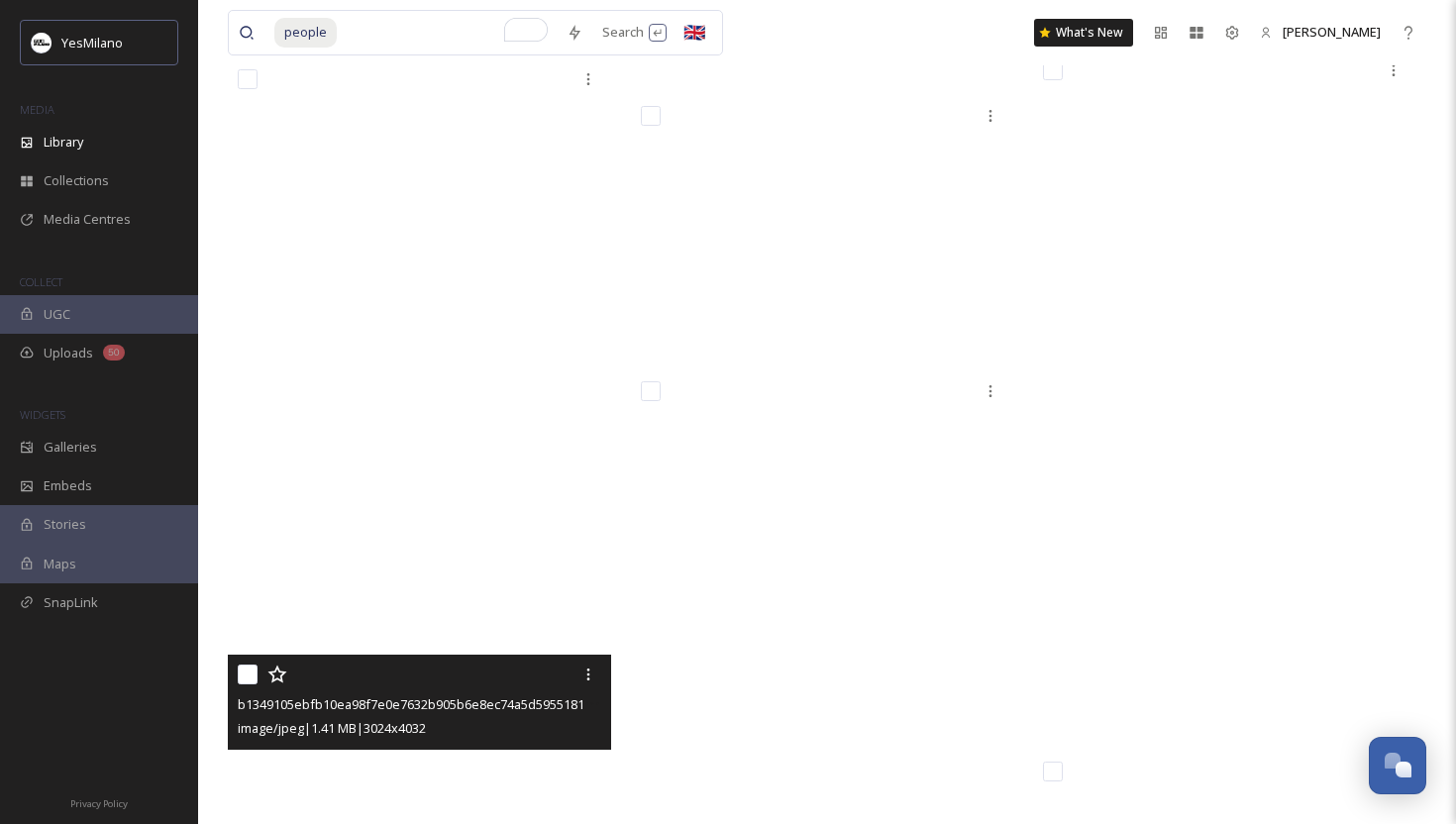 scroll, scrollTop: 30475, scrollLeft: 0, axis: vertical 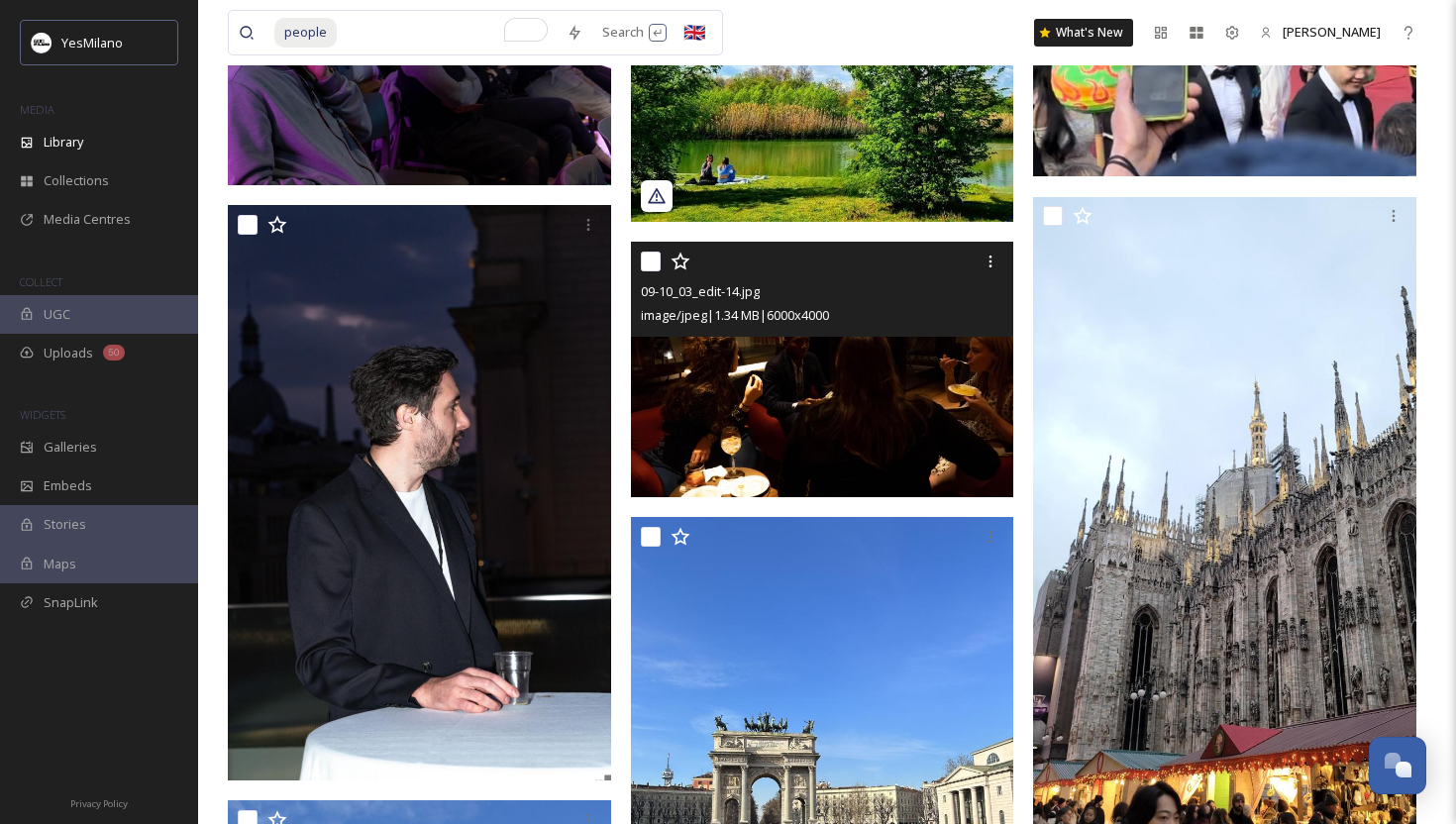 click at bounding box center (822, 369) 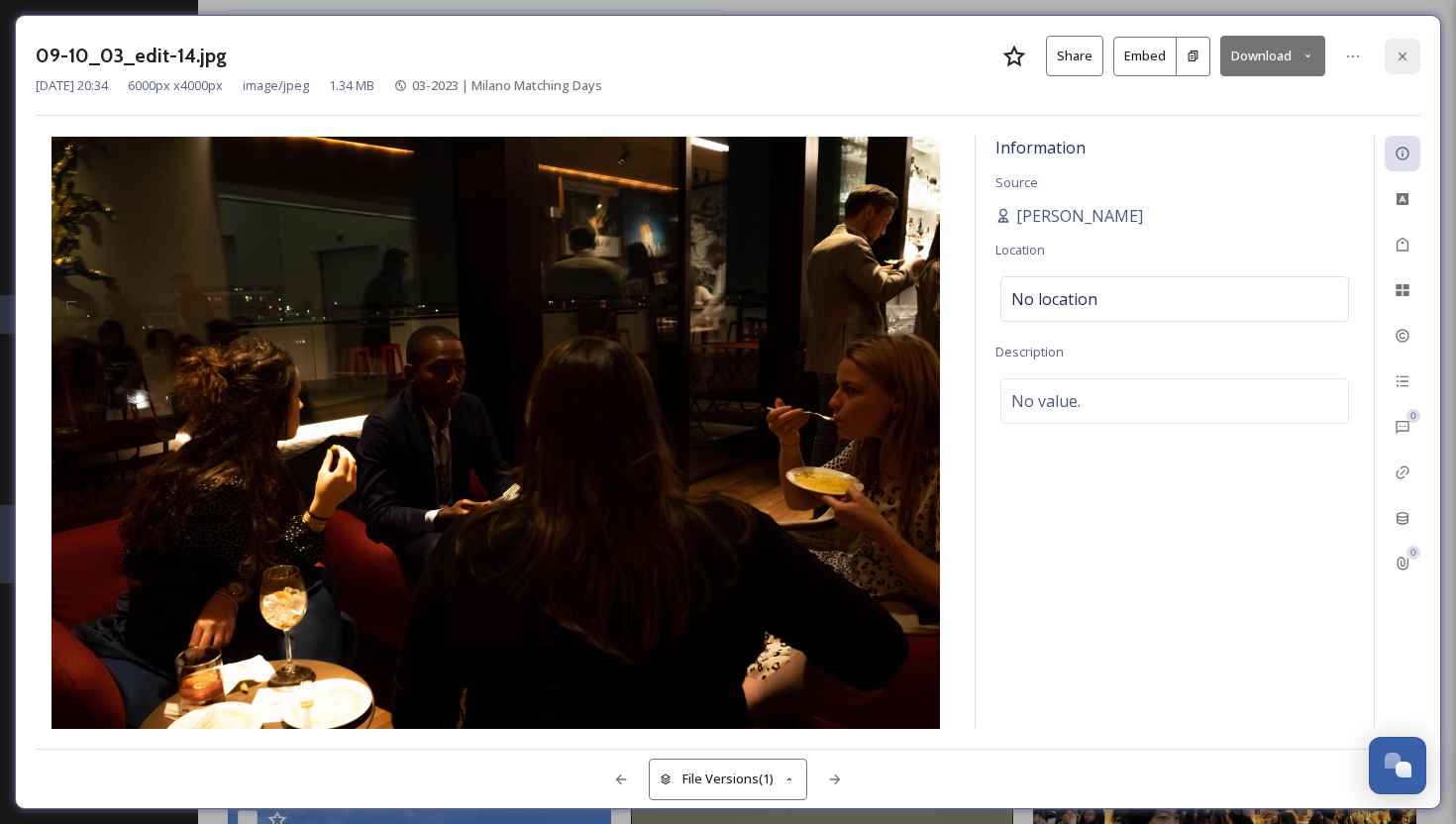 click 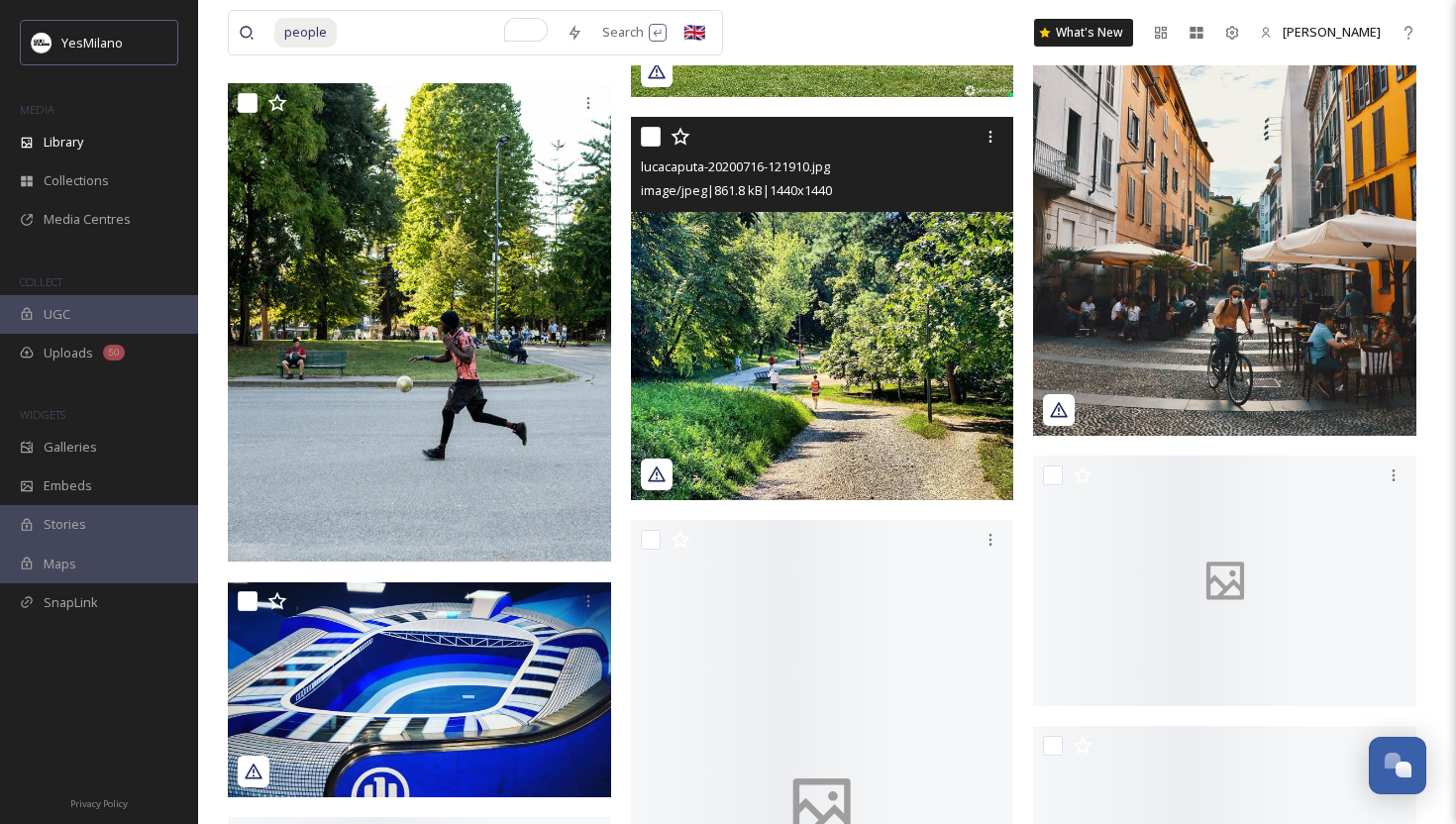 scroll, scrollTop: 39524, scrollLeft: 0, axis: vertical 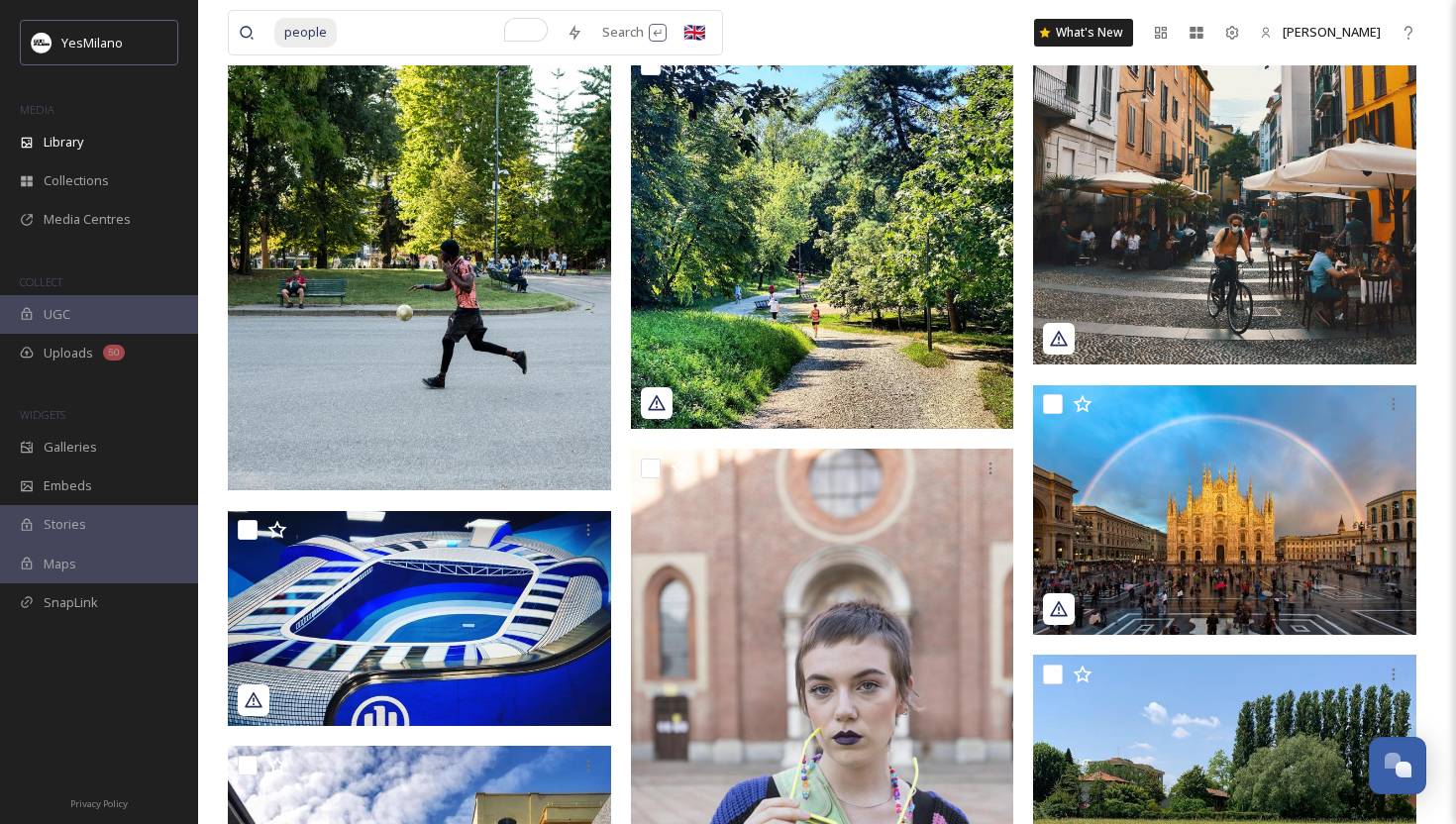click on "people" at bounding box center [415, 33] 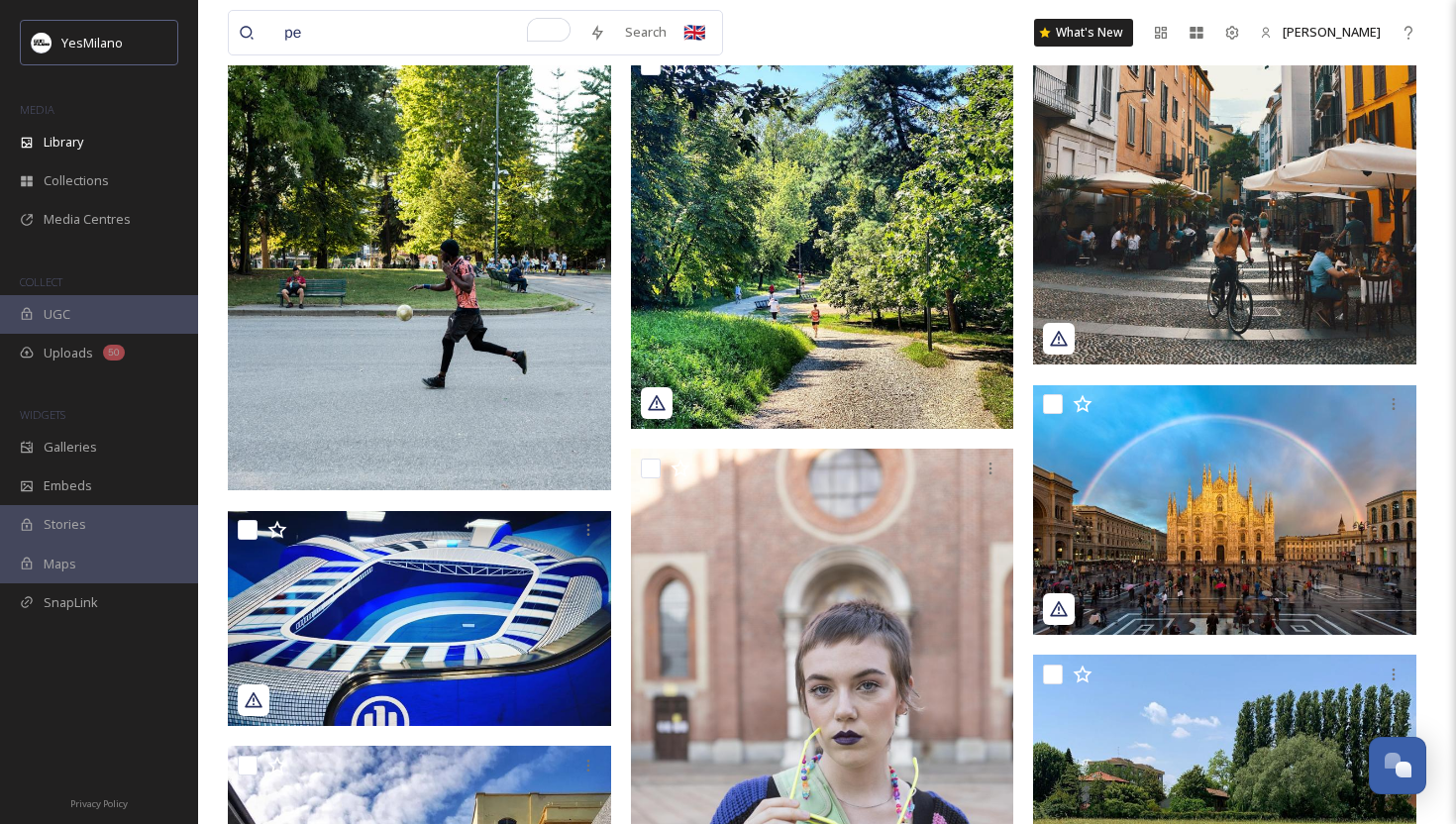 type on "p" 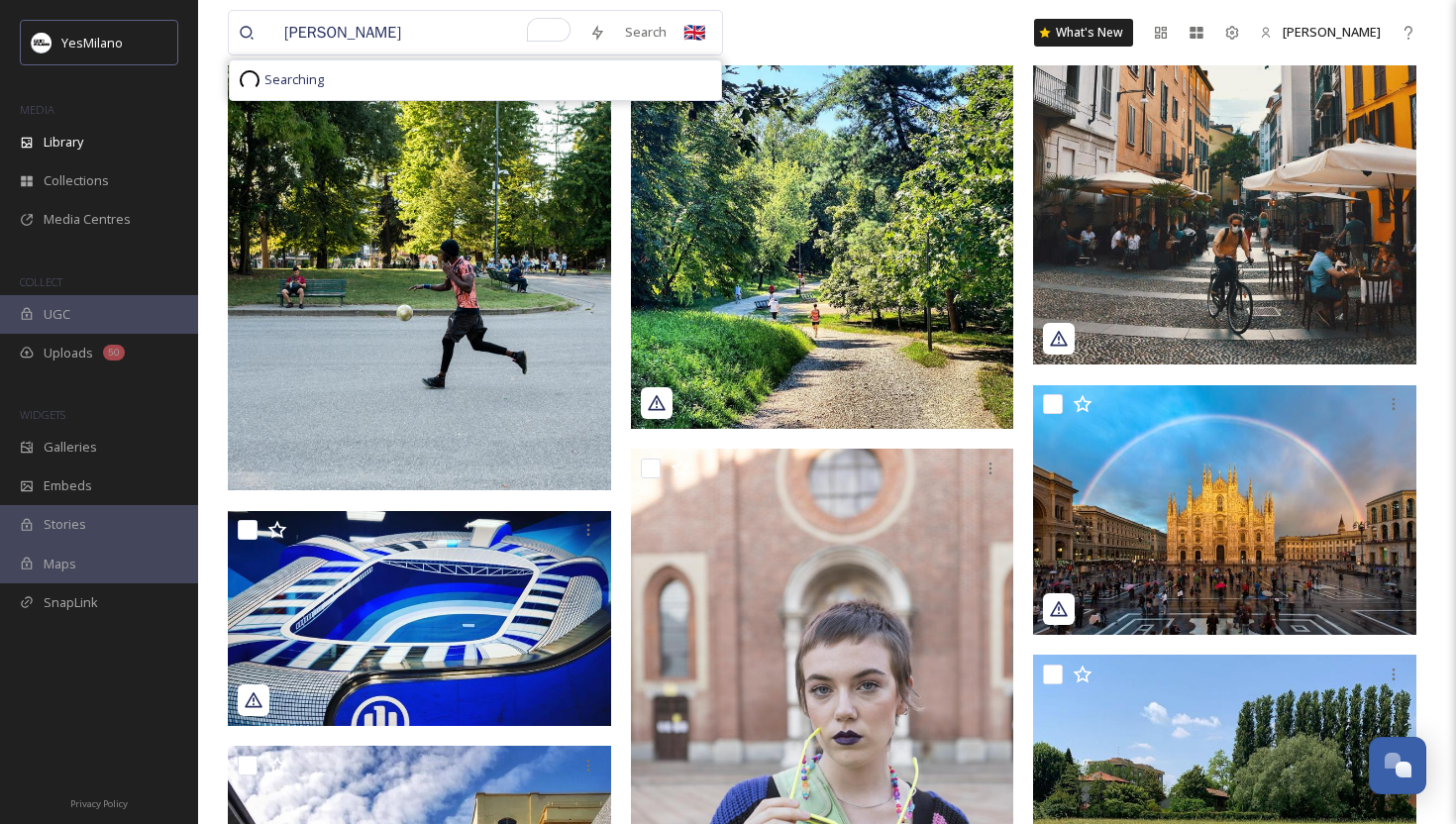 type on "[PERSON_NAME]" 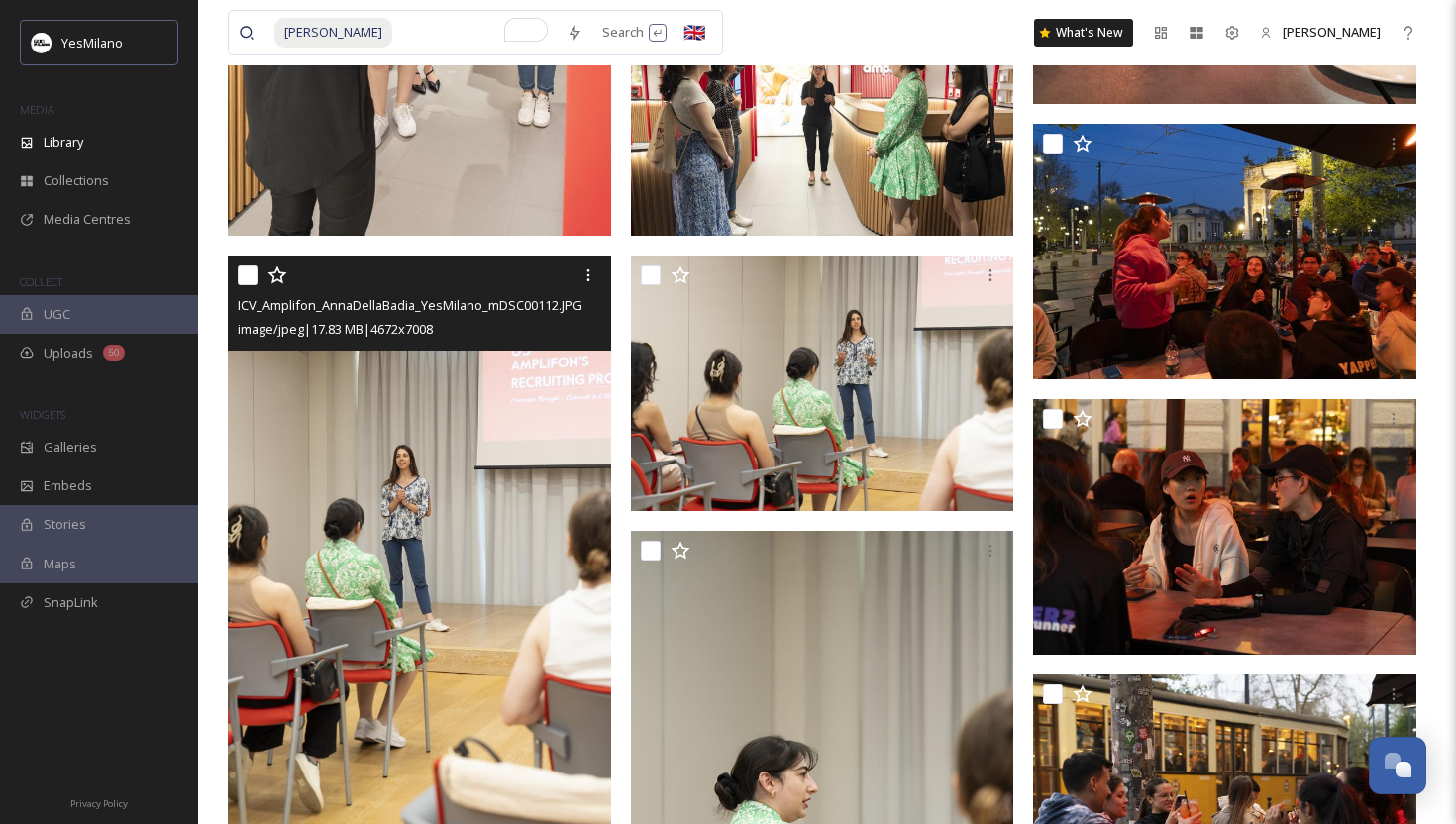 scroll, scrollTop: 13596, scrollLeft: 0, axis: vertical 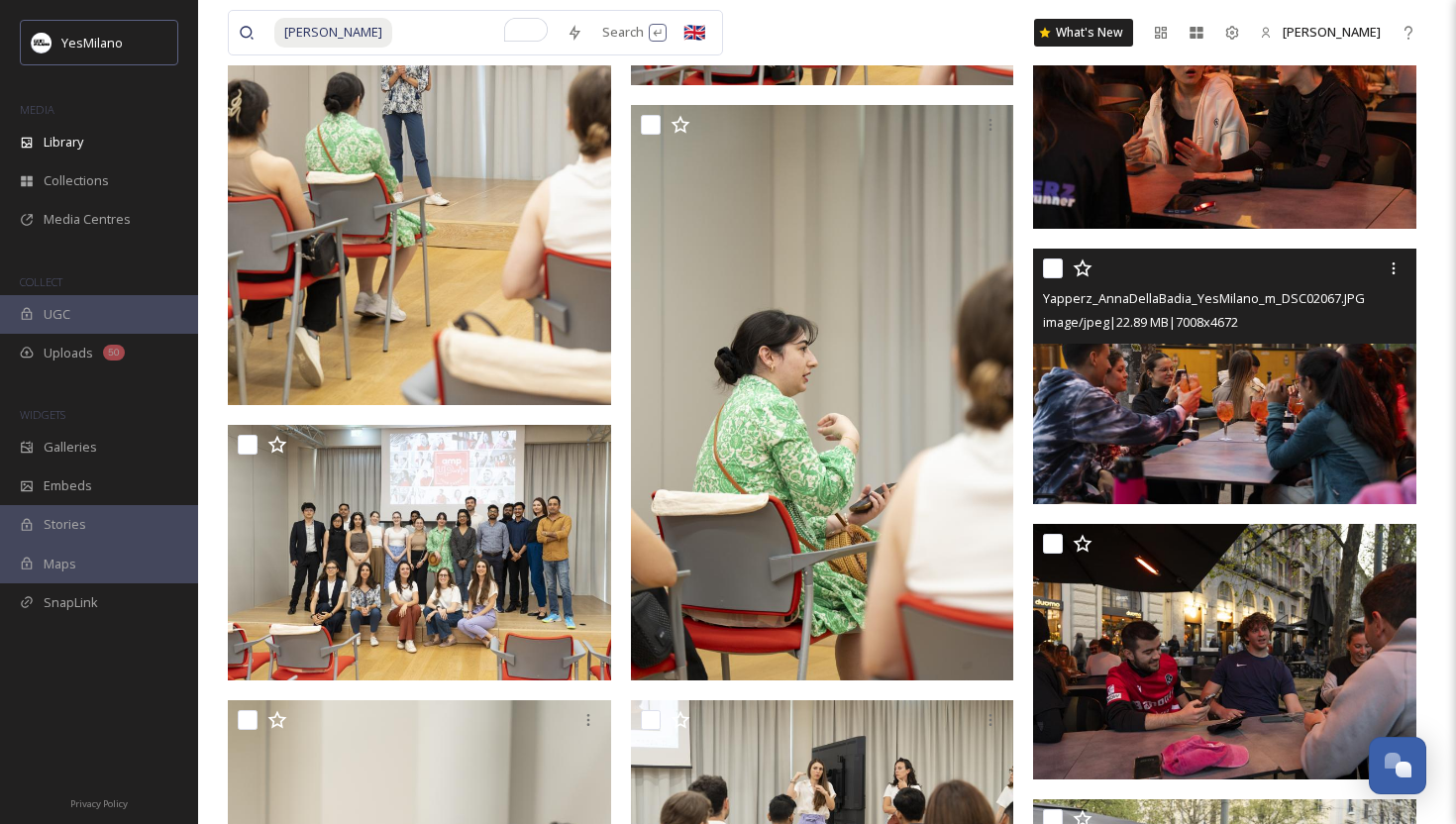 type 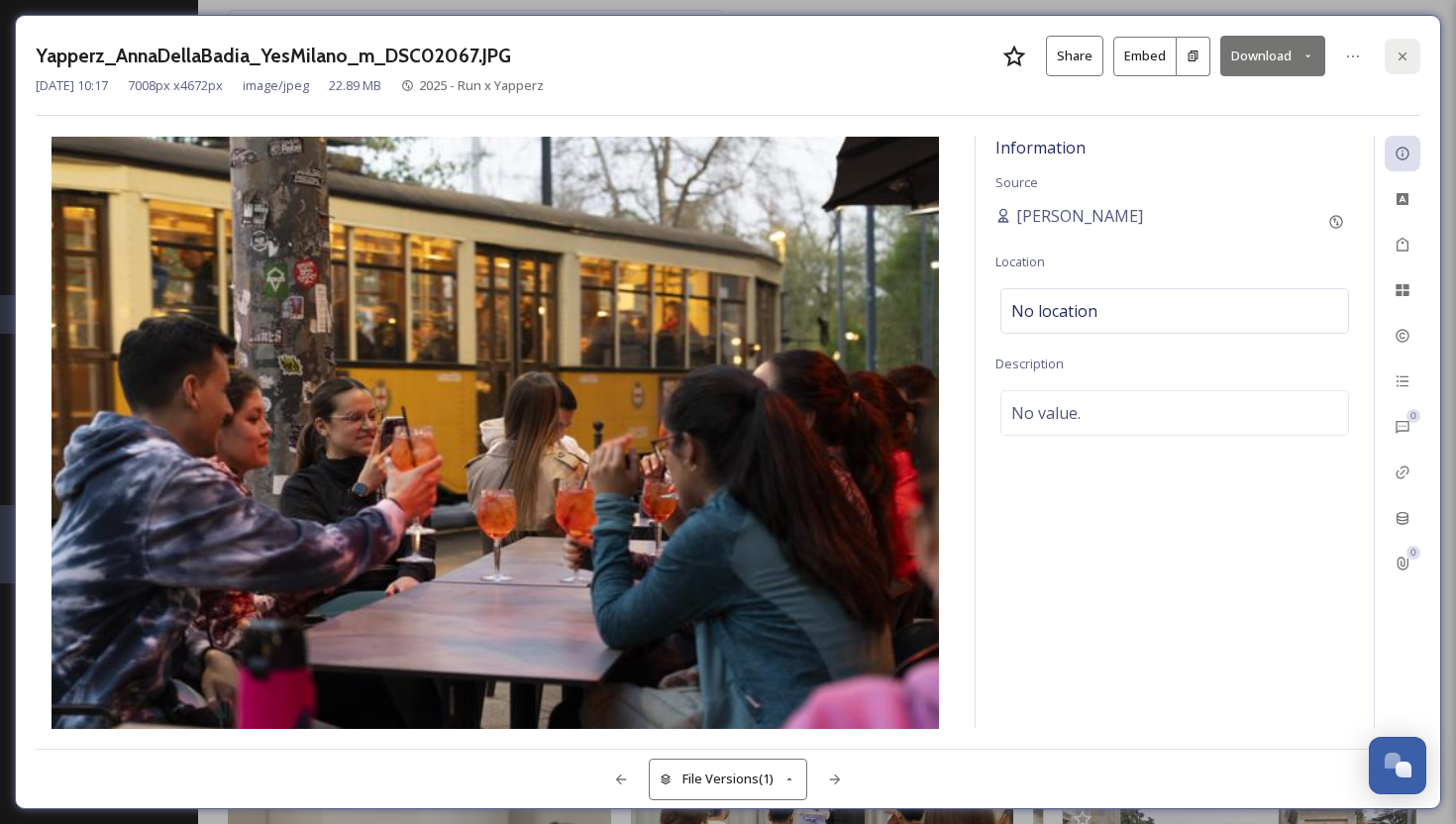 click 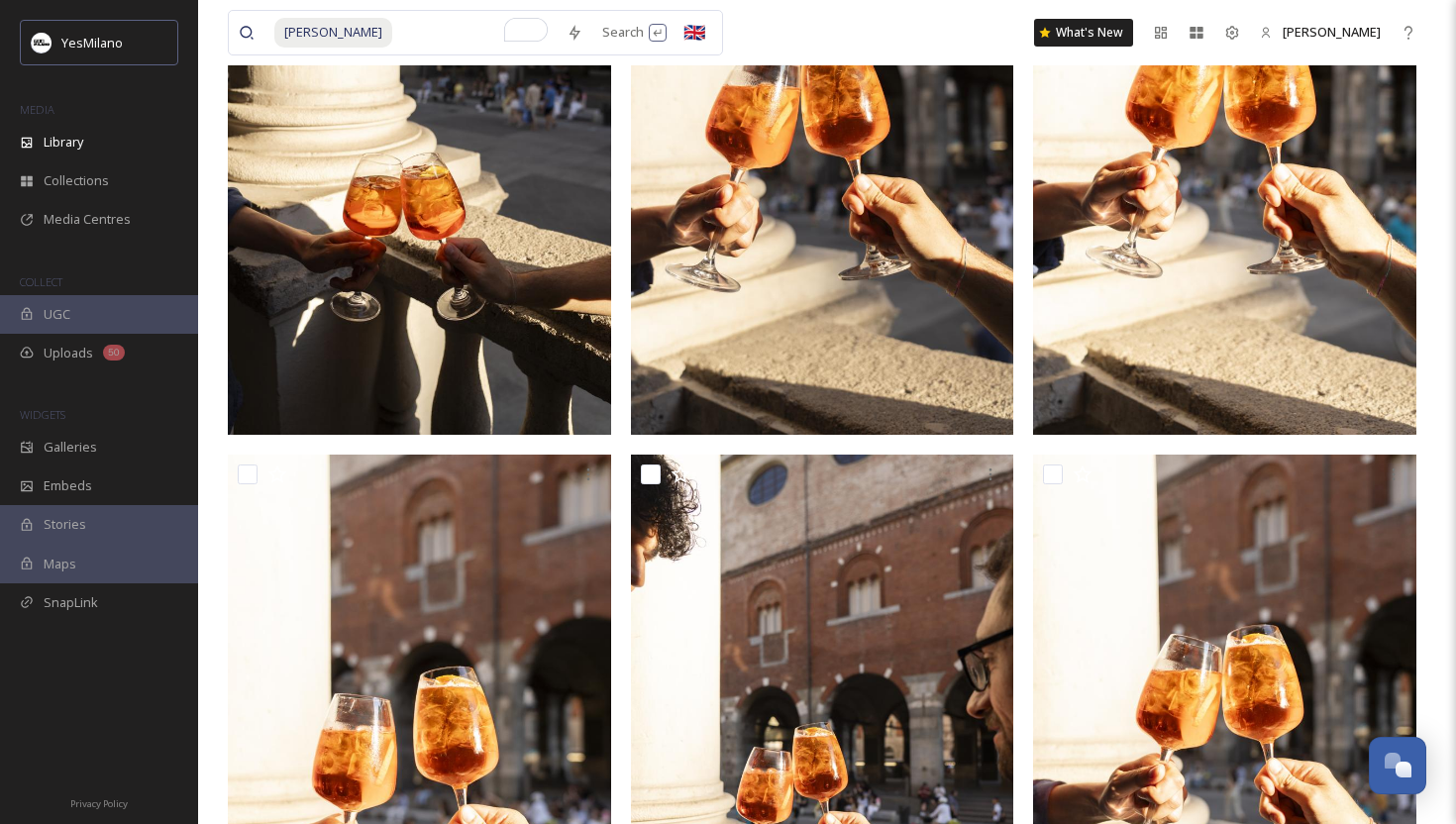 scroll, scrollTop: 2021, scrollLeft: 0, axis: vertical 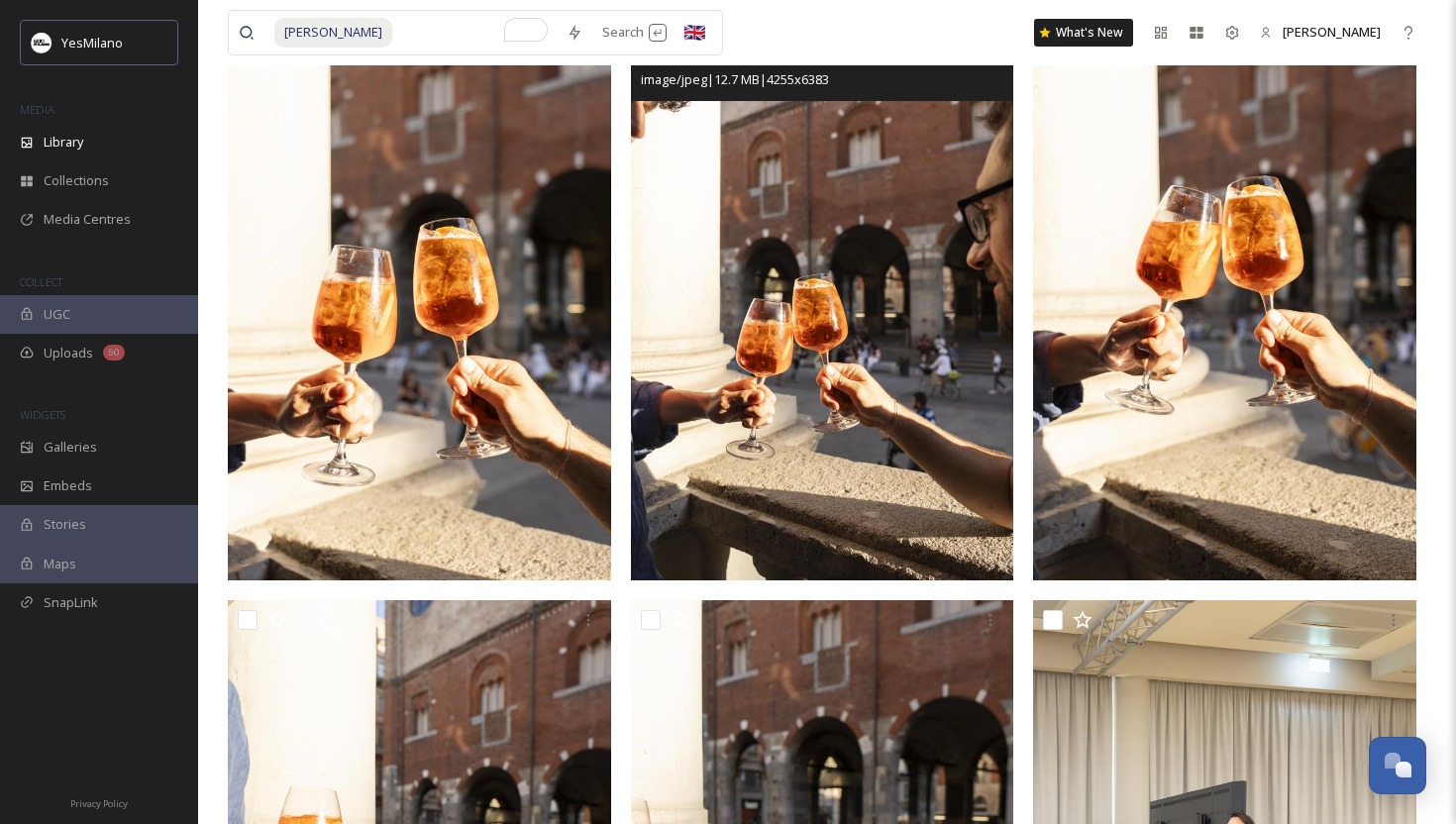 click at bounding box center (822, 293) 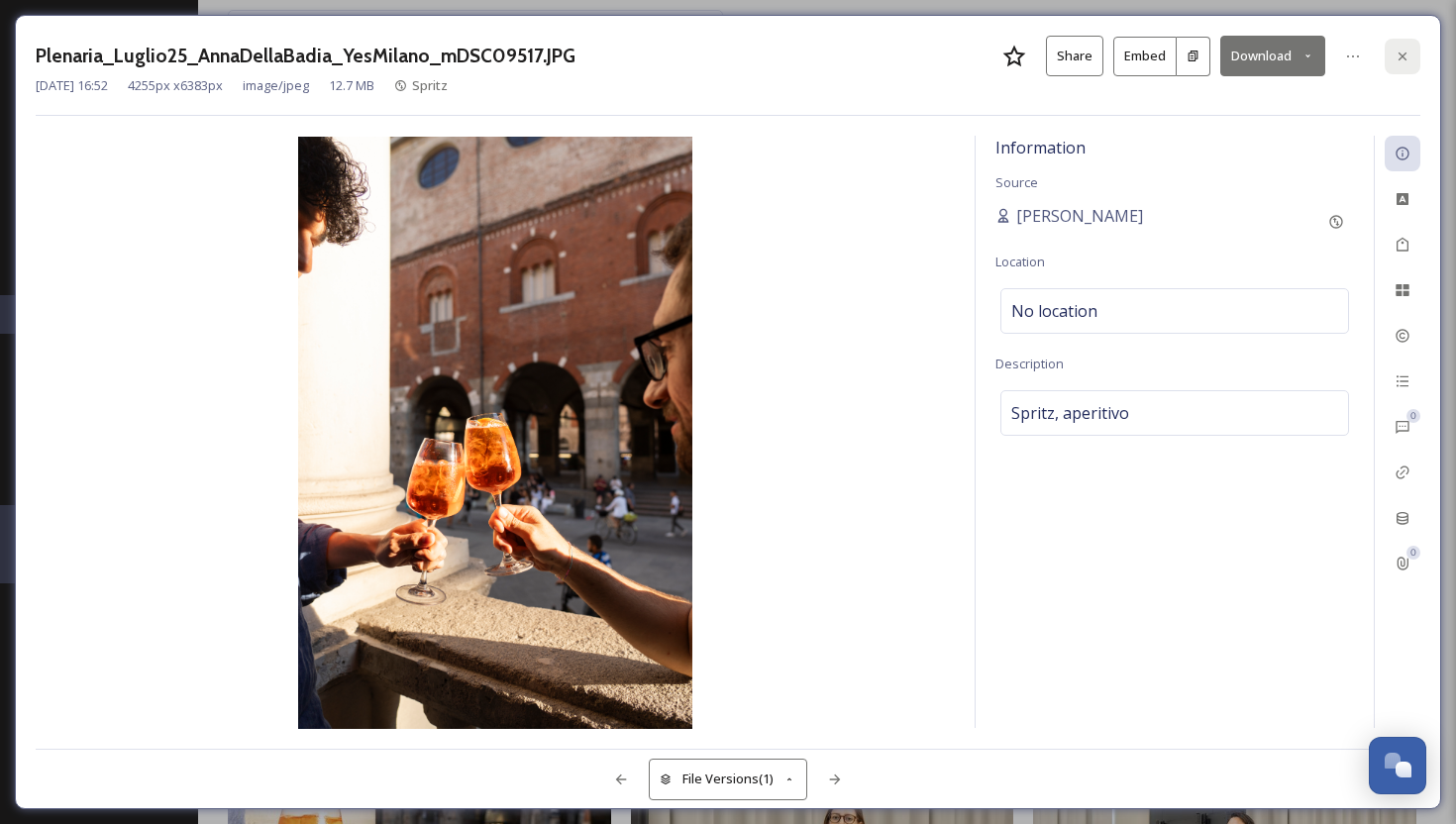 click 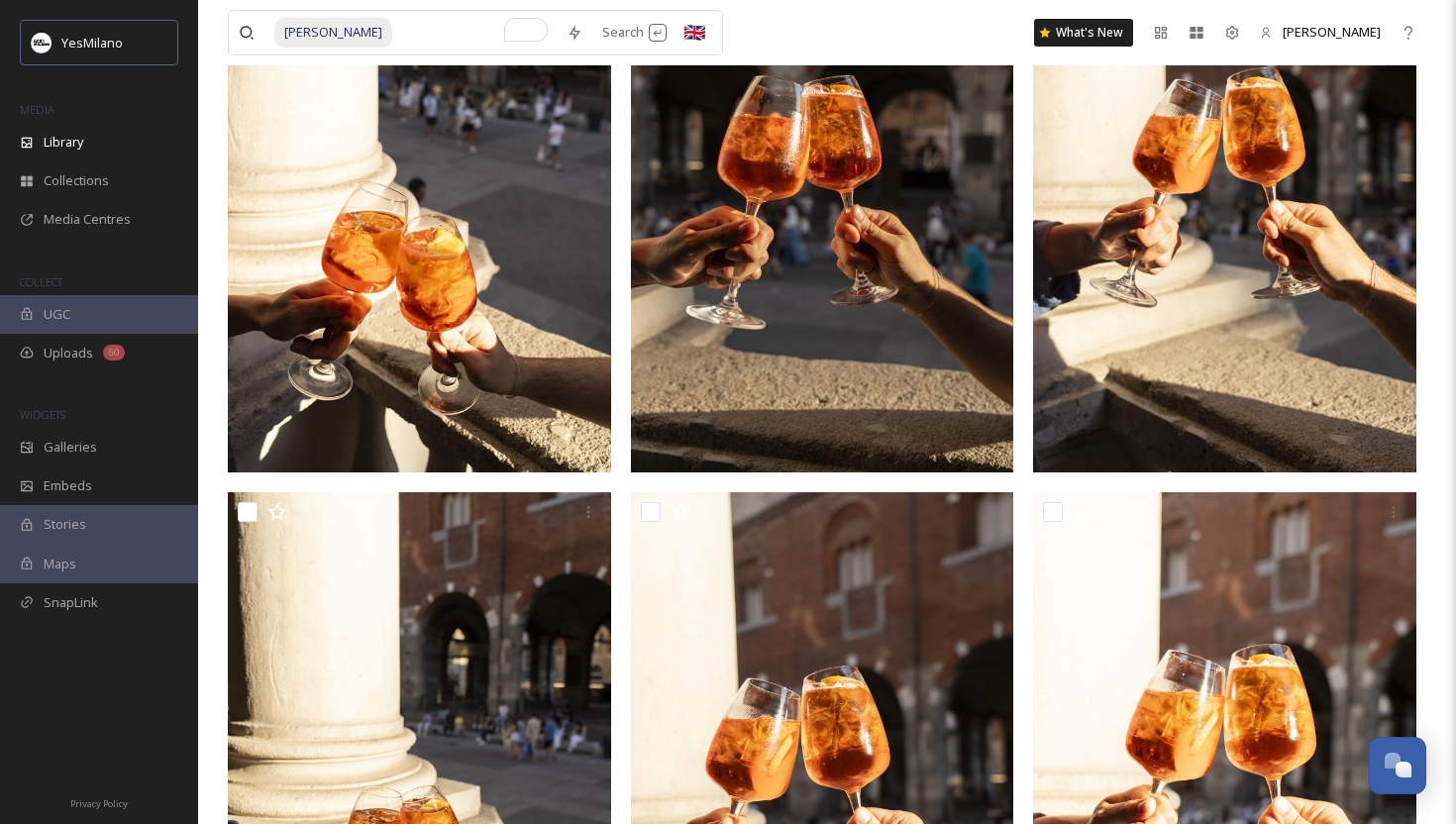 scroll, scrollTop: 776, scrollLeft: 0, axis: vertical 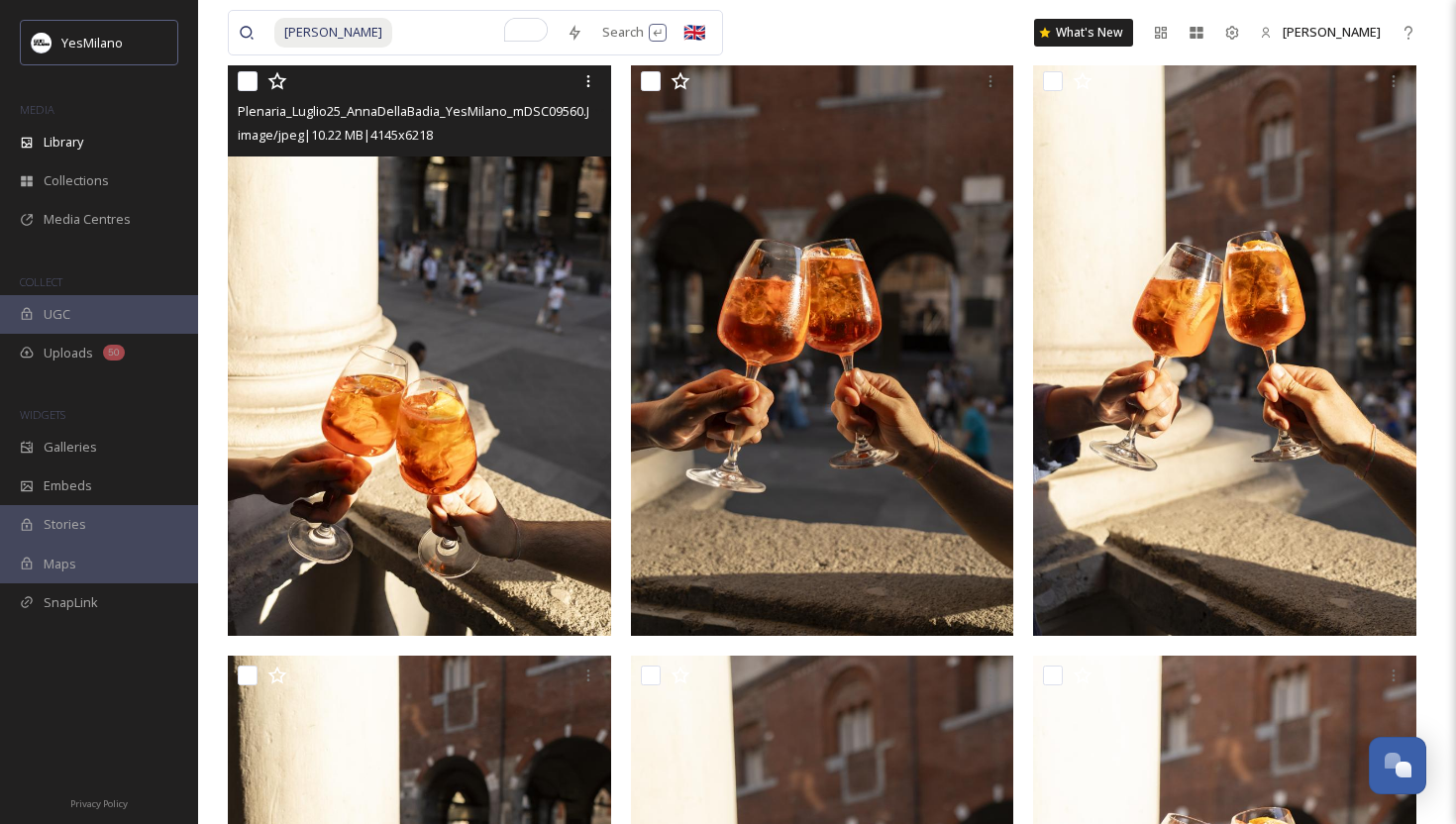 click at bounding box center (419, 349) 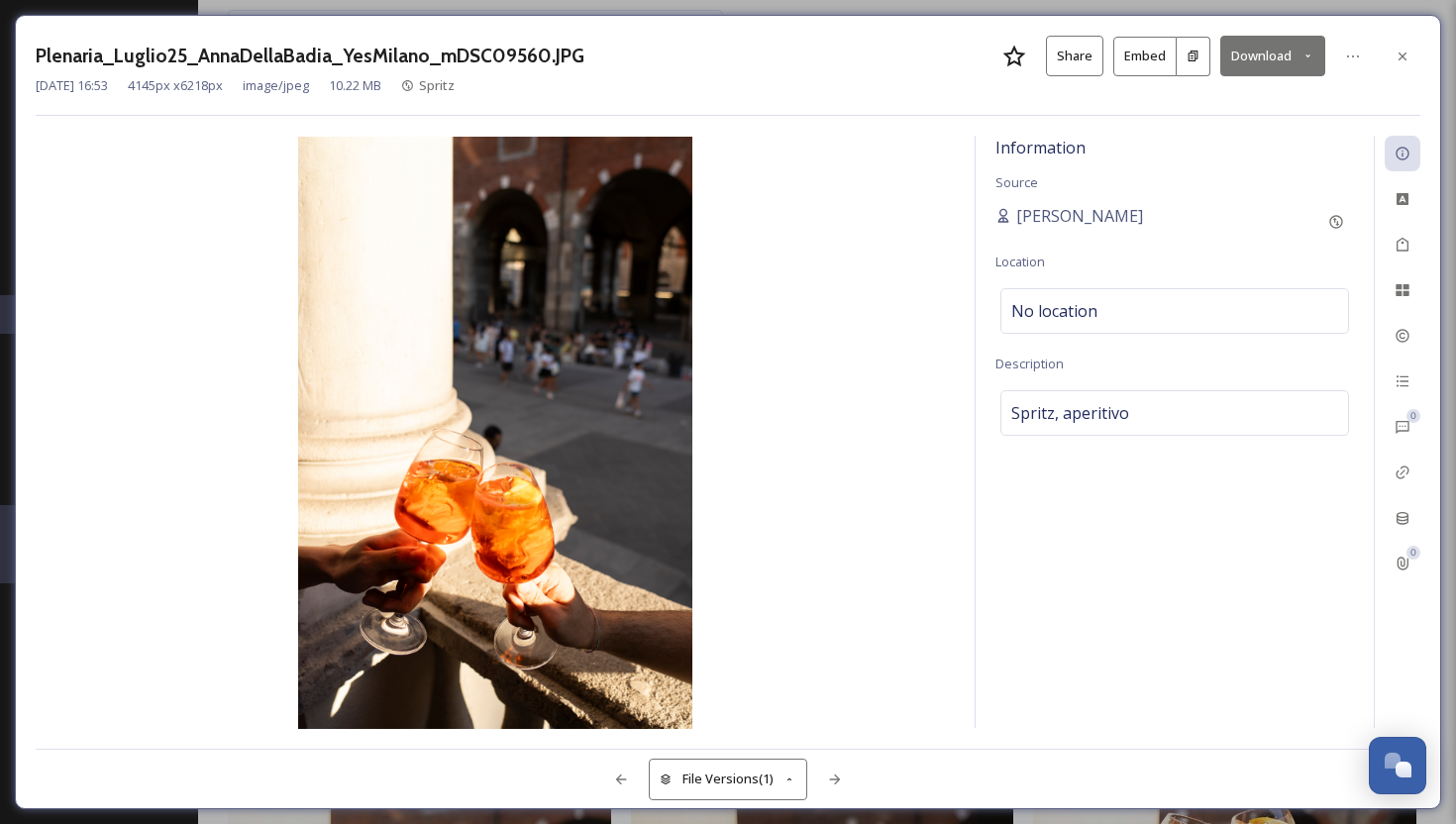 click on "Download" at bounding box center (1273, 55) 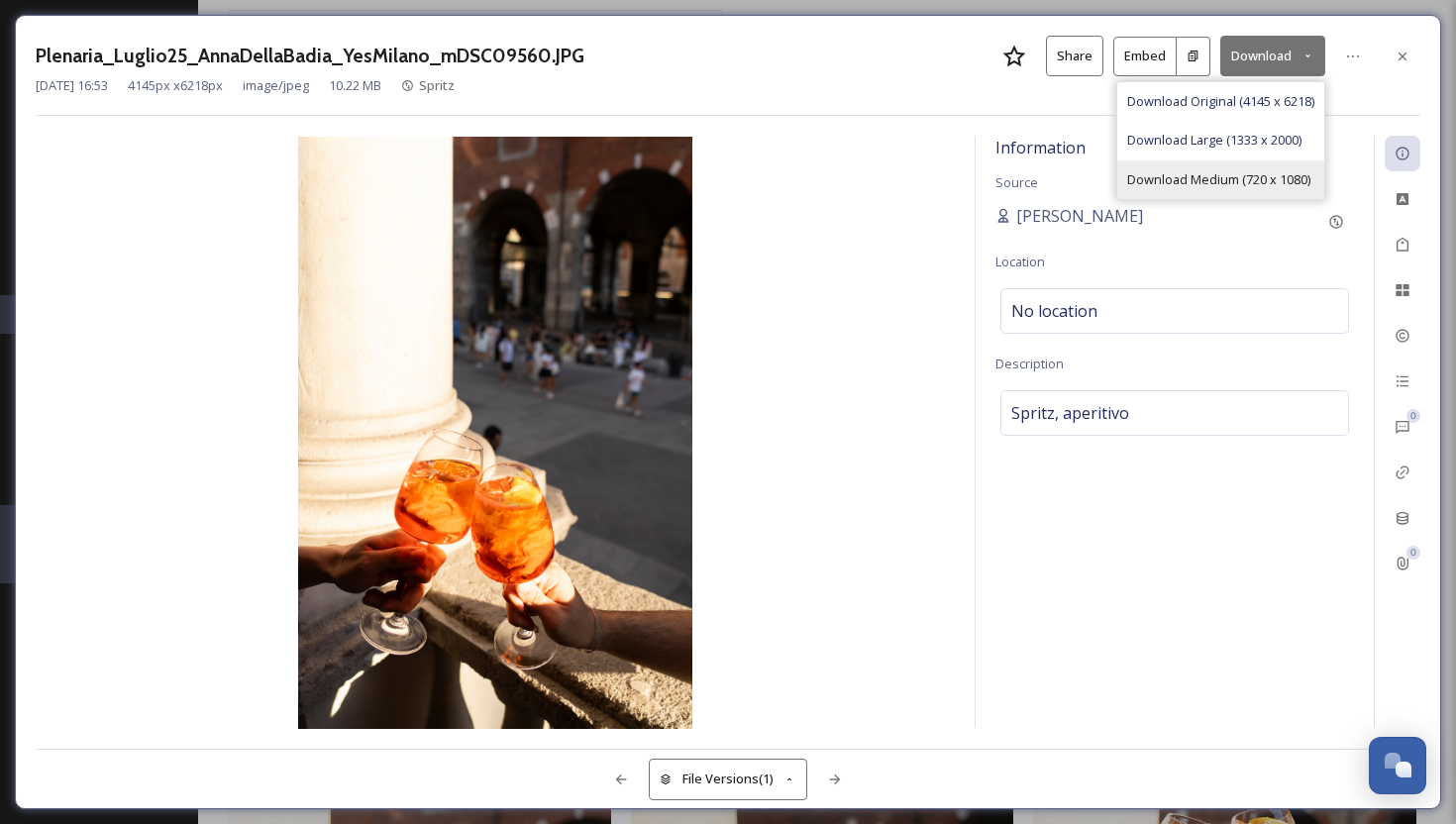 click on "Download Medium (720 x 1080)" at bounding box center (1218, 179) 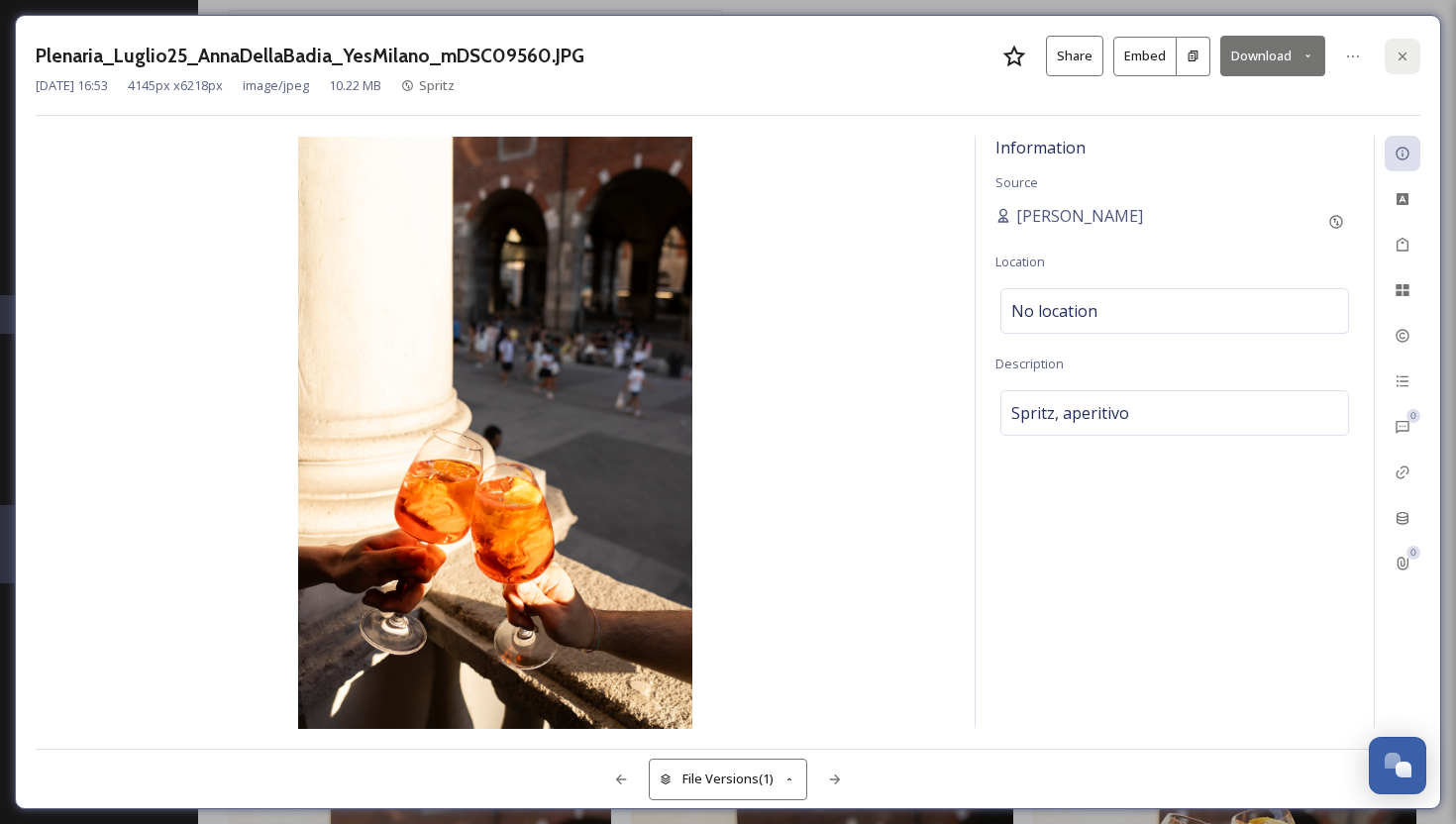 click 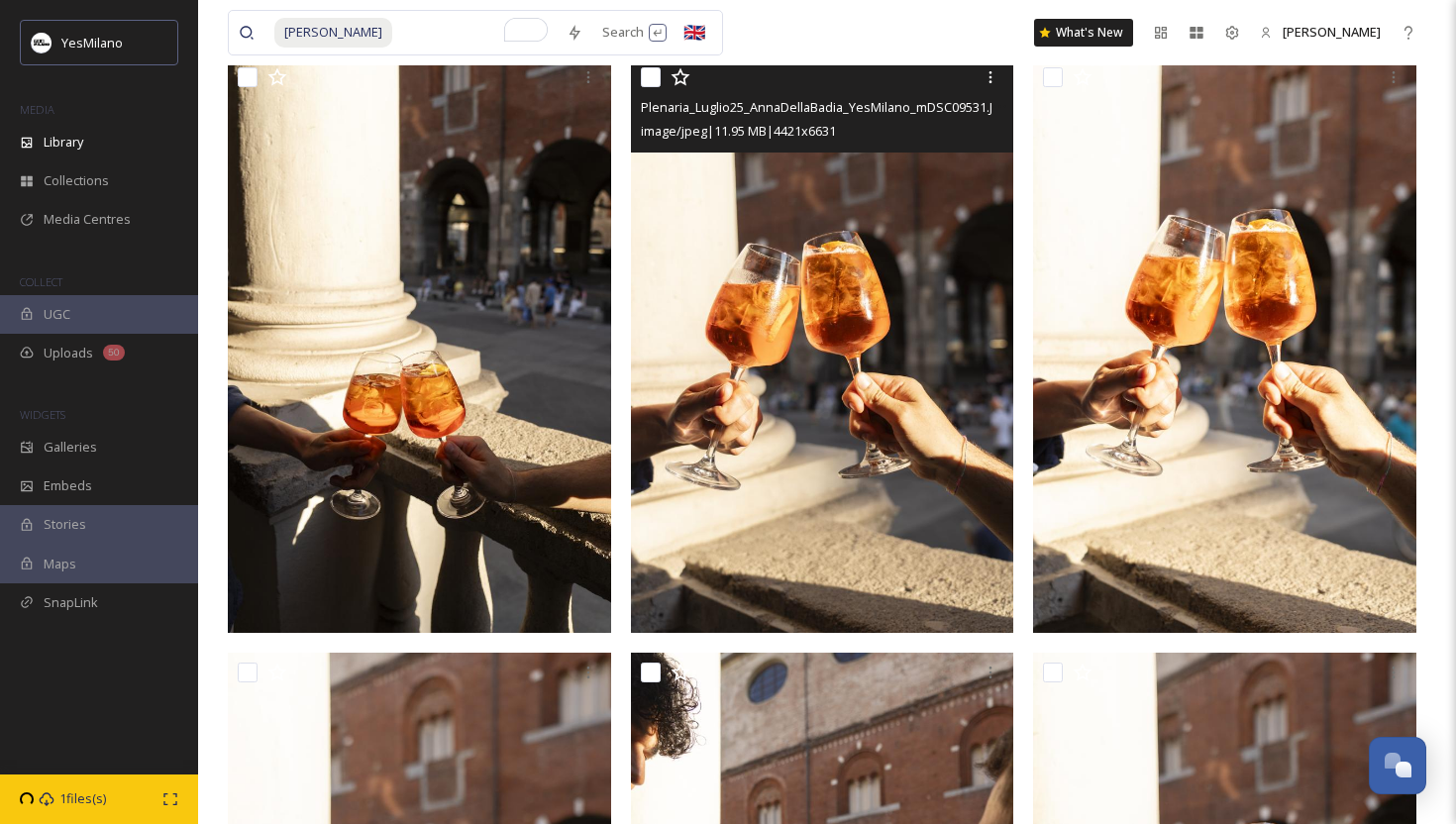 scroll, scrollTop: 1530, scrollLeft: 0, axis: vertical 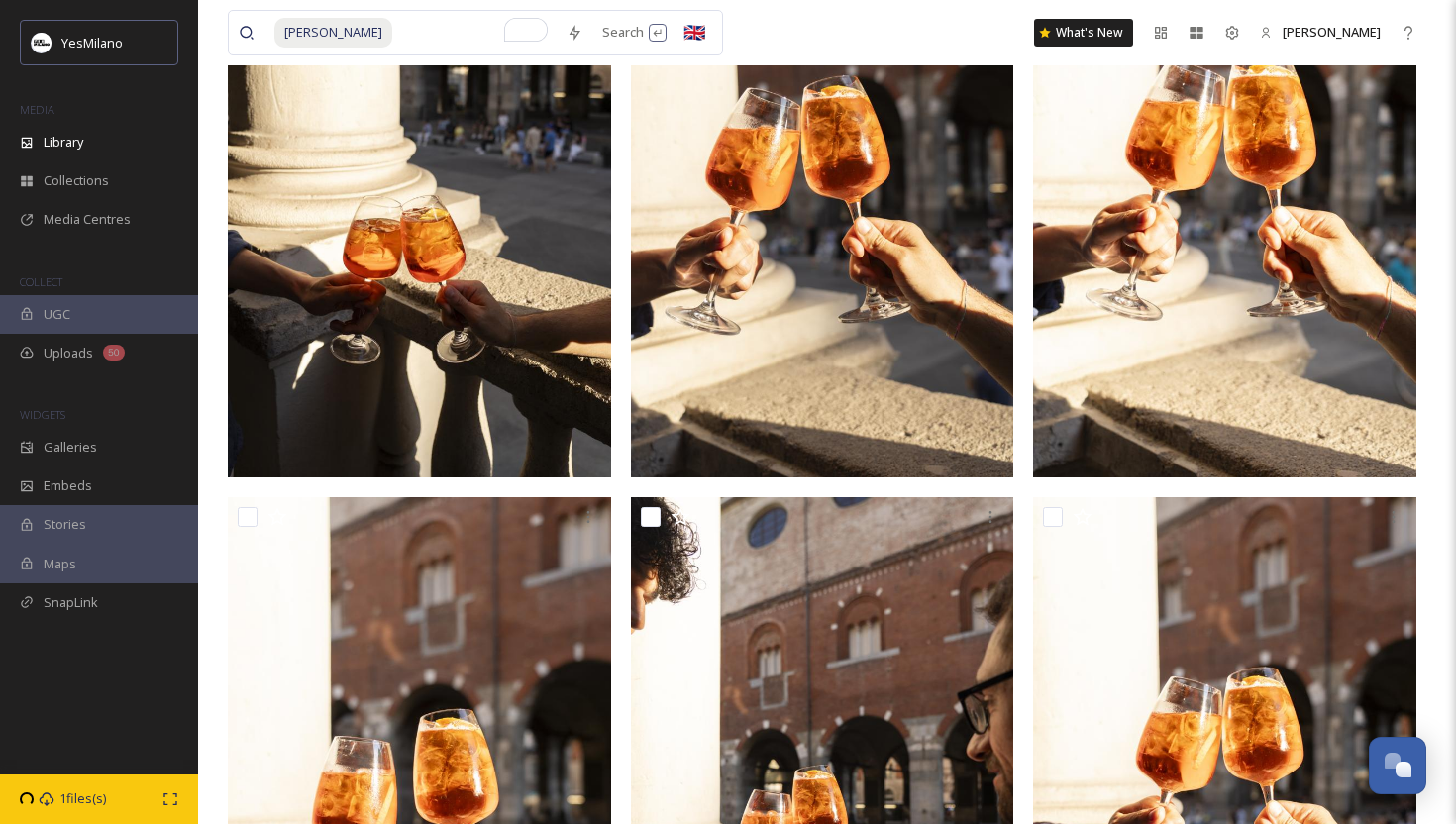 click at bounding box center (419, 189) 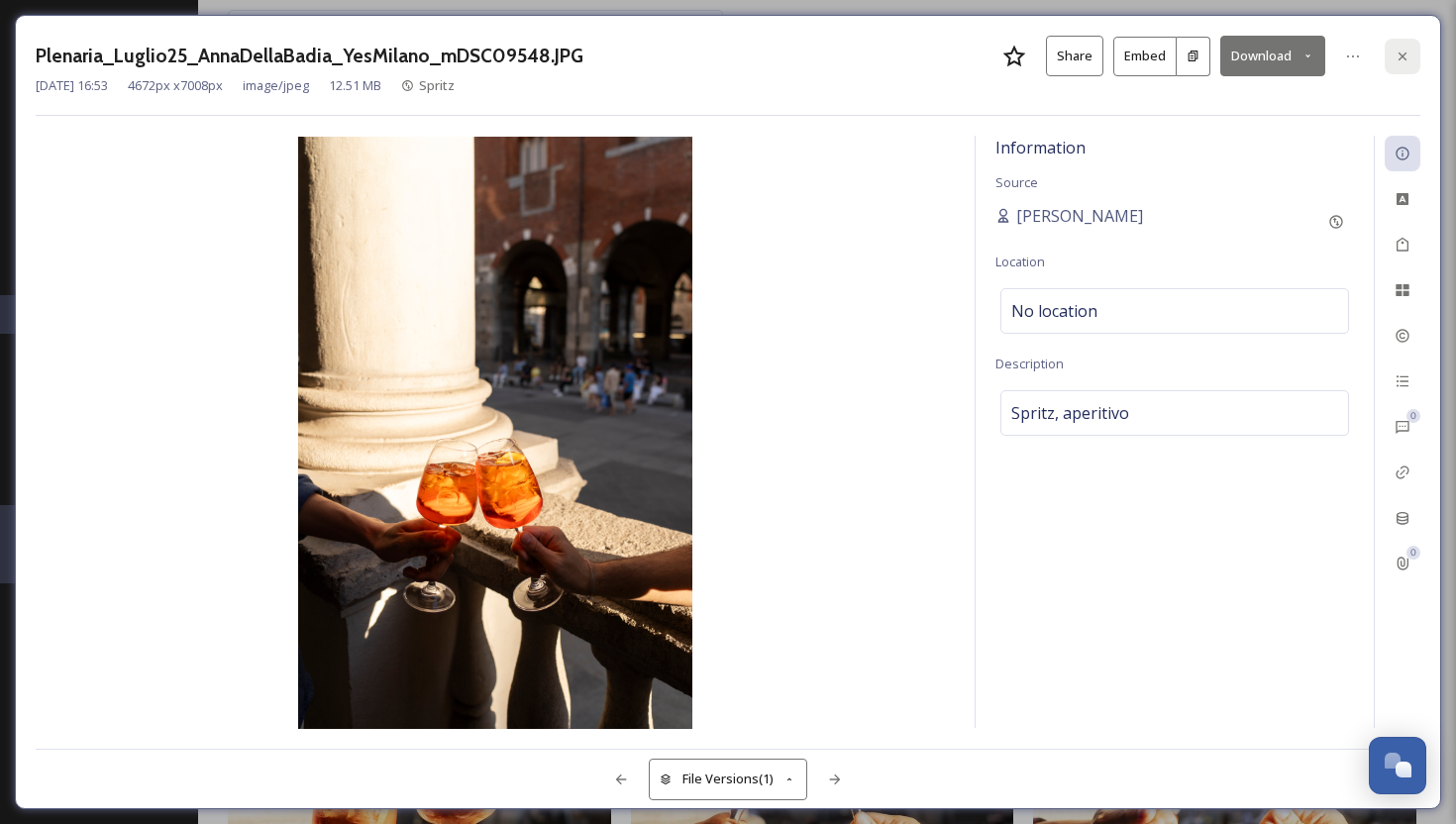 click at bounding box center [1403, 56] 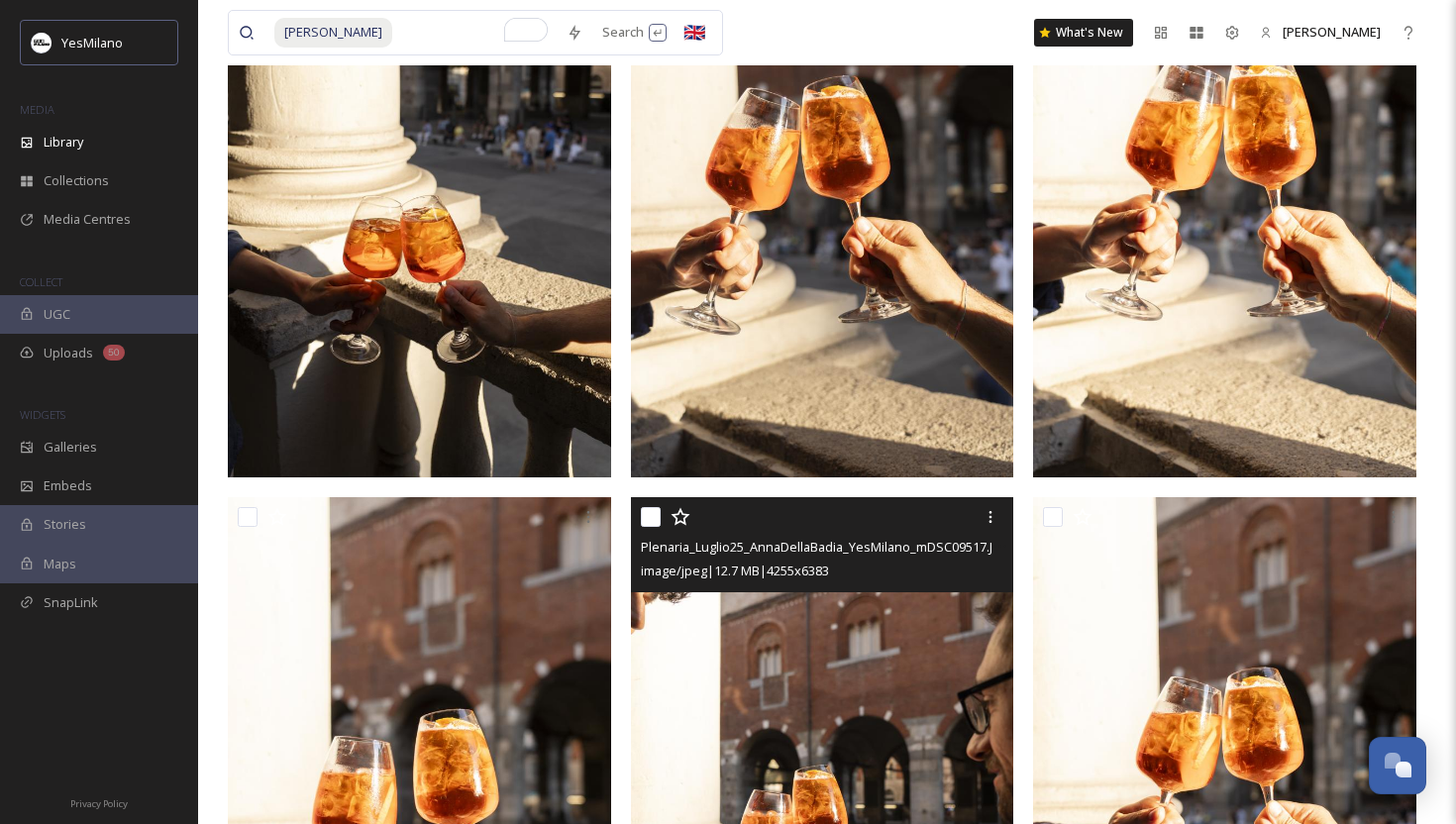 scroll, scrollTop: 1906, scrollLeft: 0, axis: vertical 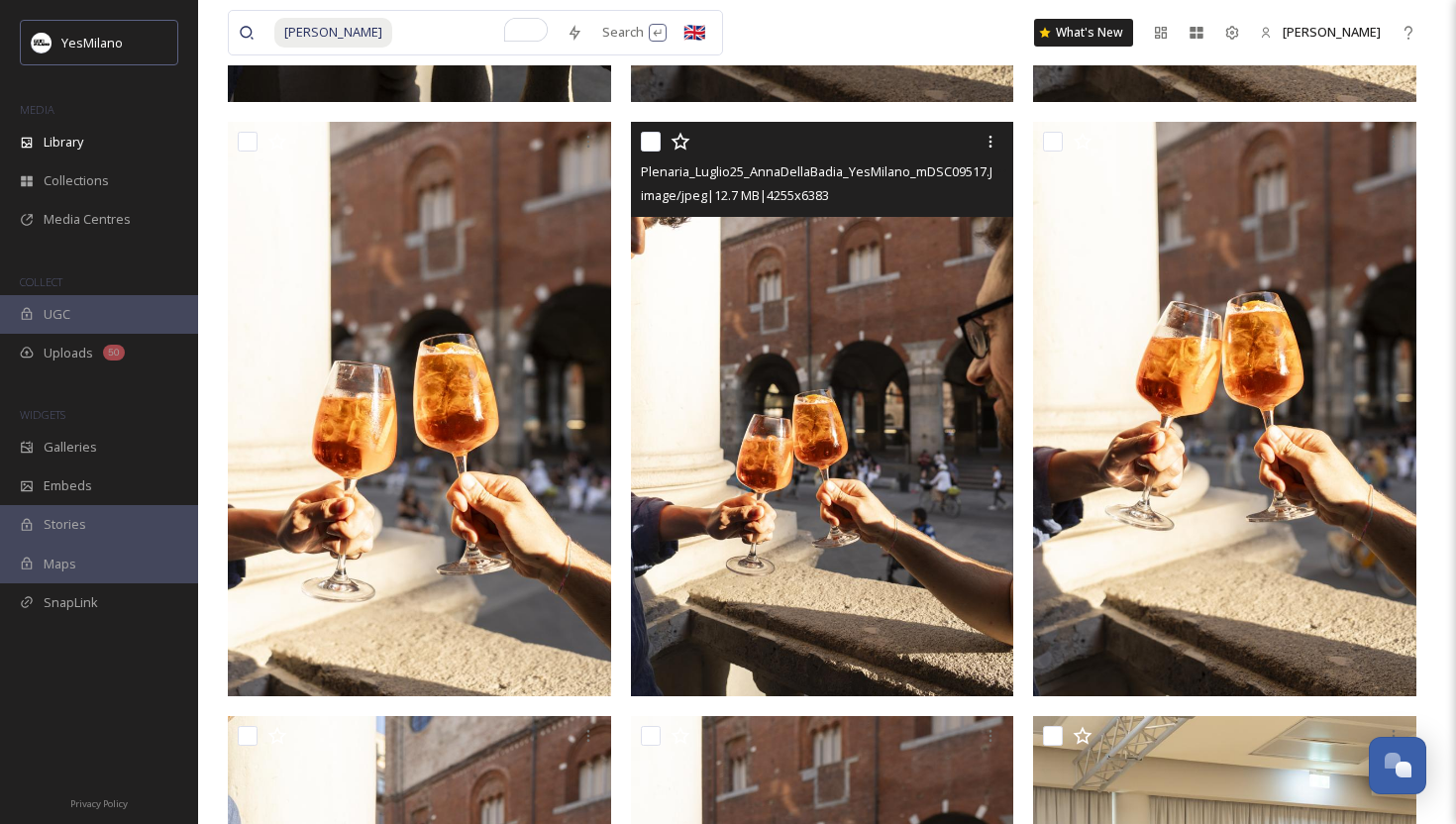 click at bounding box center [822, 409] 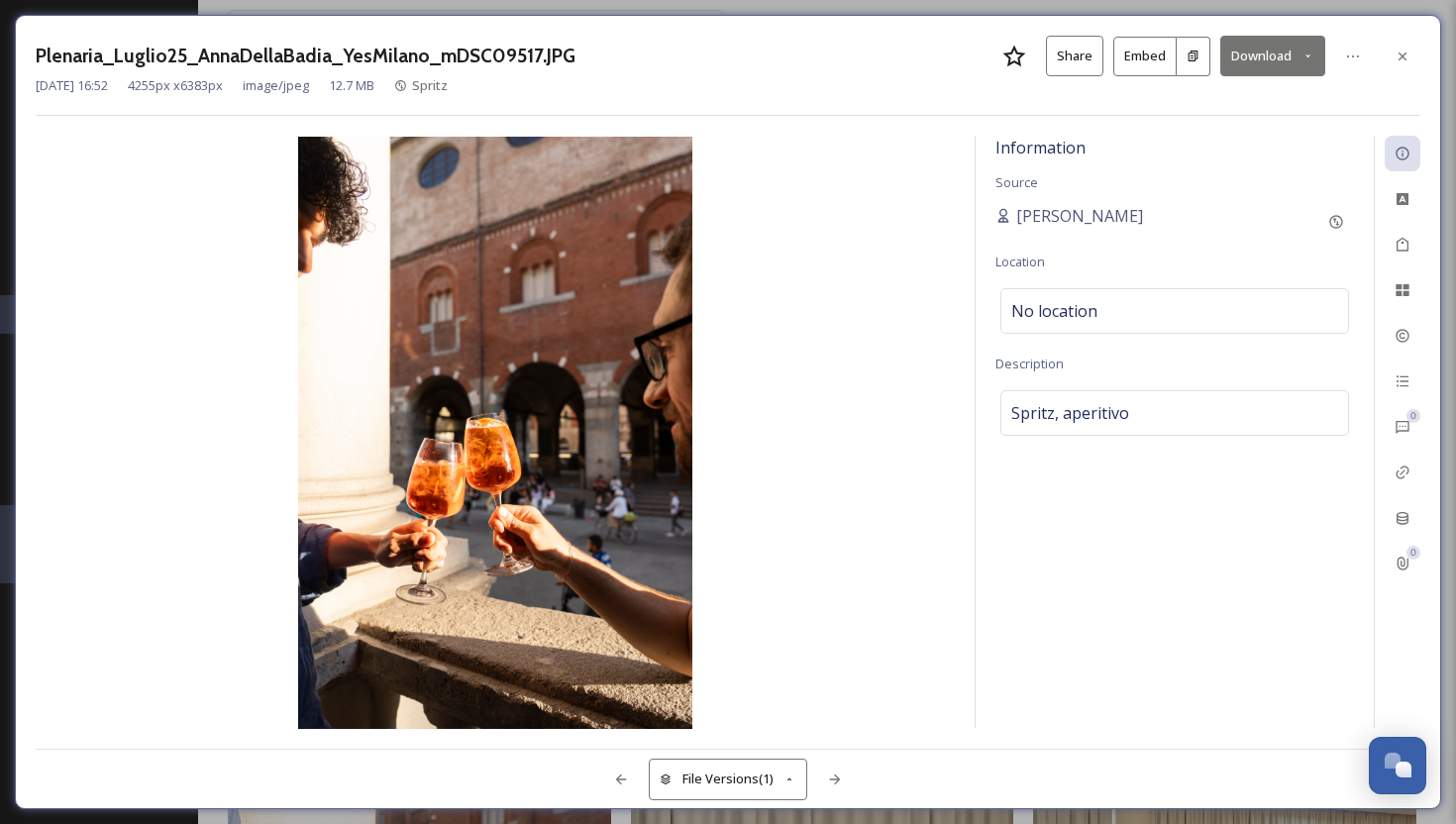click on "Download" at bounding box center [1273, 55] 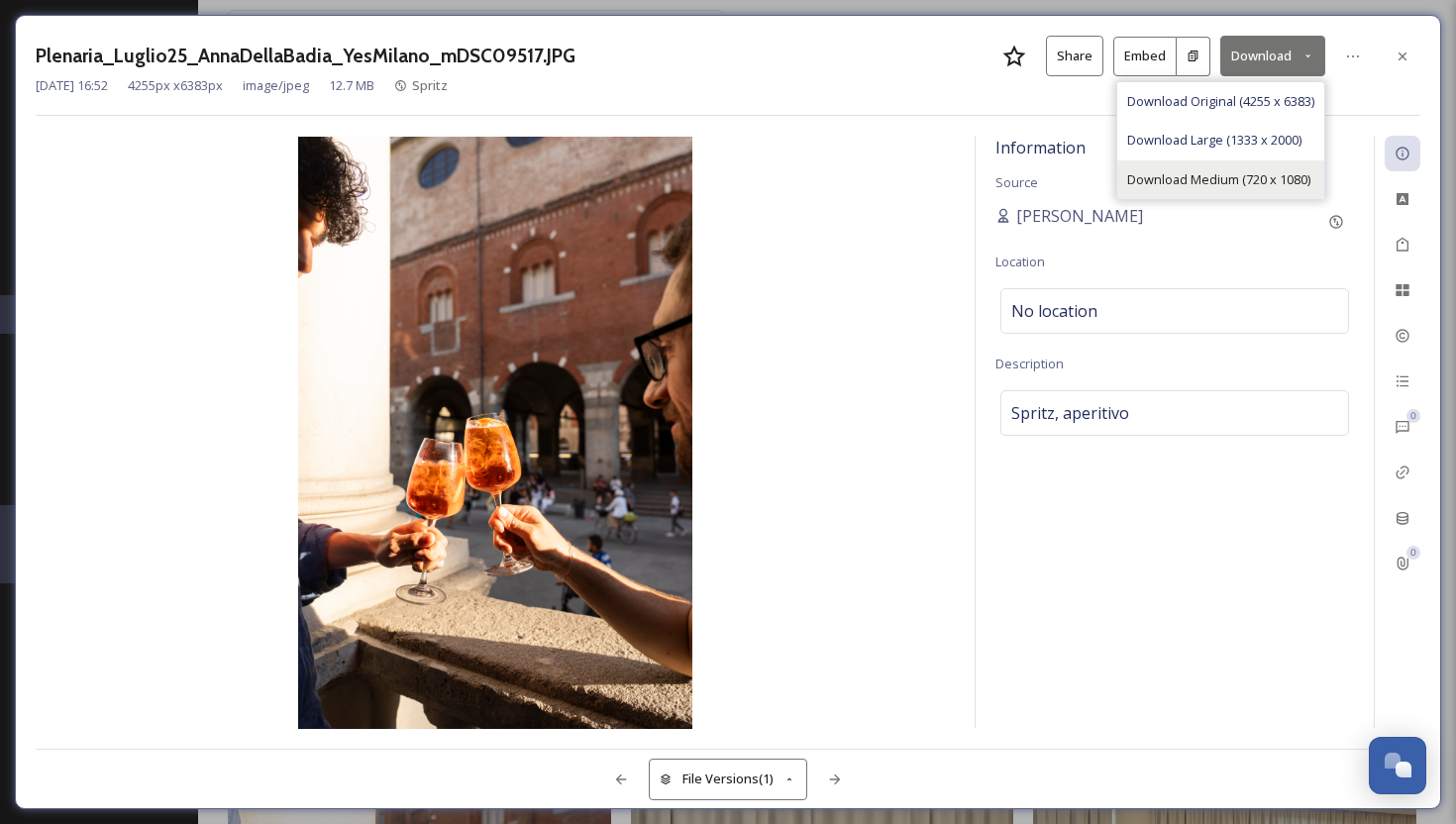 click on "Download Medium (720 x 1080)" at bounding box center [1218, 179] 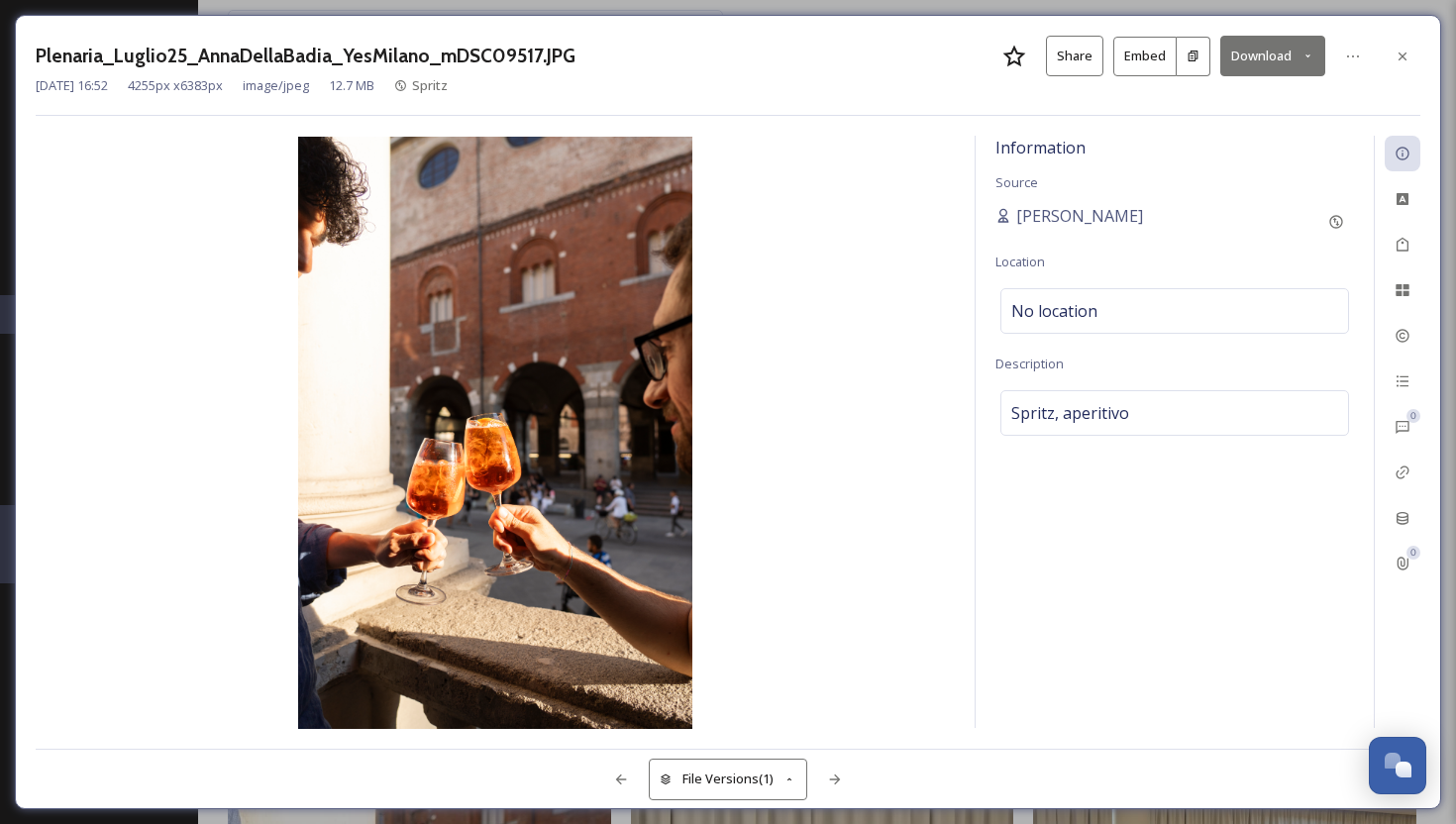 click on "Plenaria_Luglio25_AnnaDellaBadia_YesMilano_mDSC09517.JPG Share Embed Download [DATE] 16:52 4255 px x  6383 px image/jpeg 12.7 MB Spritz Information Source [PERSON_NAME] Location No location Description [GEOGRAPHIC_DATA], aperitivo 0 0 File Versions  (1)" at bounding box center (728, 412) 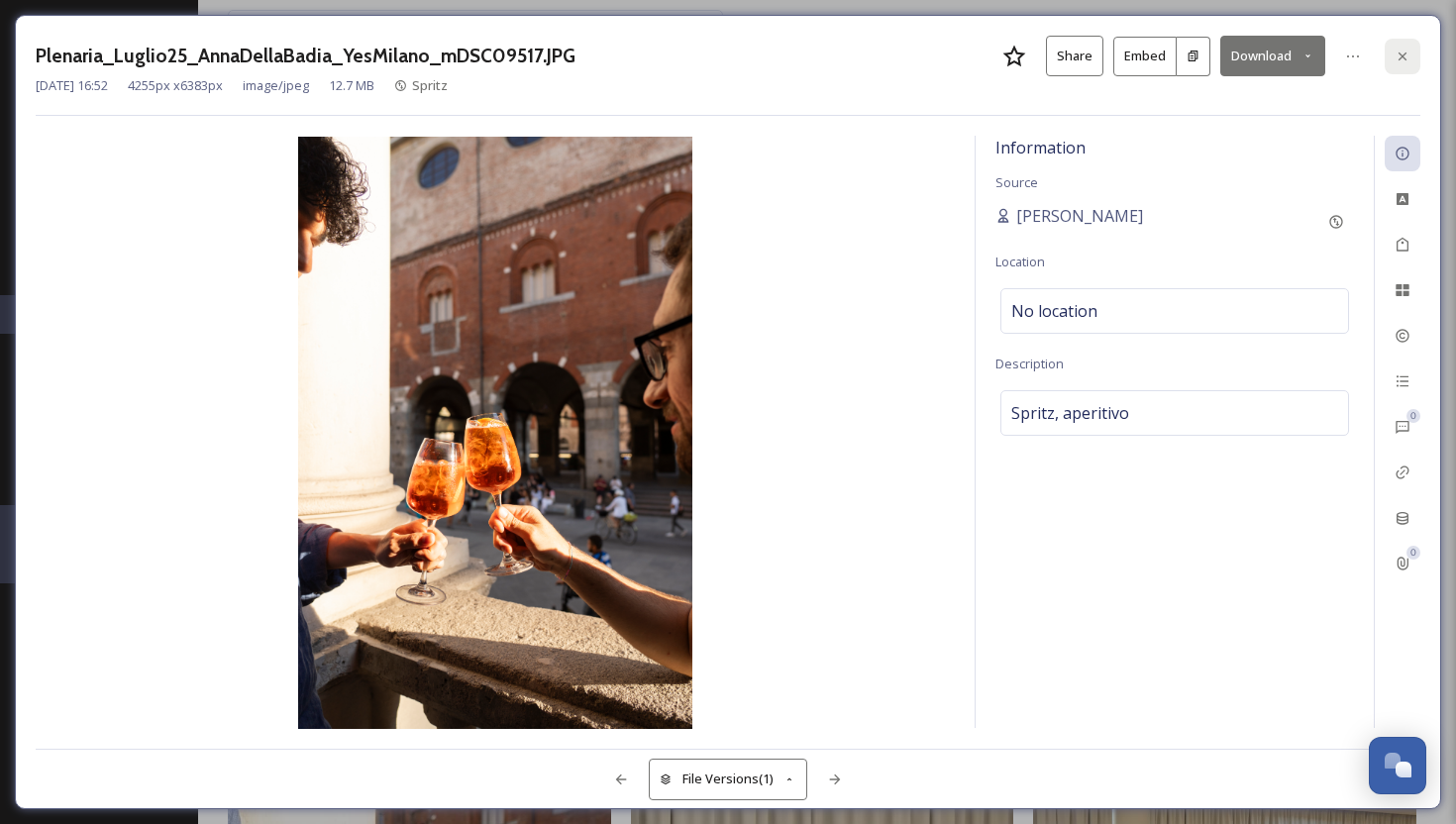 click at bounding box center (1403, 56) 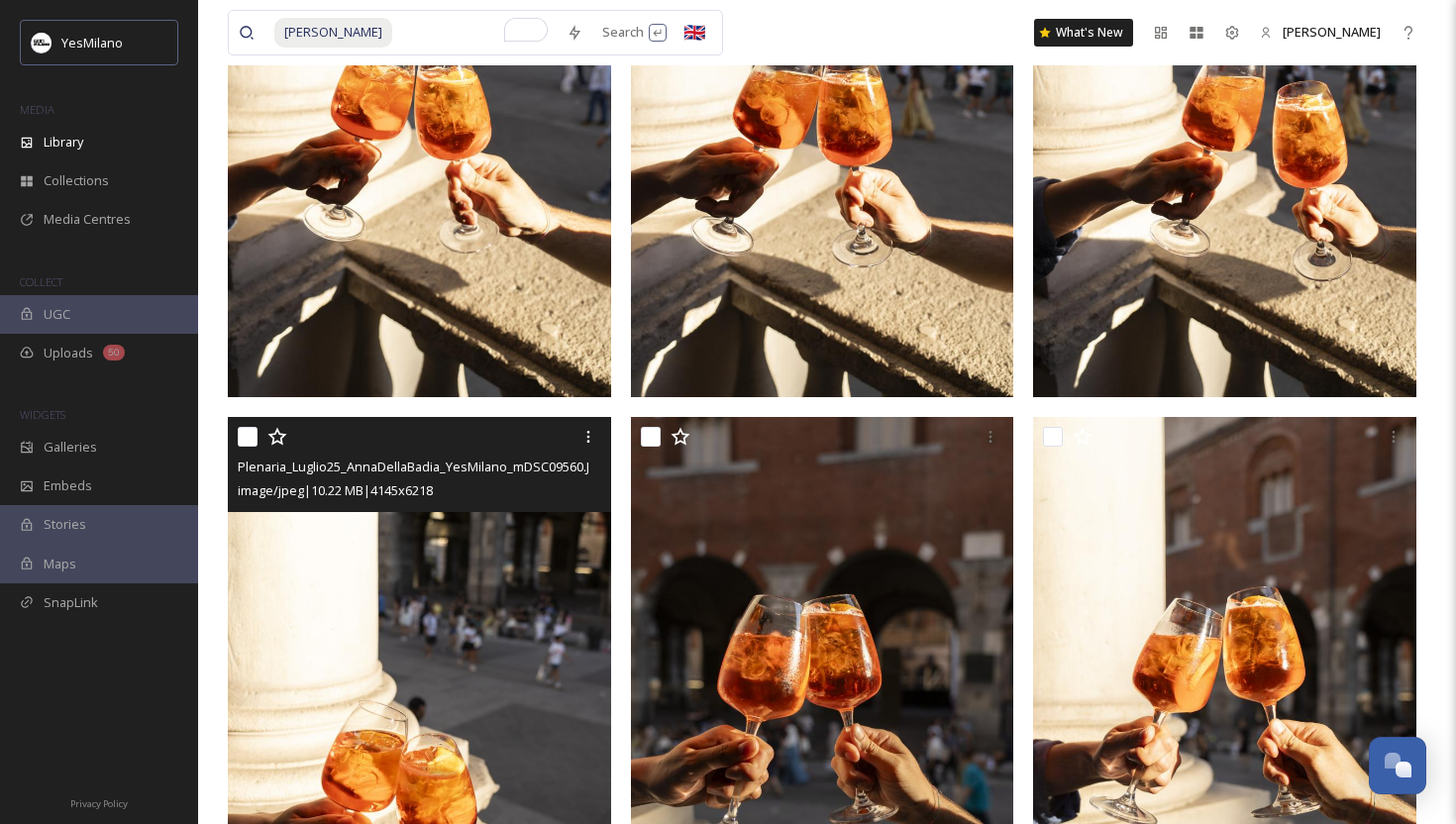 scroll, scrollTop: 0, scrollLeft: 0, axis: both 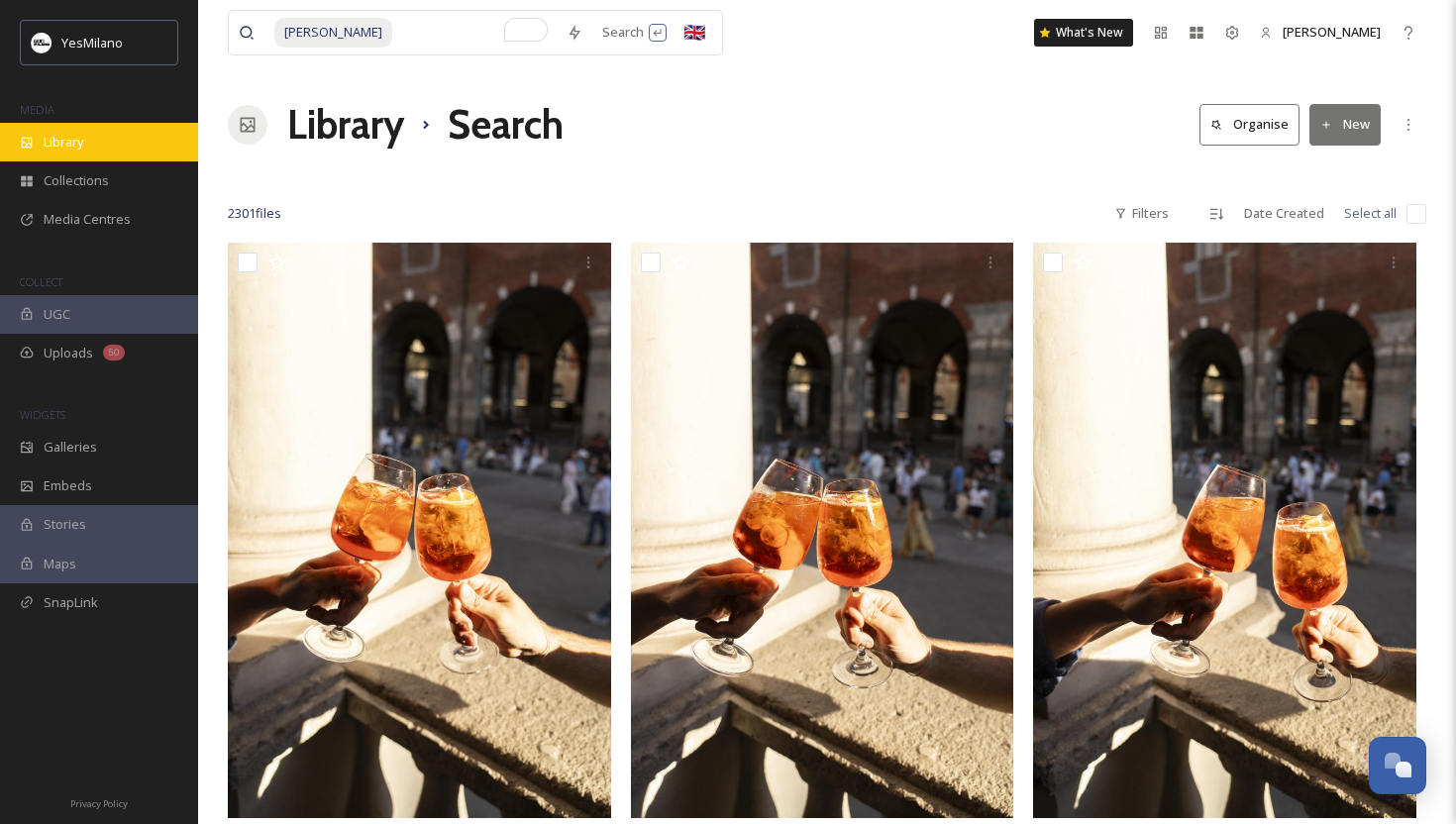click on "Library" at bounding box center [99, 142] 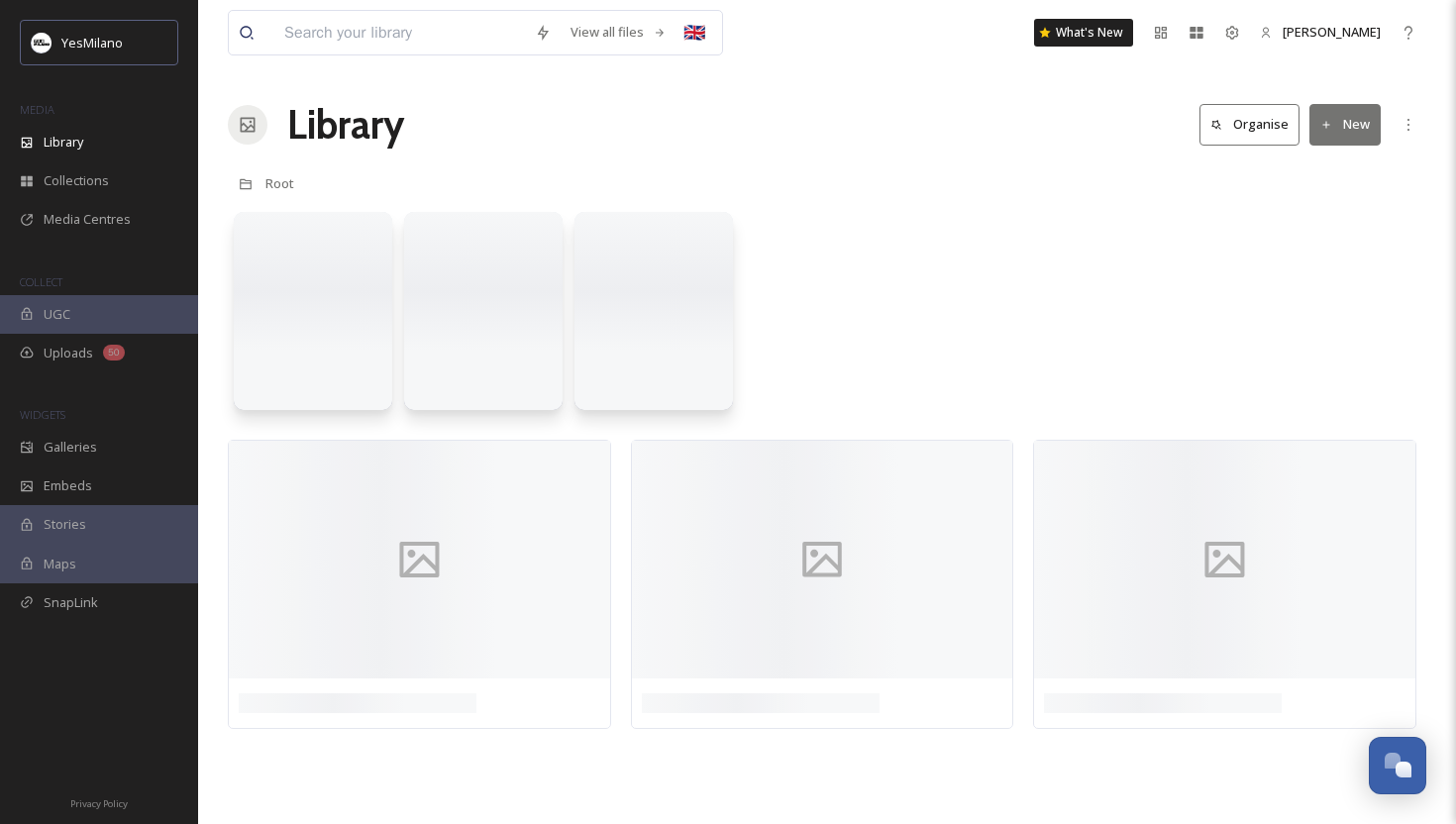 click at bounding box center (399, 33) 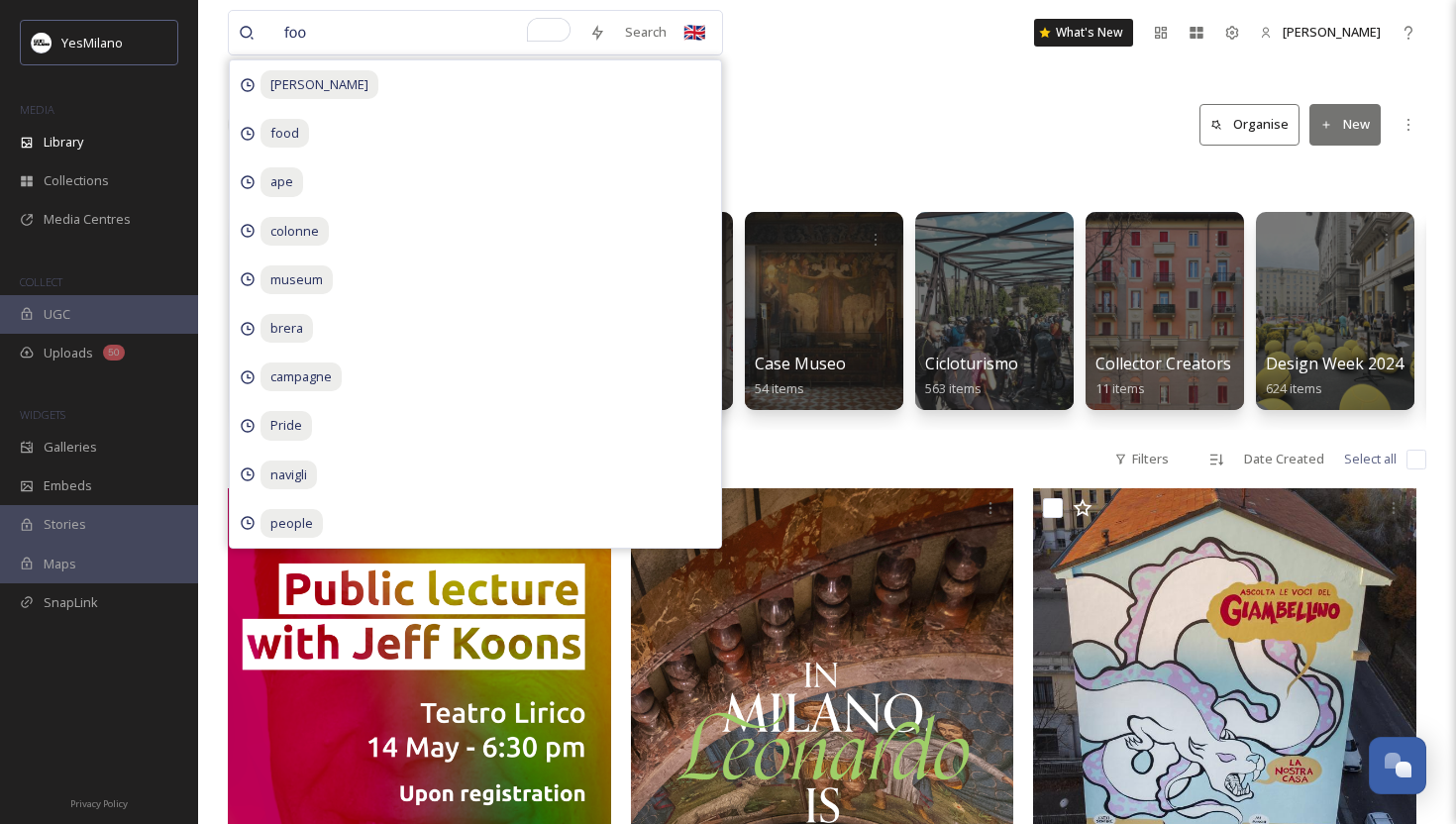type on "food" 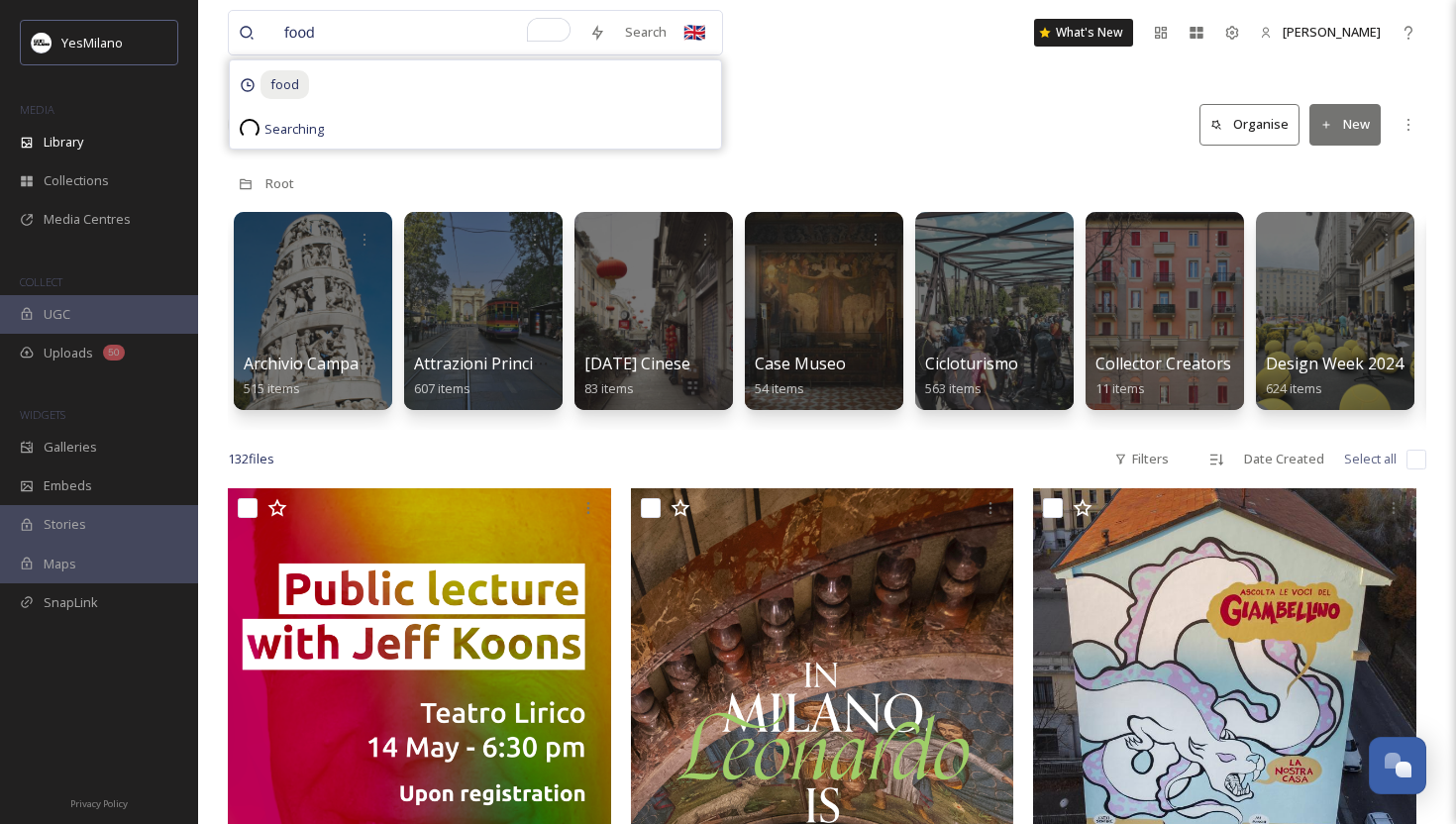 type 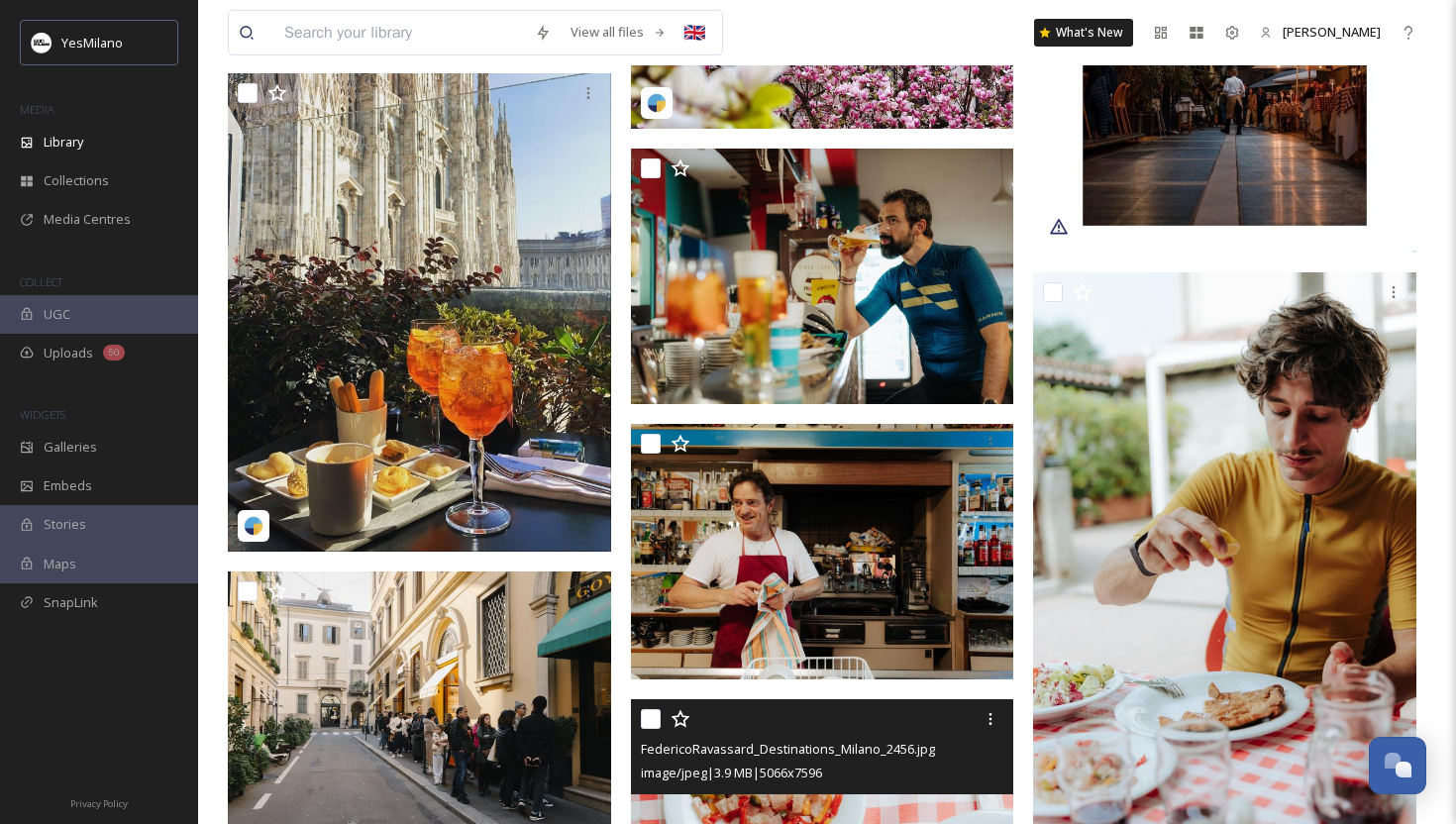 scroll, scrollTop: 9709, scrollLeft: 0, axis: vertical 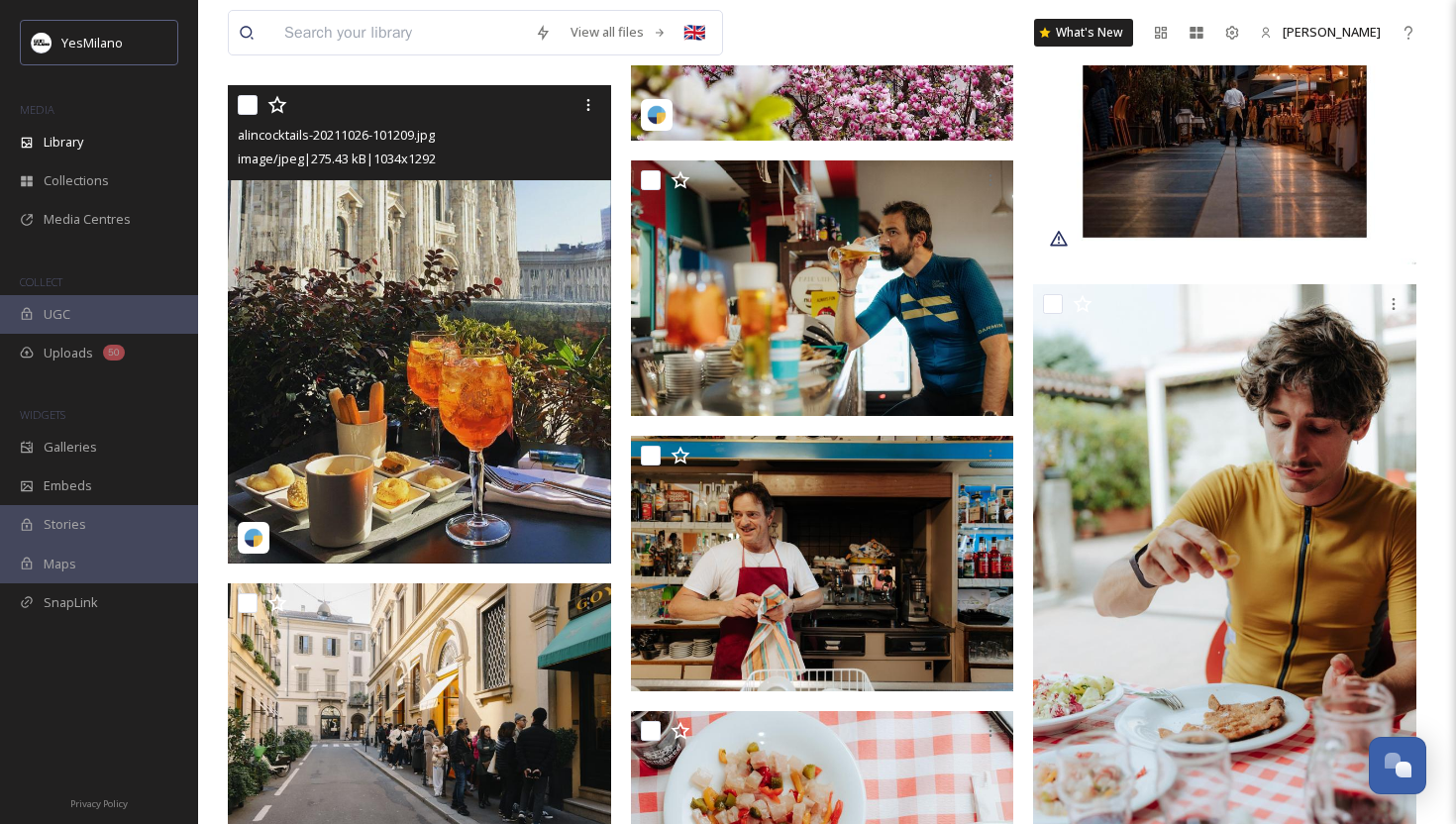click at bounding box center [419, 325] 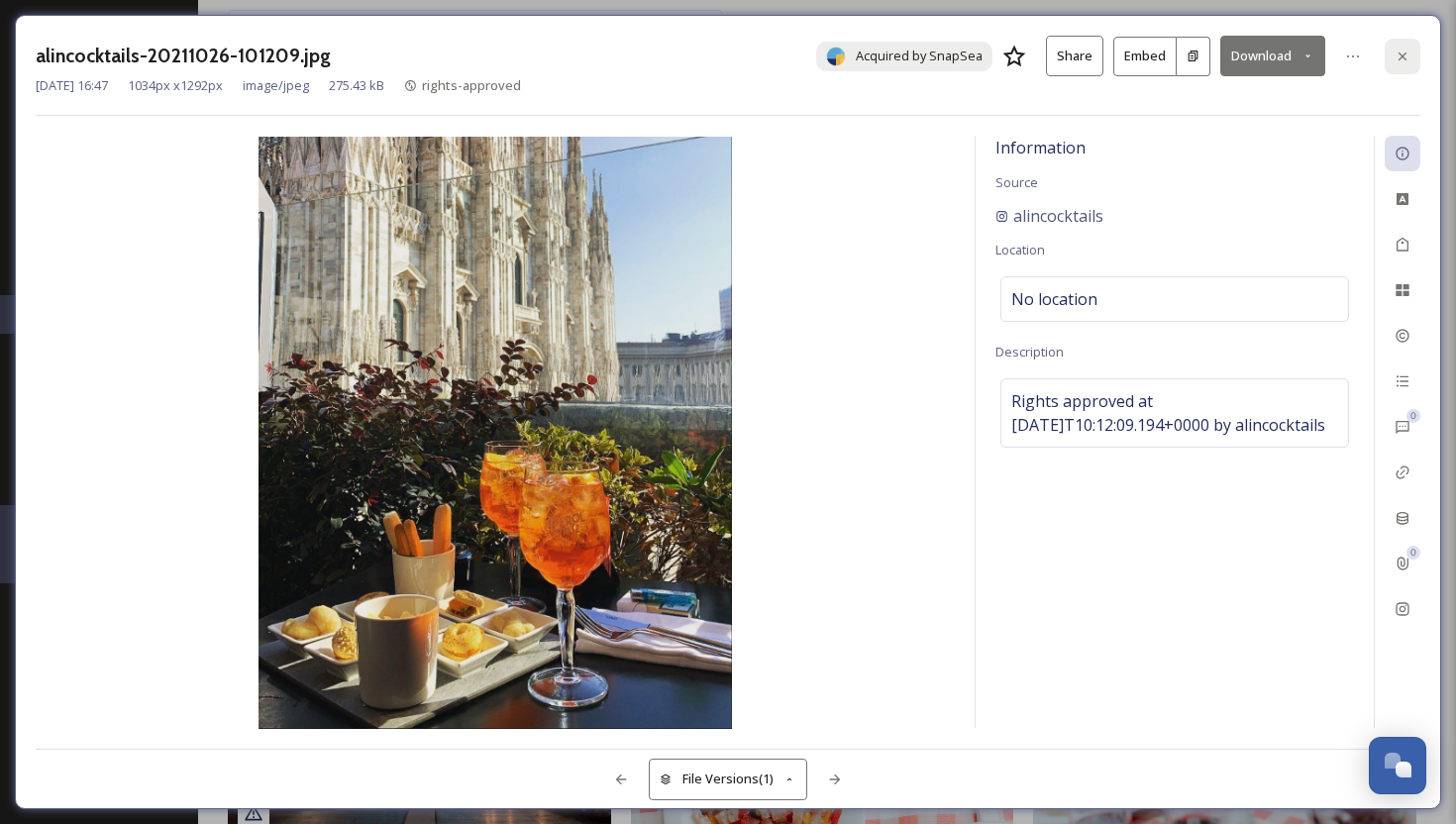 click at bounding box center [1403, 56] 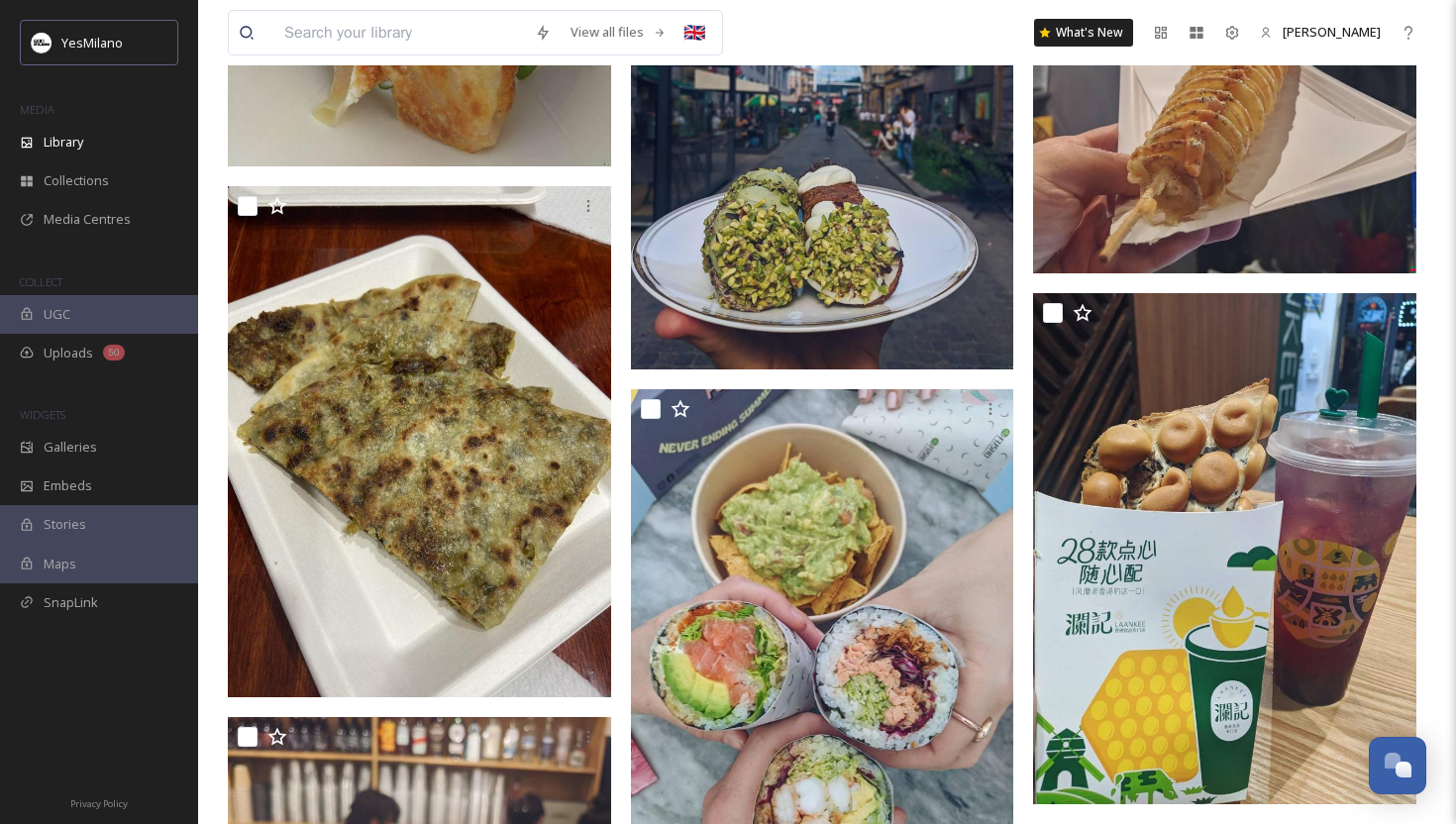 scroll, scrollTop: 15790, scrollLeft: 0, axis: vertical 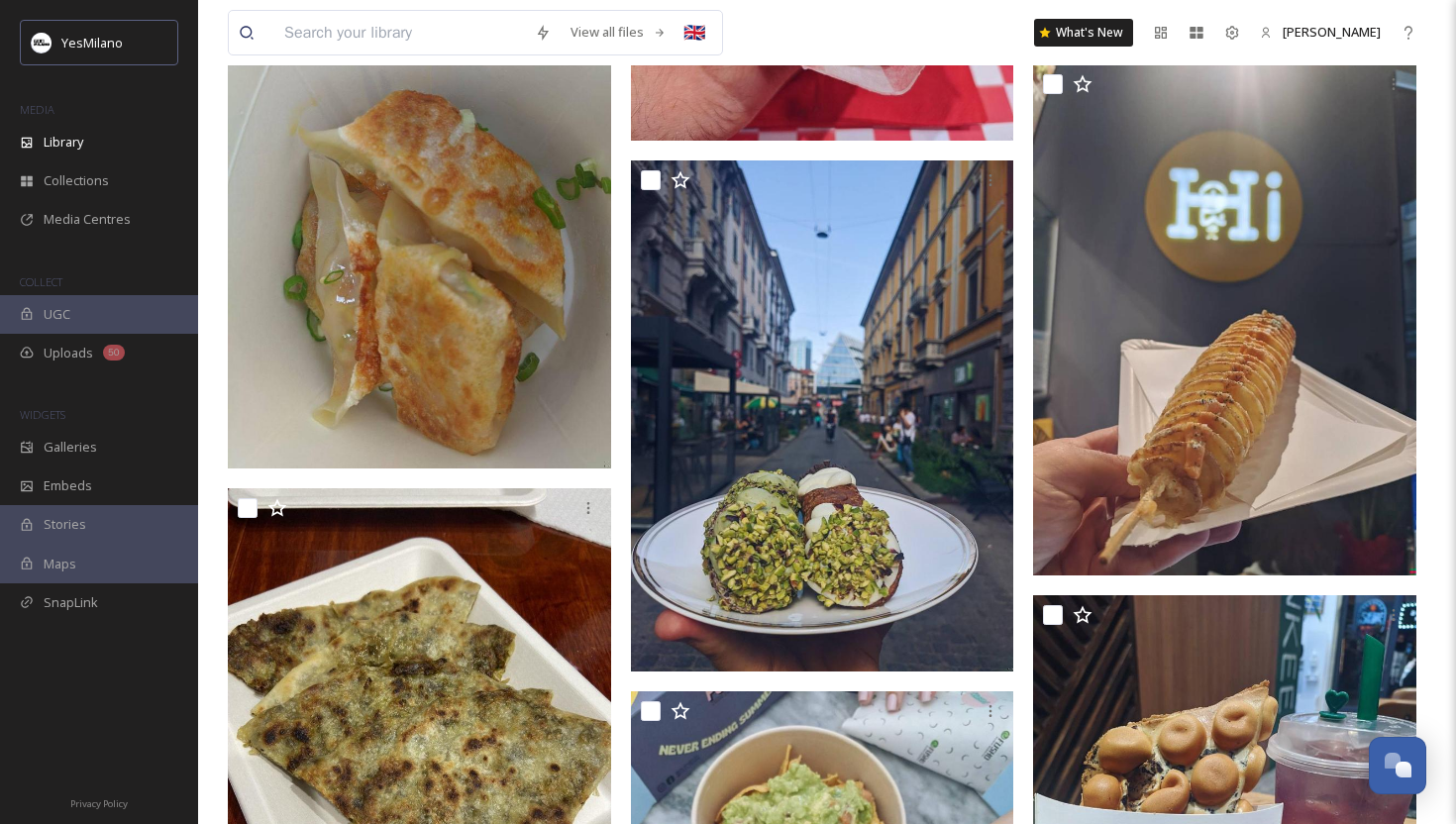click at bounding box center [399, 33] 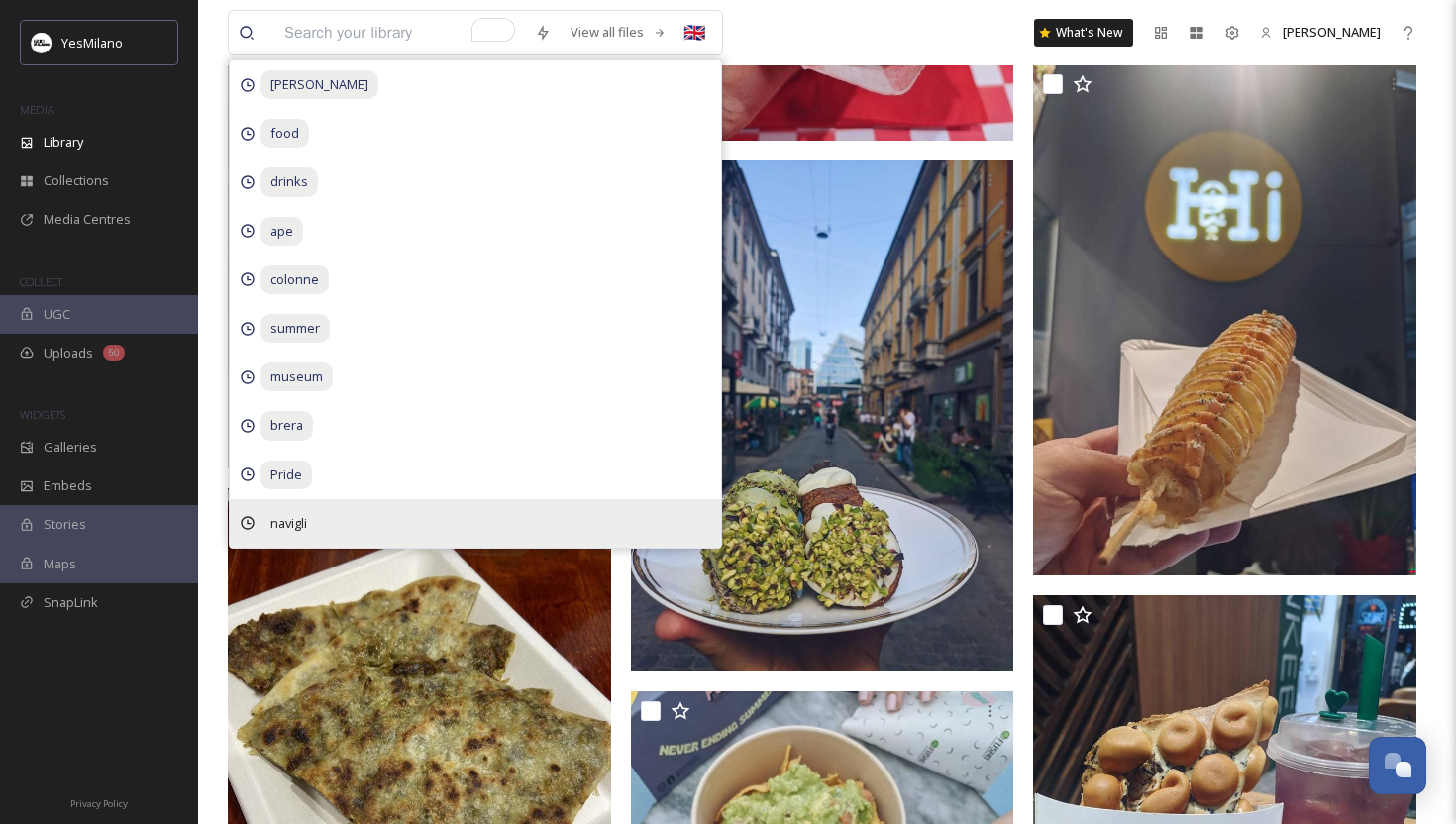 click on "navigli" at bounding box center [319, 84] 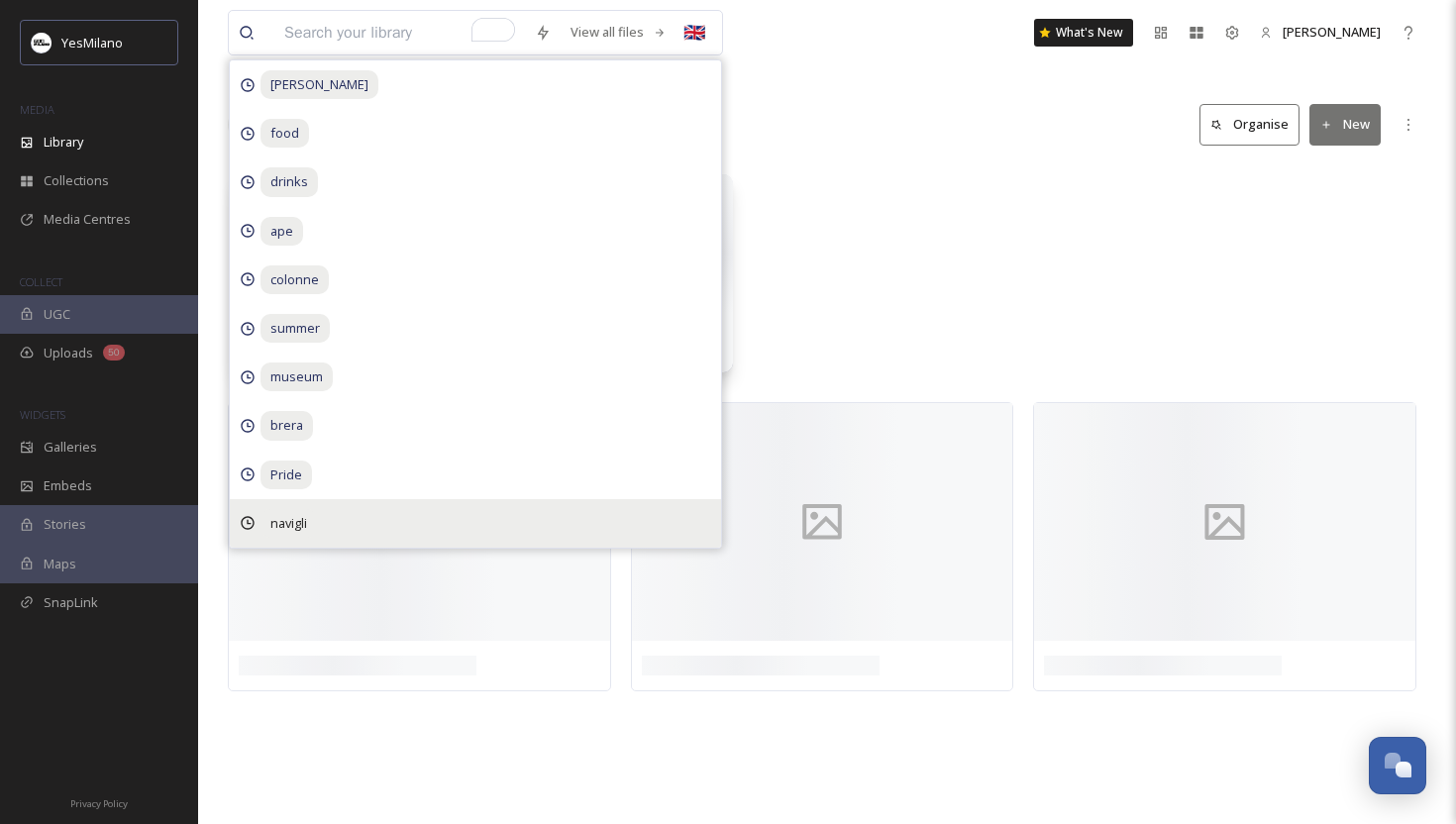 scroll, scrollTop: 0, scrollLeft: 0, axis: both 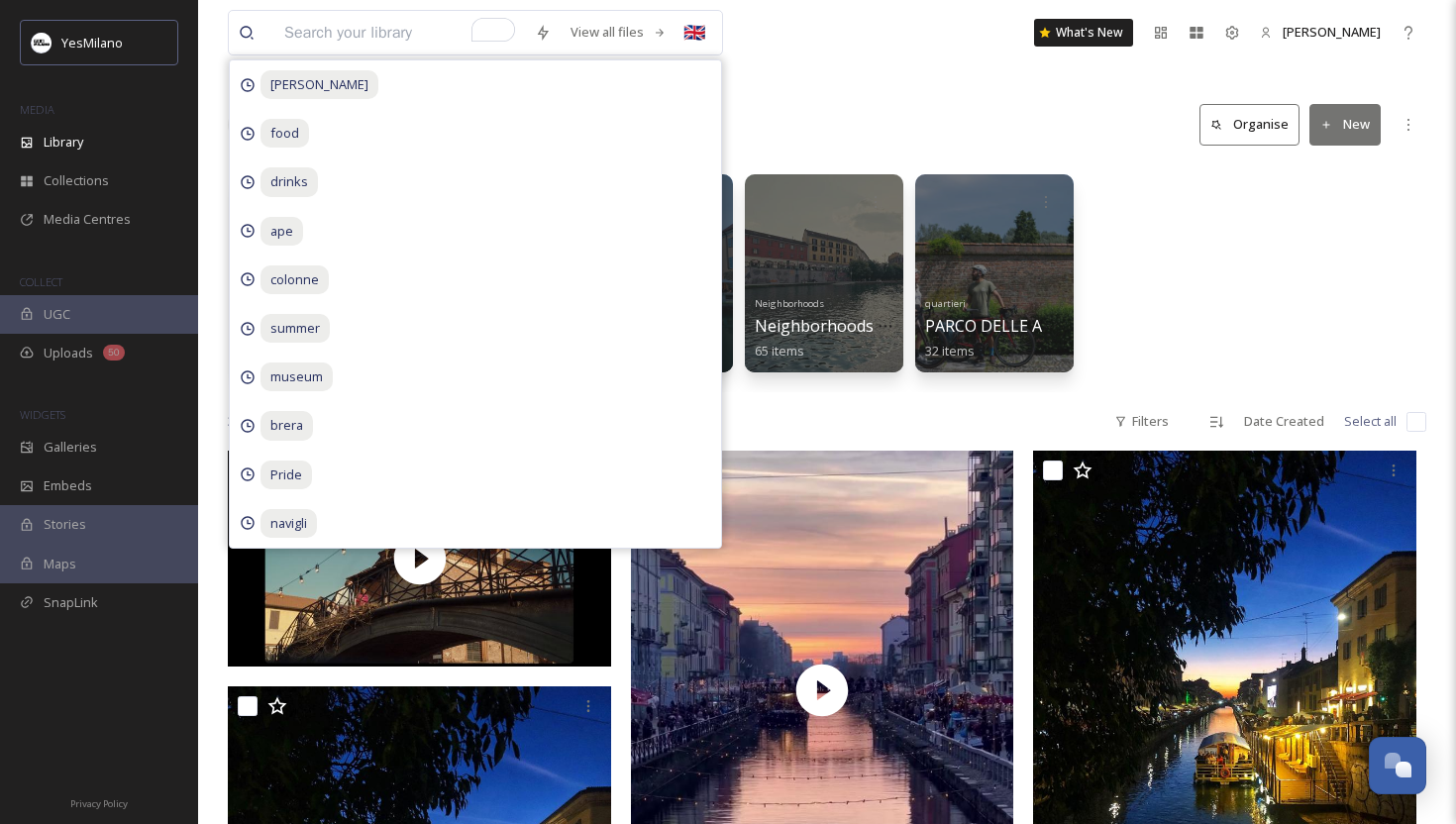 click on "View all files [PERSON_NAME] food drinks ape colonne summer museum brera Pride  navigli  🇬🇧 What's New [PERSON_NAME] Library Search Organise New Your Selections There is nothing here. Let-Mi I [GEOGRAPHIC_DATA] del passato 5   items quartieri NAVIGLI 232   items Attrazioni [GEOGRAPHIC_DATA] [GEOGRAPHIC_DATA] 106   items Neighborhoods Neighborhoods - [GEOGRAPHIC_DATA] 65   items quartieri [GEOGRAPHIC_DATA] + [GEOGRAPHIC_DATA] + [GEOGRAPHIC_DATA] + [GEOGRAPHIC_DATA] + [GEOGRAPHIC_DATA] + PARCO DEI NAVIGLI  32   items 352  file s Filters Date Created Select all" at bounding box center (827, 2091) 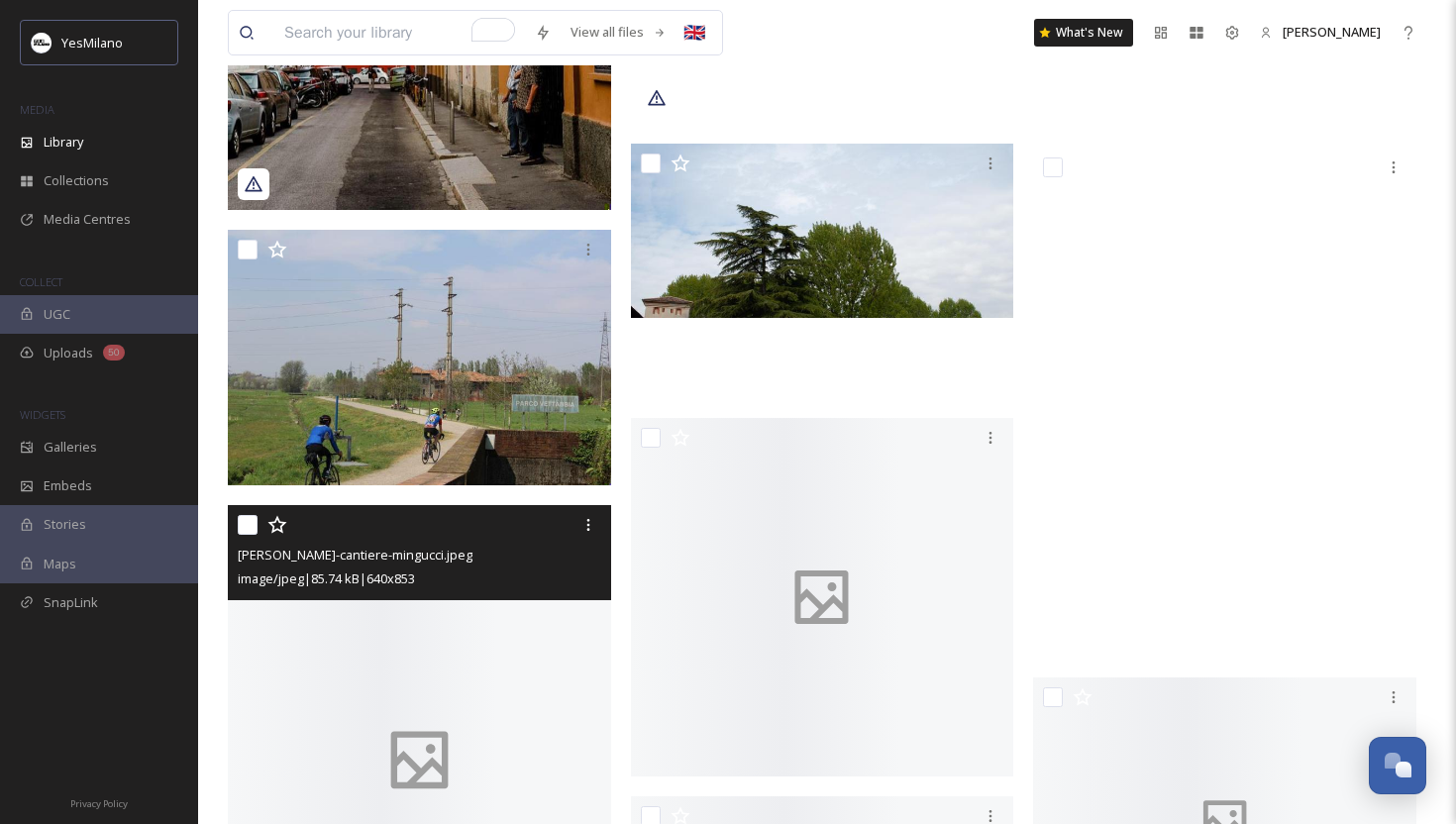 scroll, scrollTop: 30863, scrollLeft: 0, axis: vertical 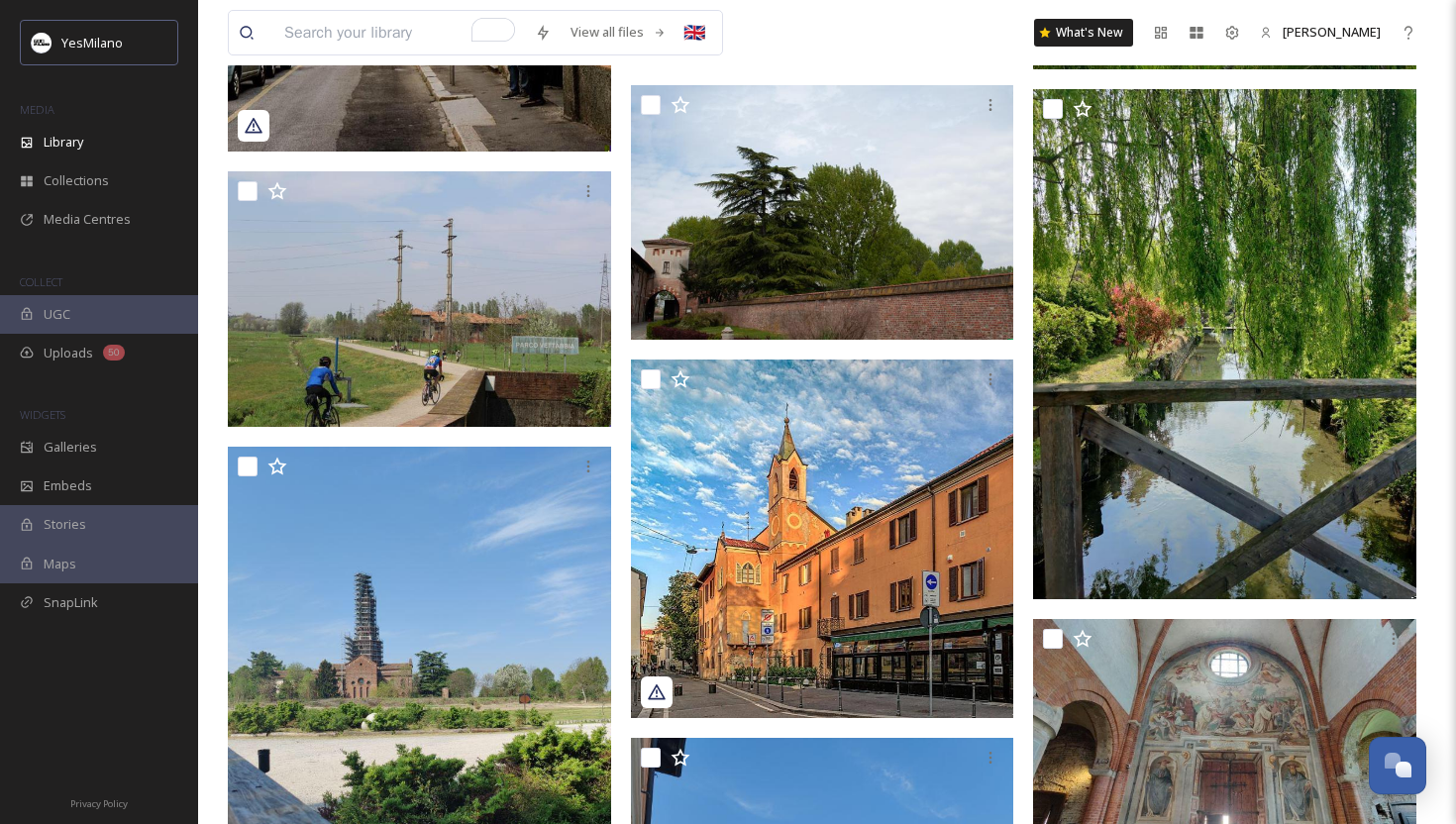 click at bounding box center [399, 33] 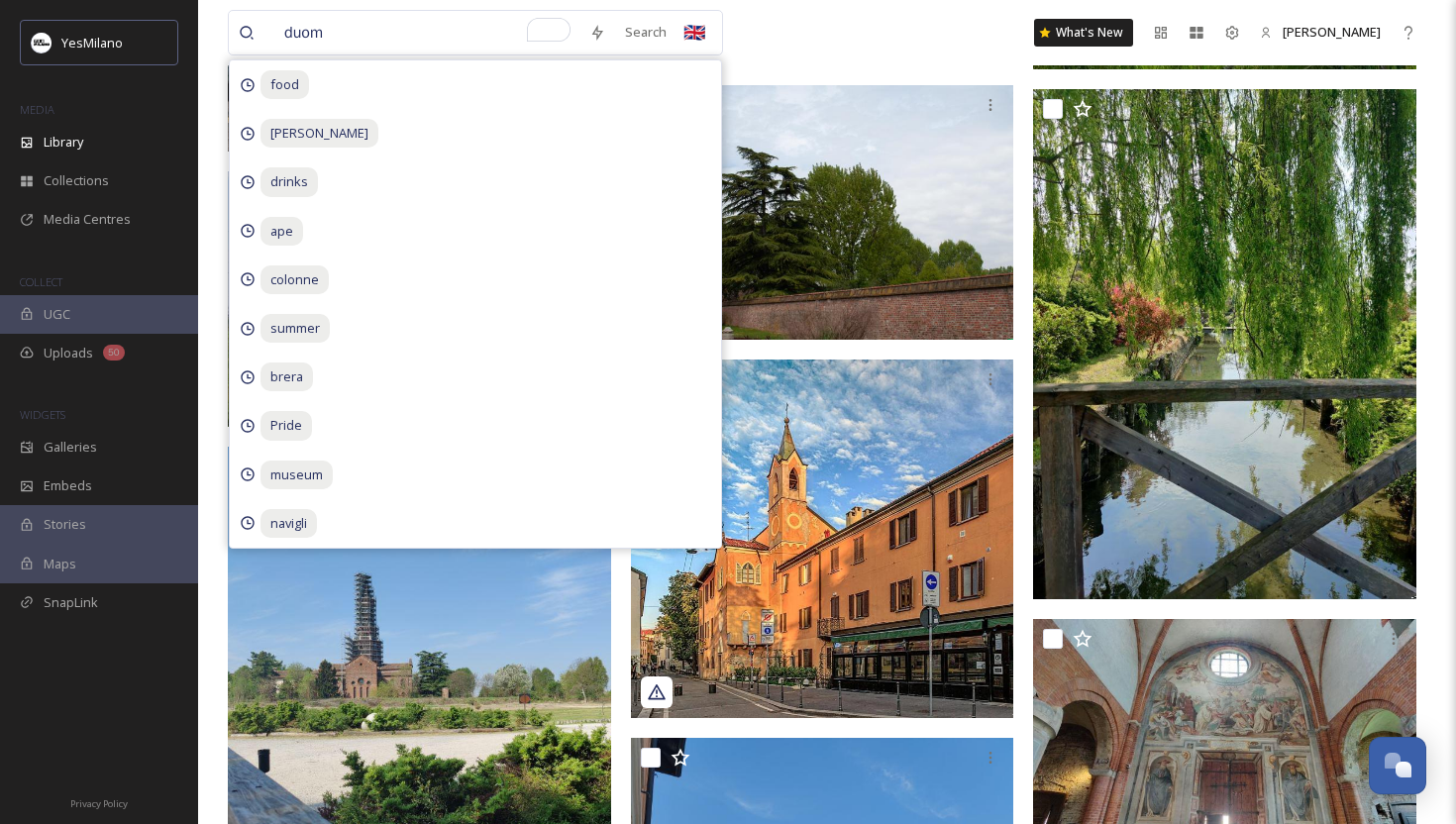 type on "duomo" 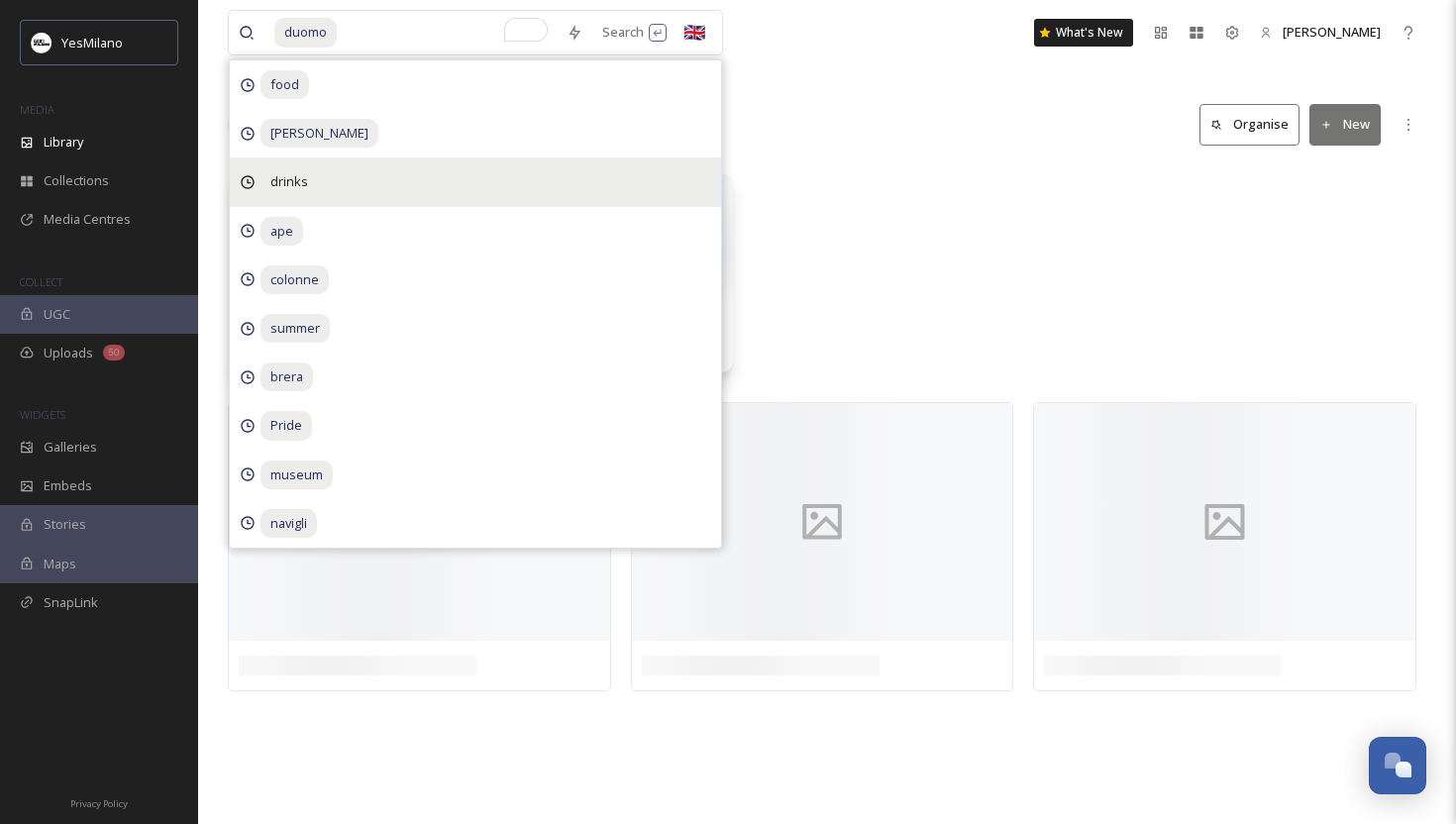 scroll, scrollTop: 0, scrollLeft: 0, axis: both 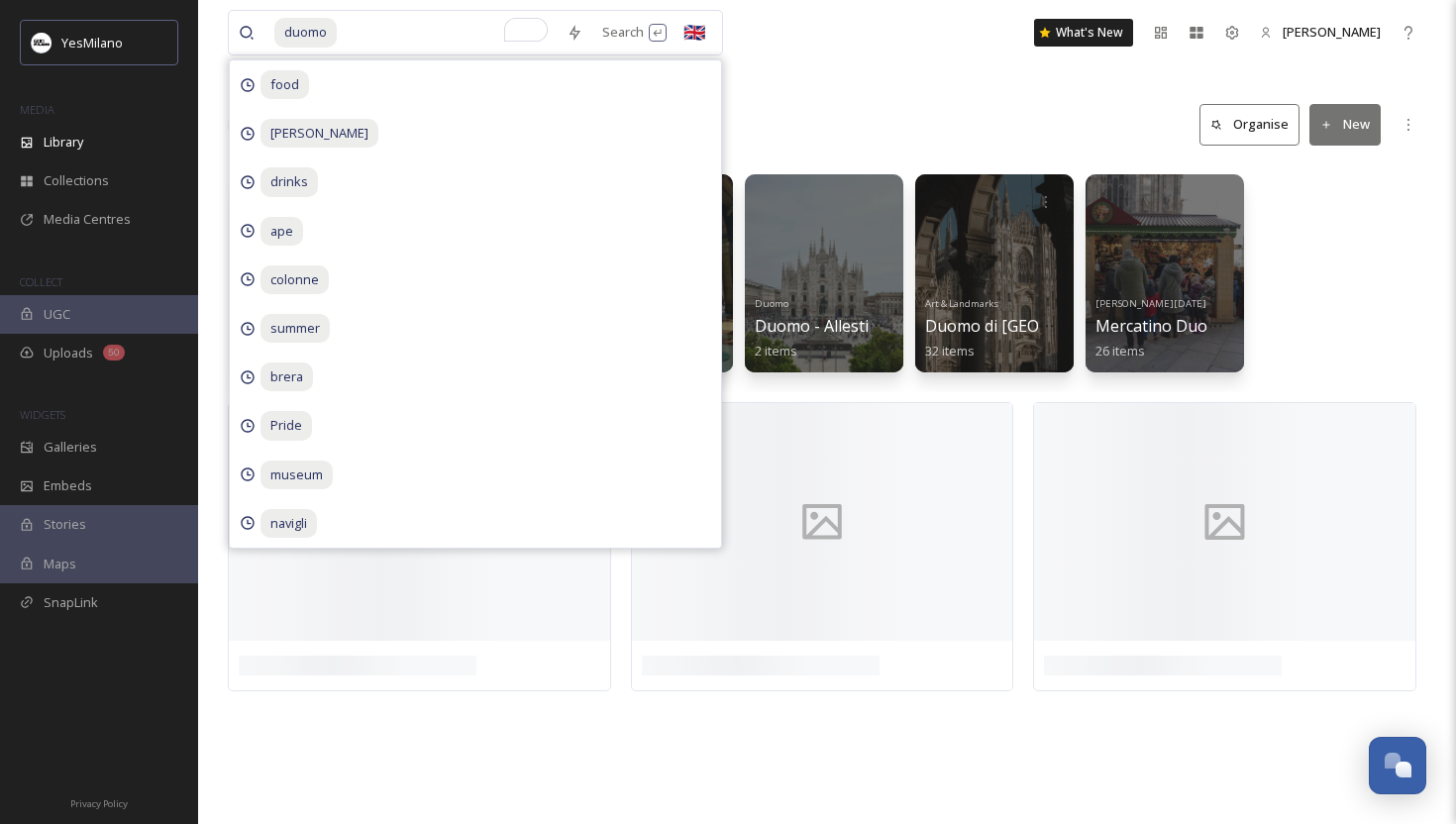click on "Library Search Organise New" at bounding box center (827, 125) 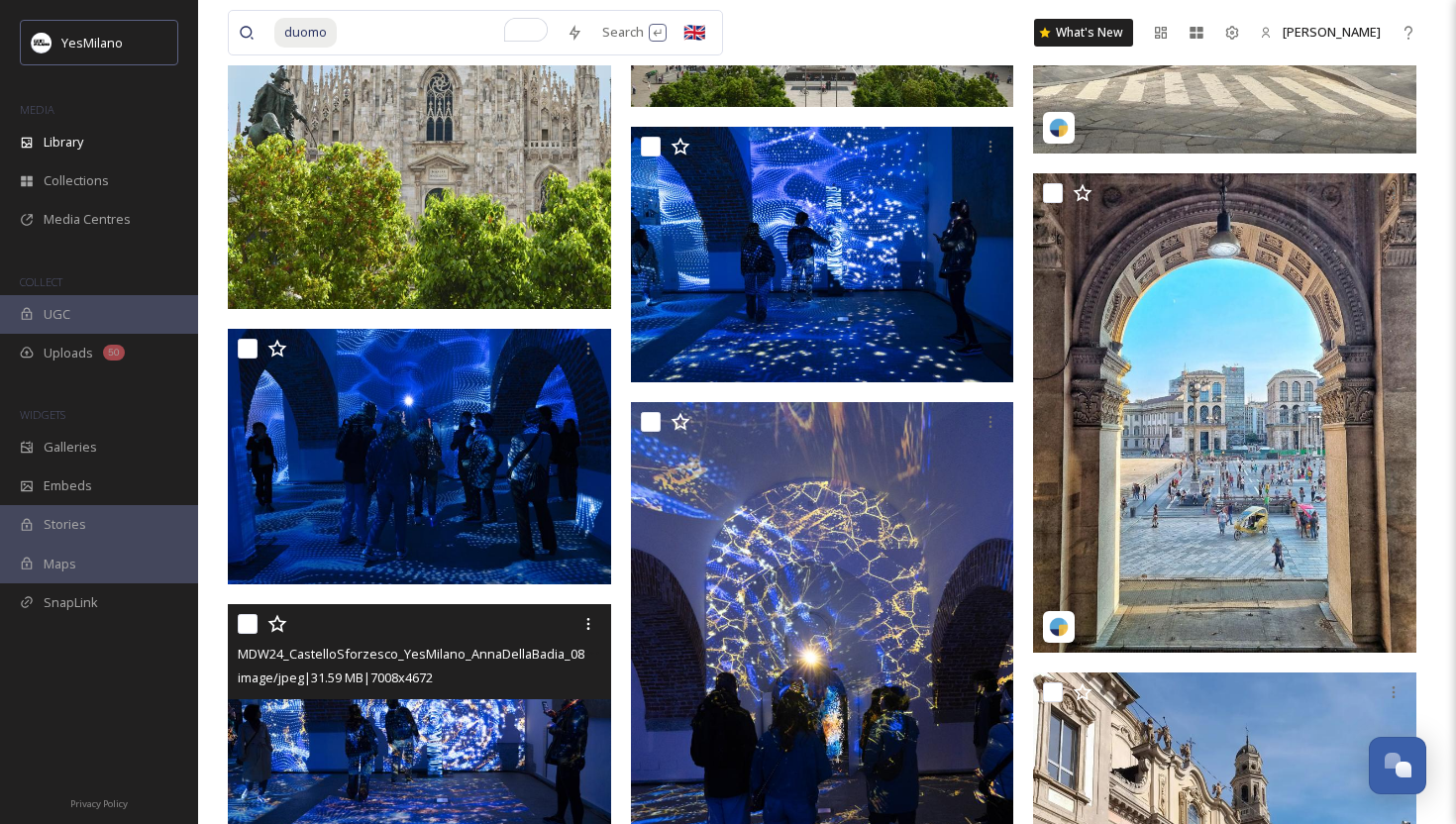scroll, scrollTop: 7919, scrollLeft: 0, axis: vertical 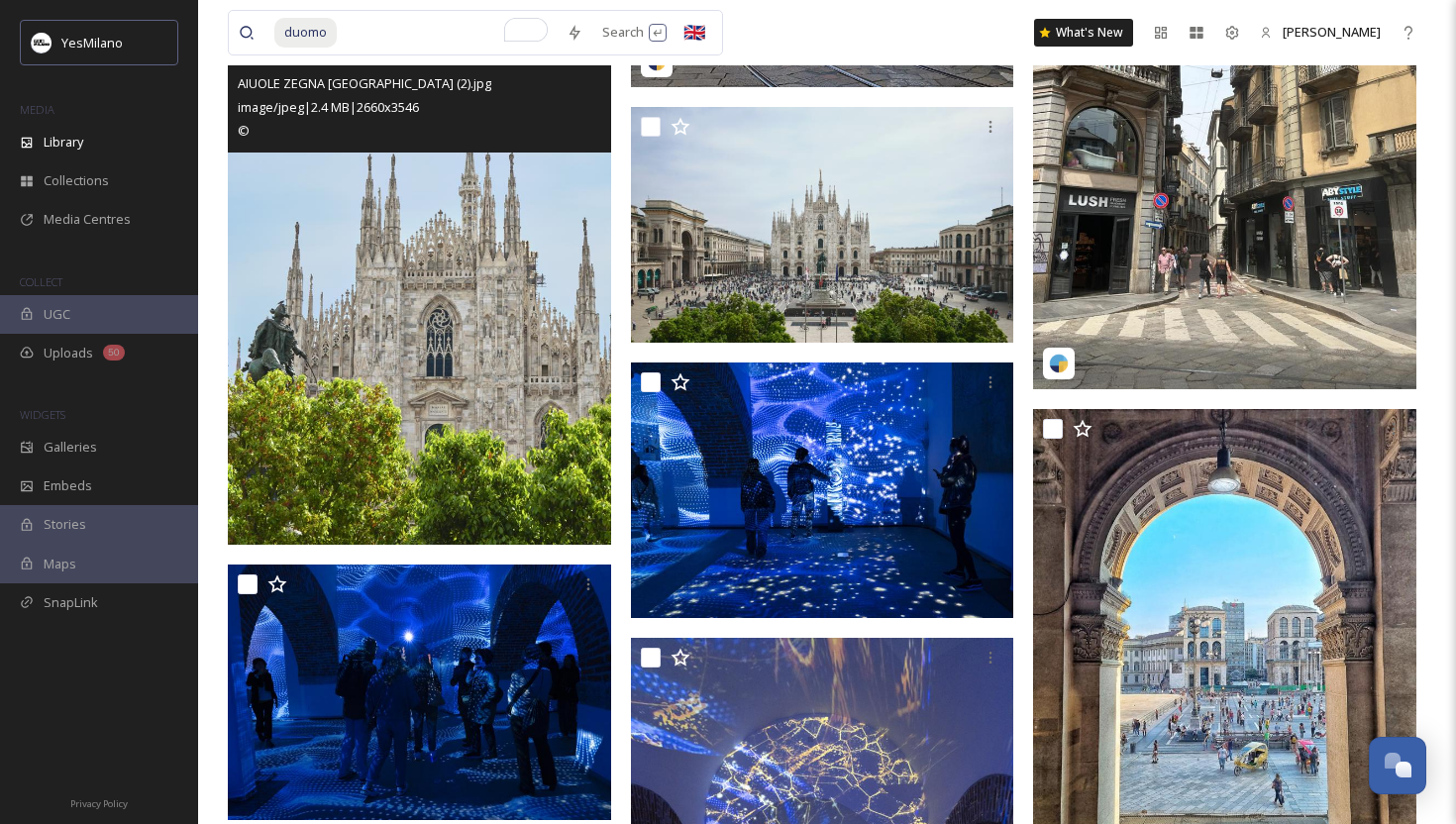 click at bounding box center [419, 289] 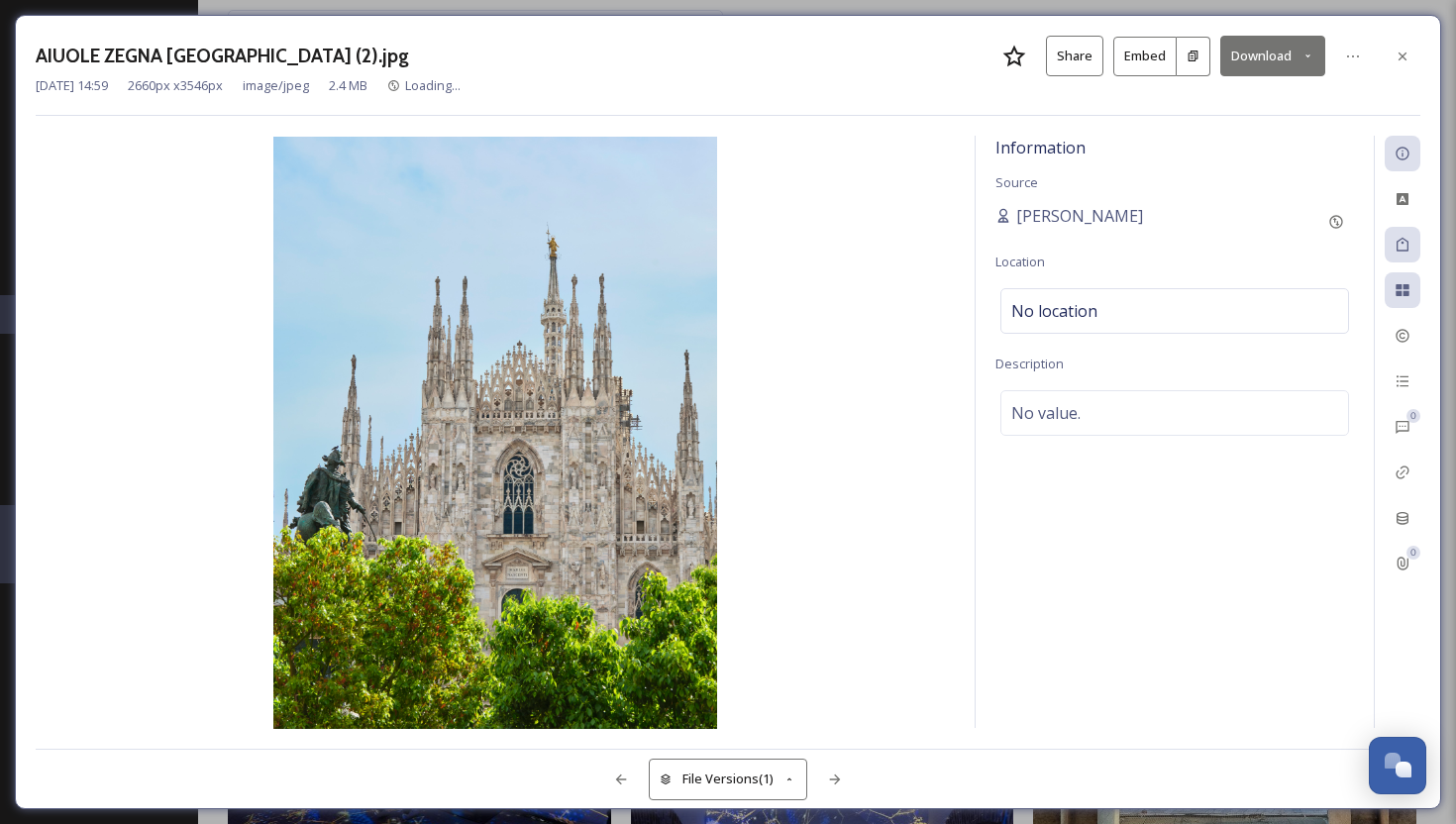 click on "Download" at bounding box center [1273, 55] 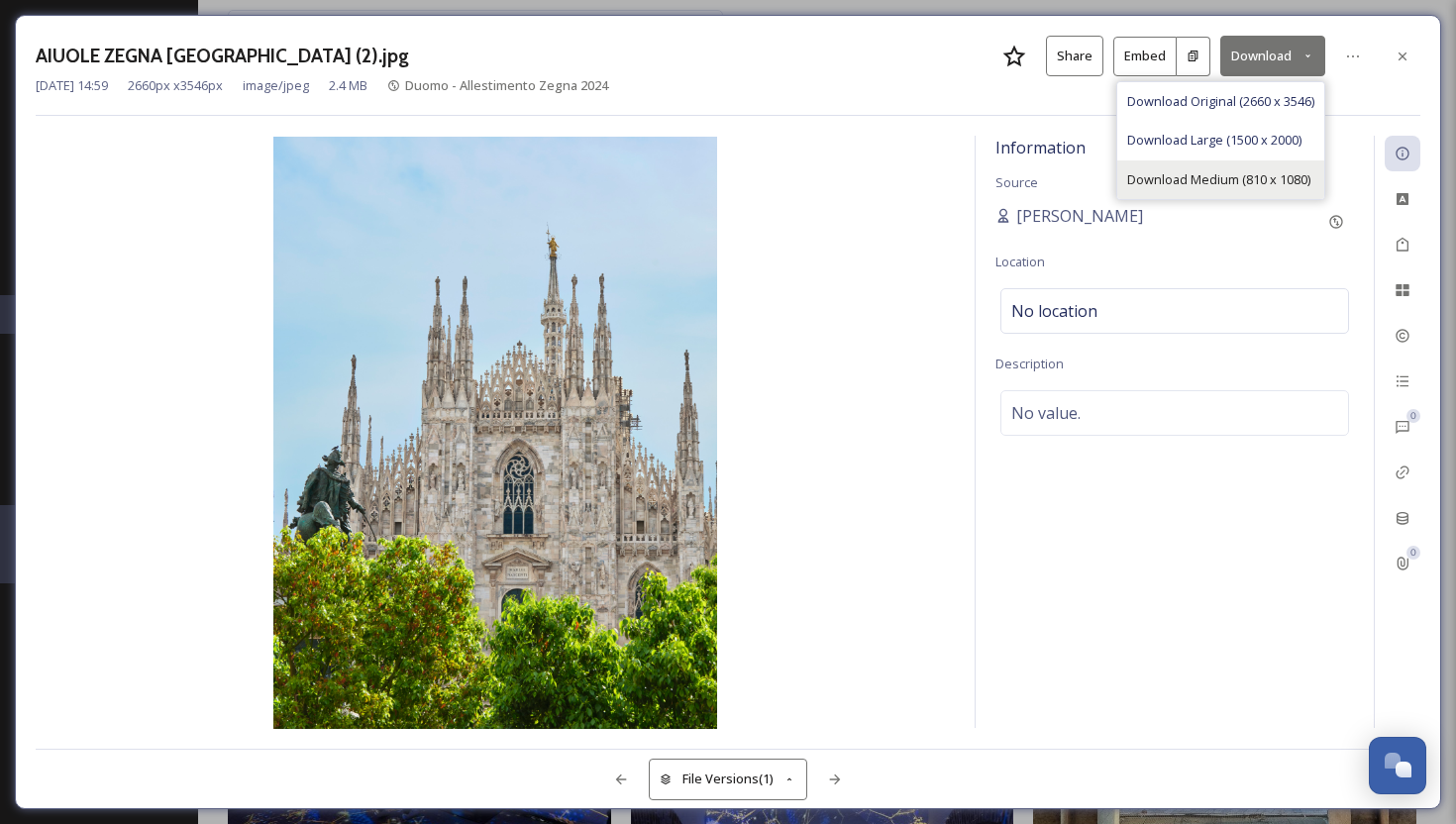 click on "Download Medium (810 x 1080)" at bounding box center [1218, 179] 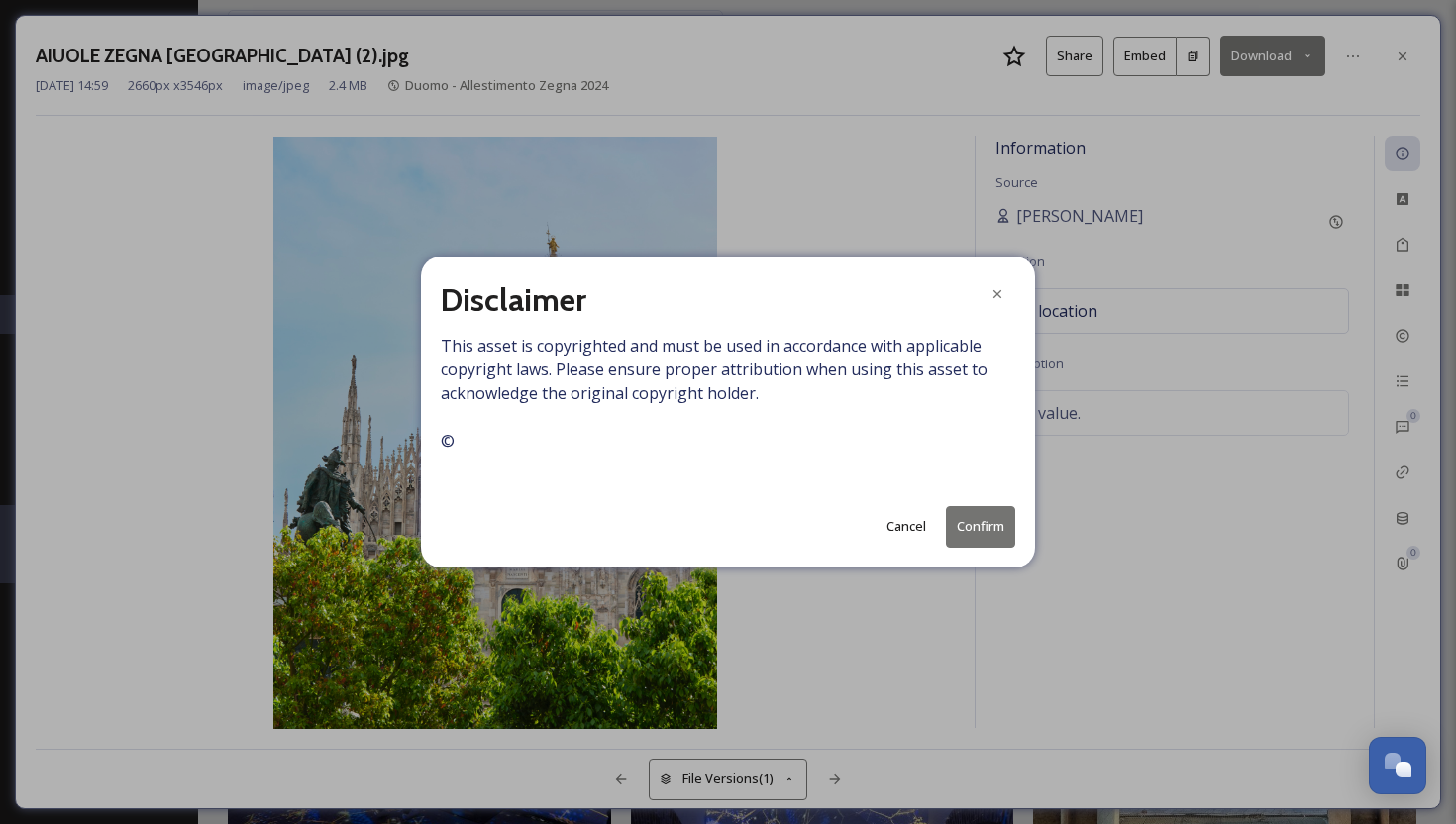 click on "Confirm" at bounding box center (981, 526) 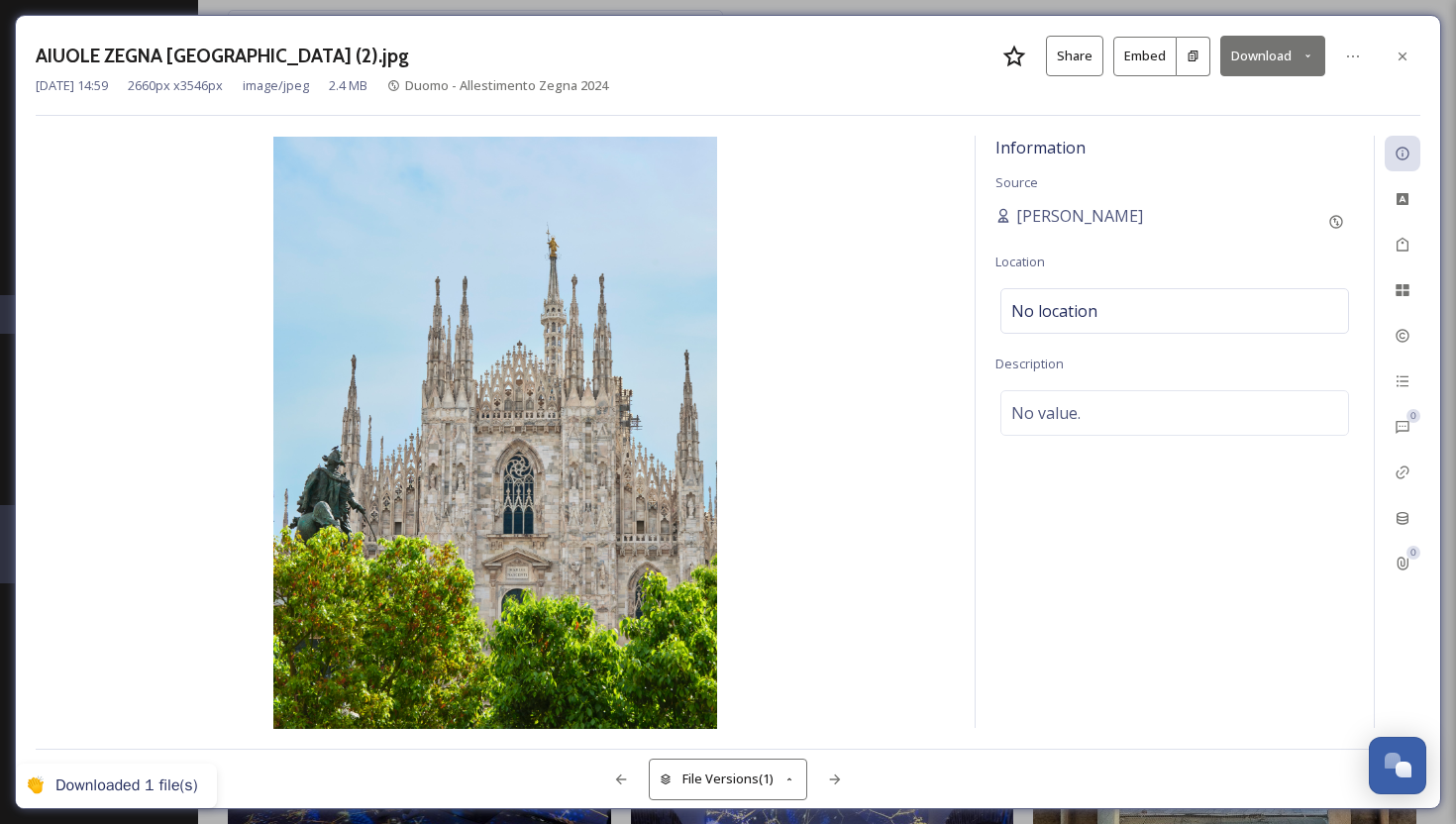 click on "[DATE] 14:59 2660 px x  3546 px image/jpeg 2.4 MB Duomo - Allestimento Zegna 2024" at bounding box center (728, 85) 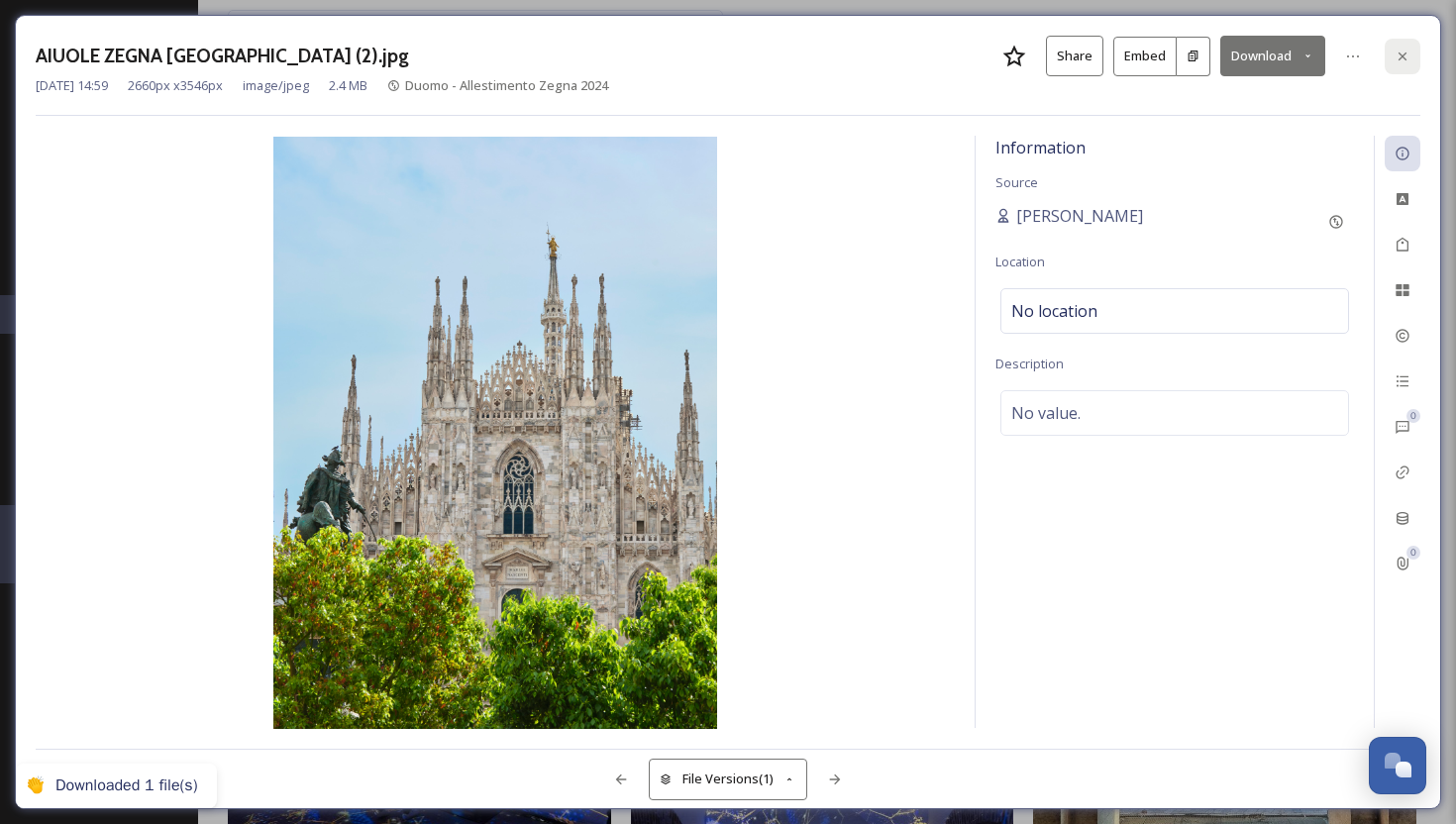 click 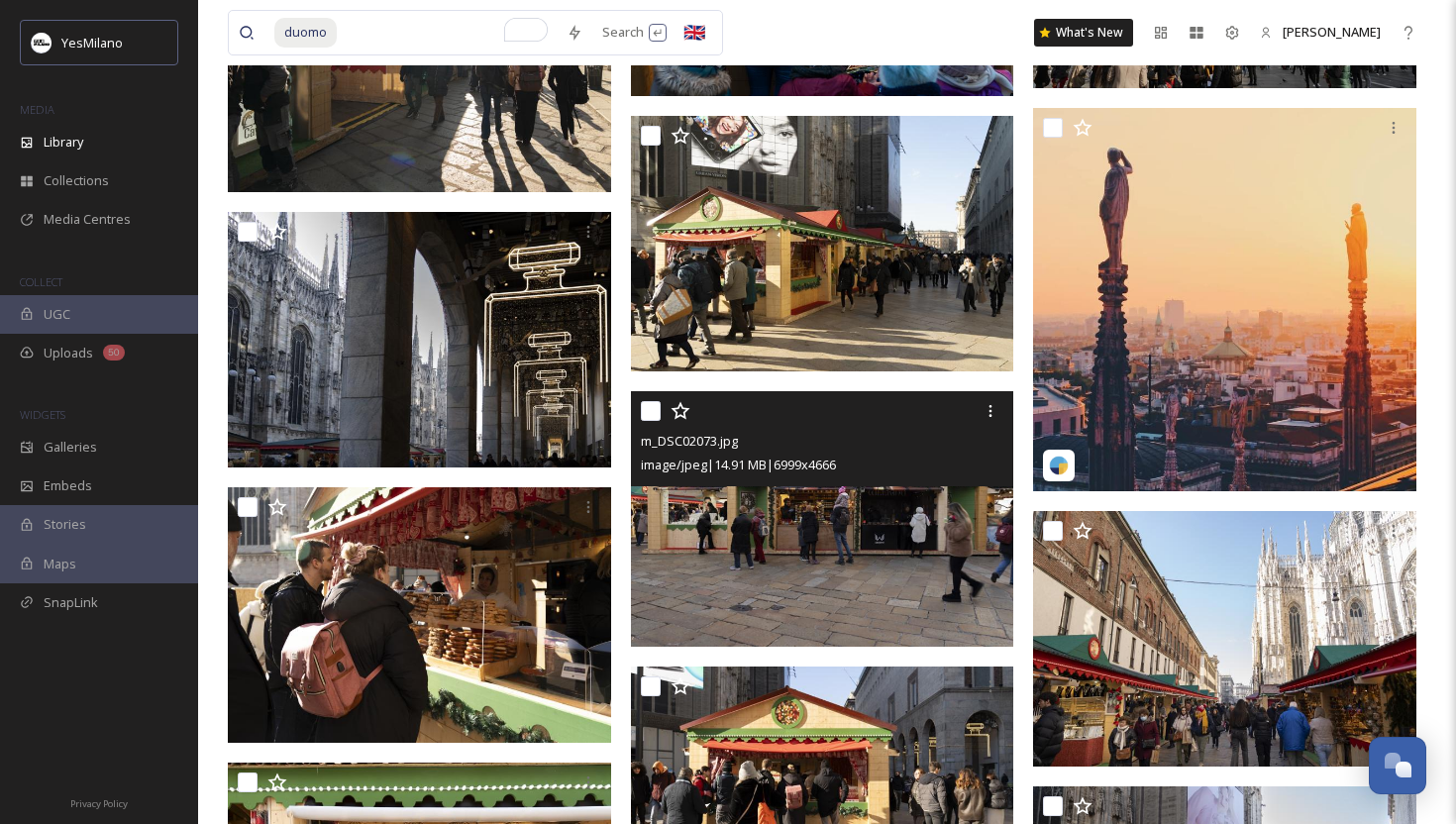 scroll, scrollTop: 19065, scrollLeft: 0, axis: vertical 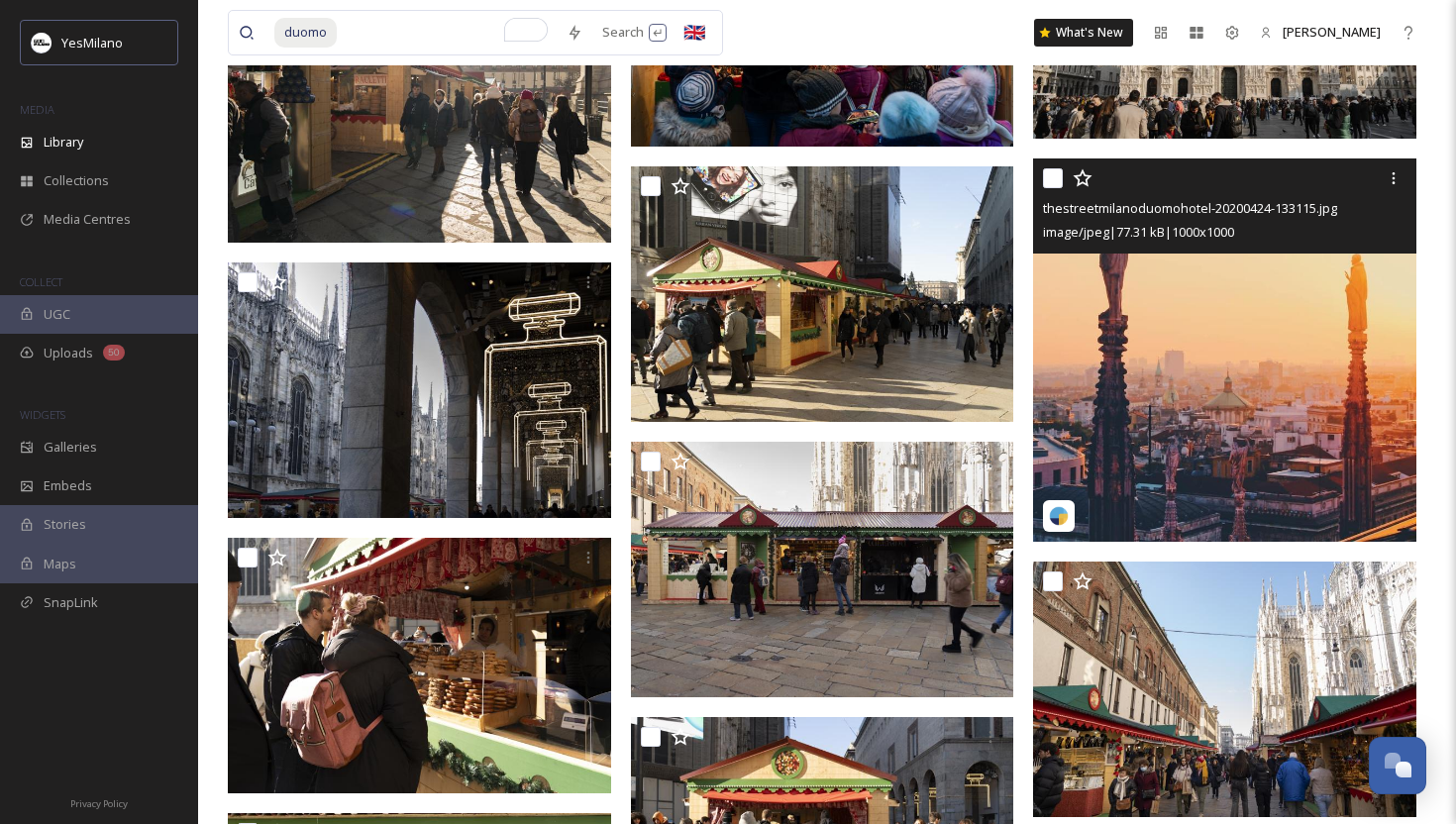 click at bounding box center (1224, 350) 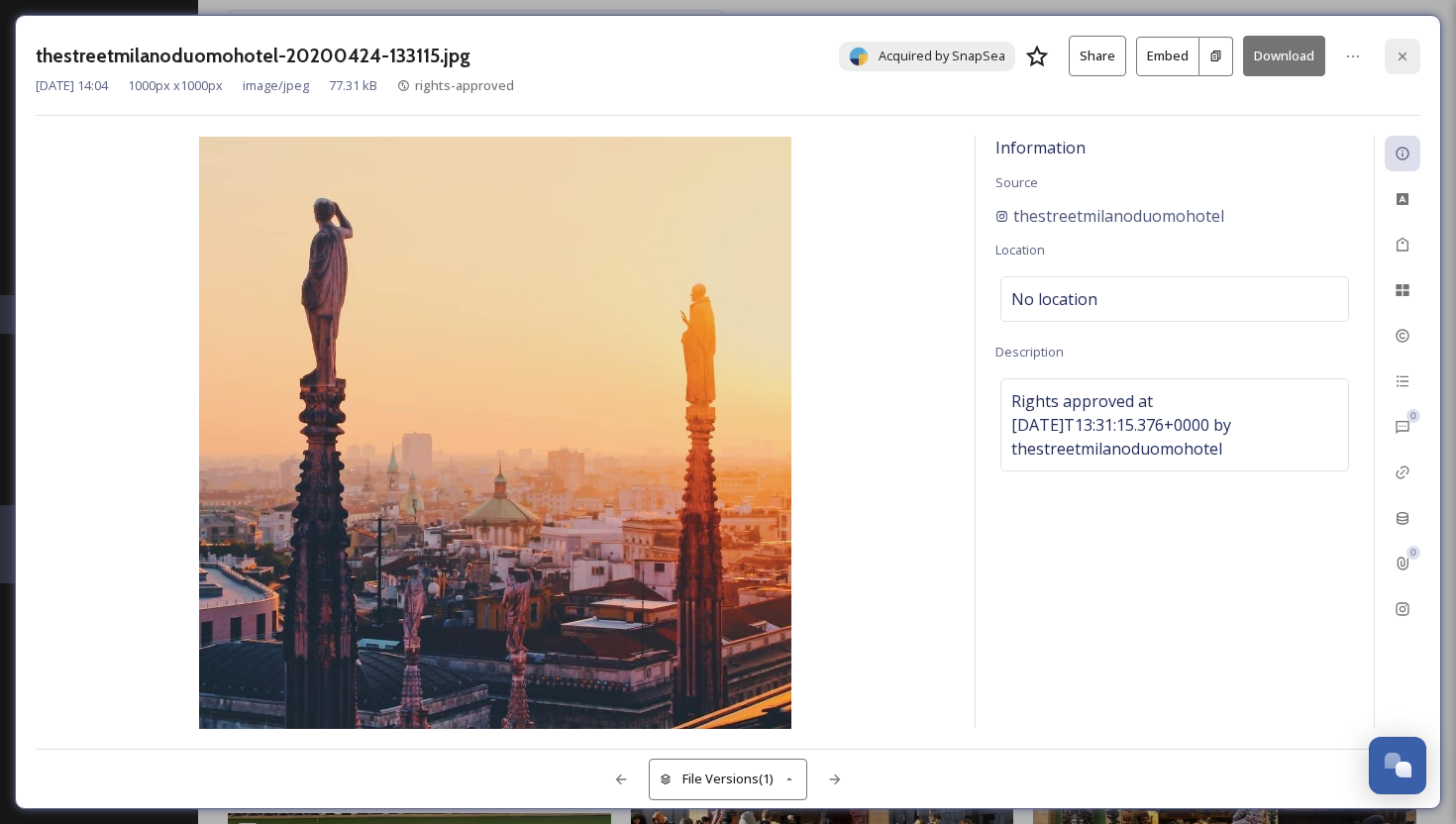 click 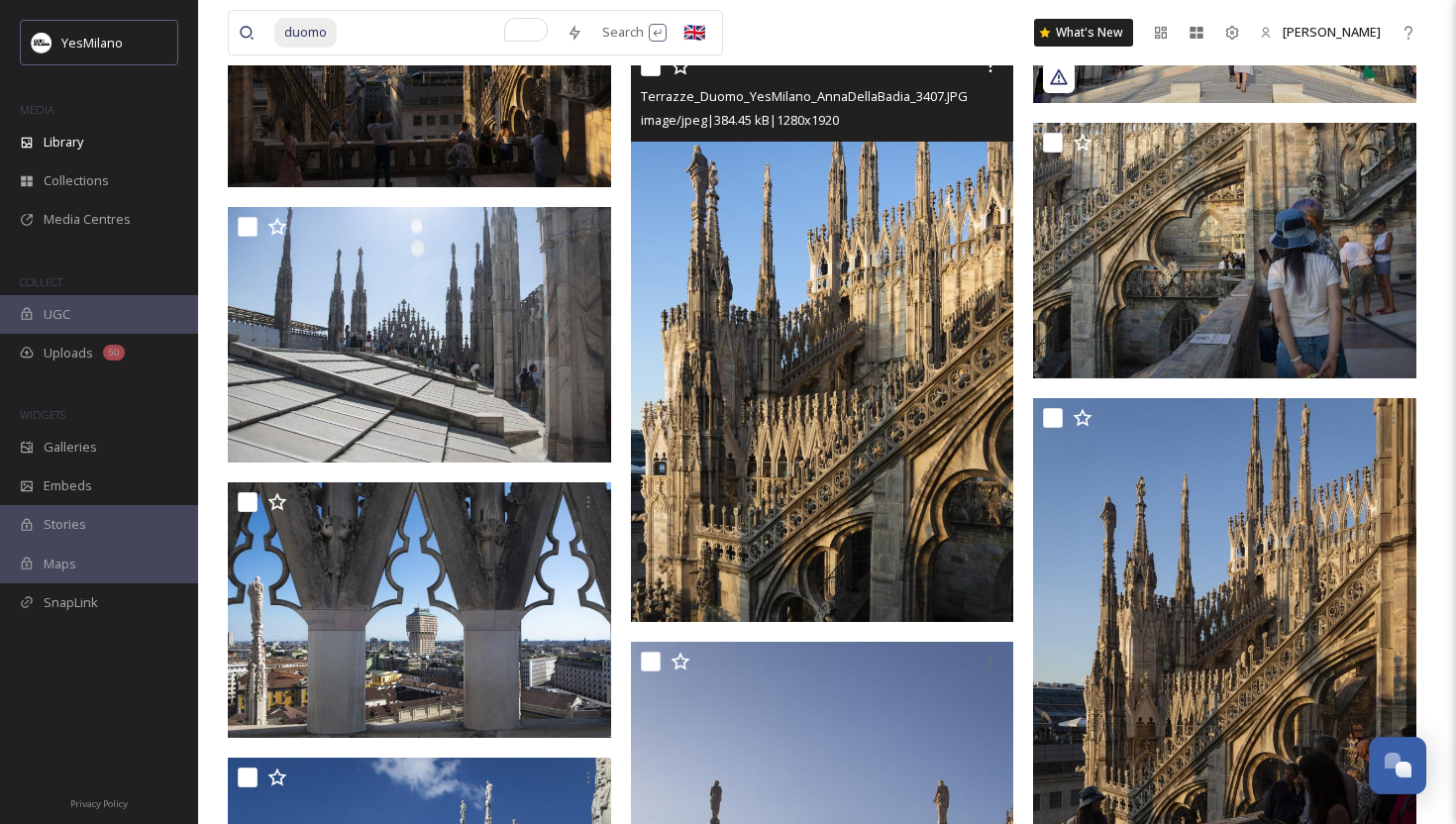 scroll, scrollTop: 28913, scrollLeft: 0, axis: vertical 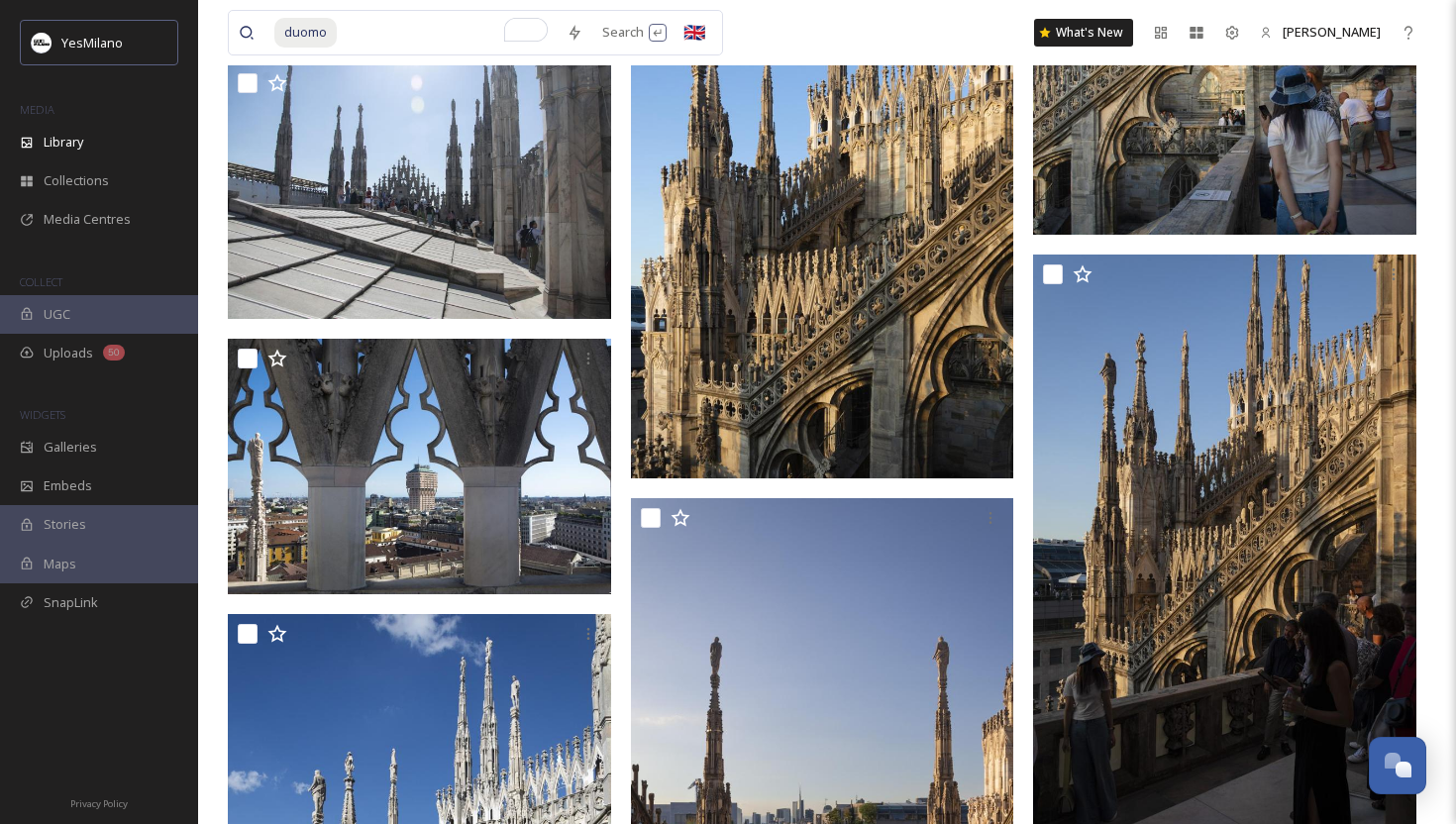 click at bounding box center (822, 190) 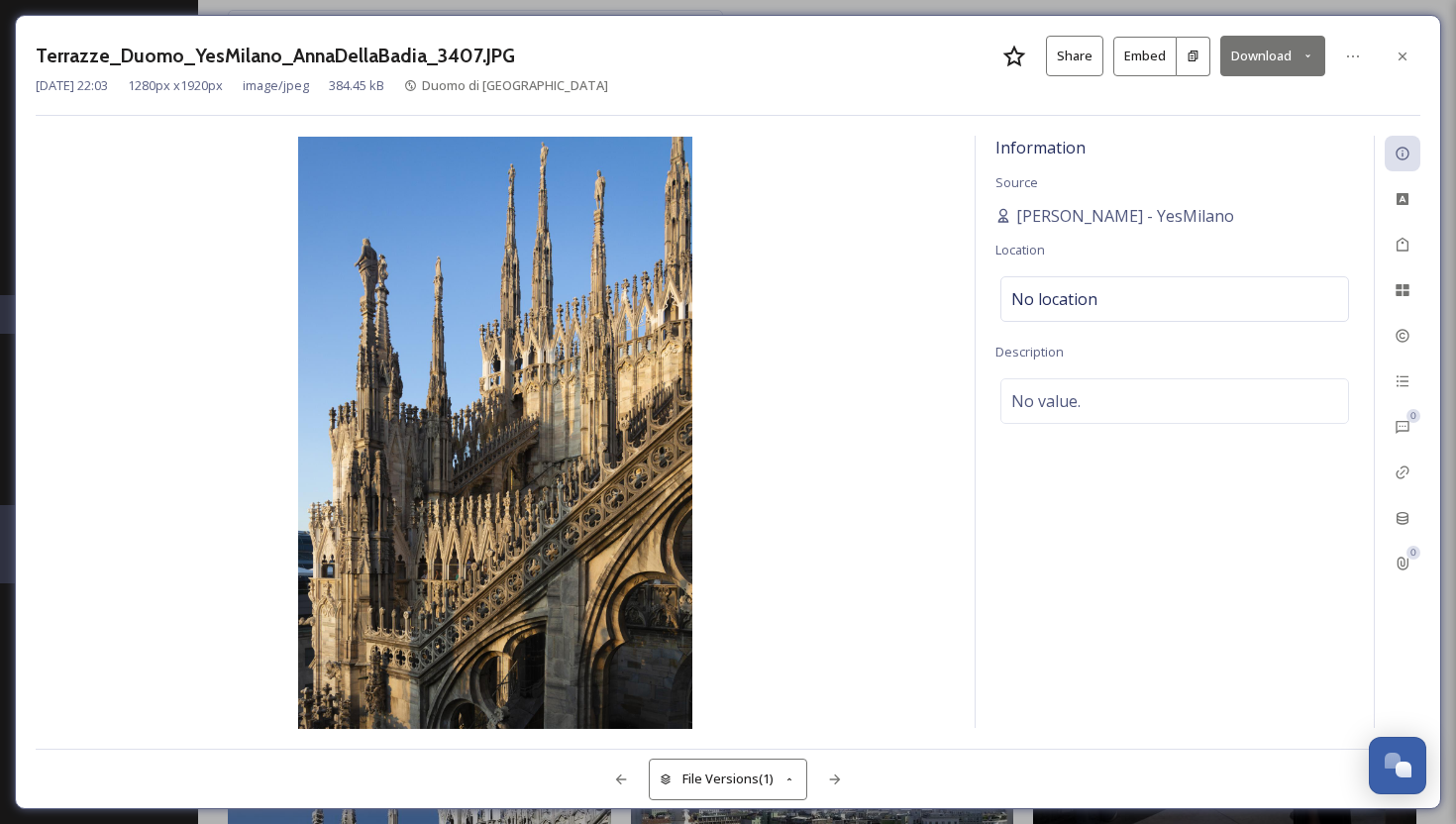 click on "Download" at bounding box center [1273, 55] 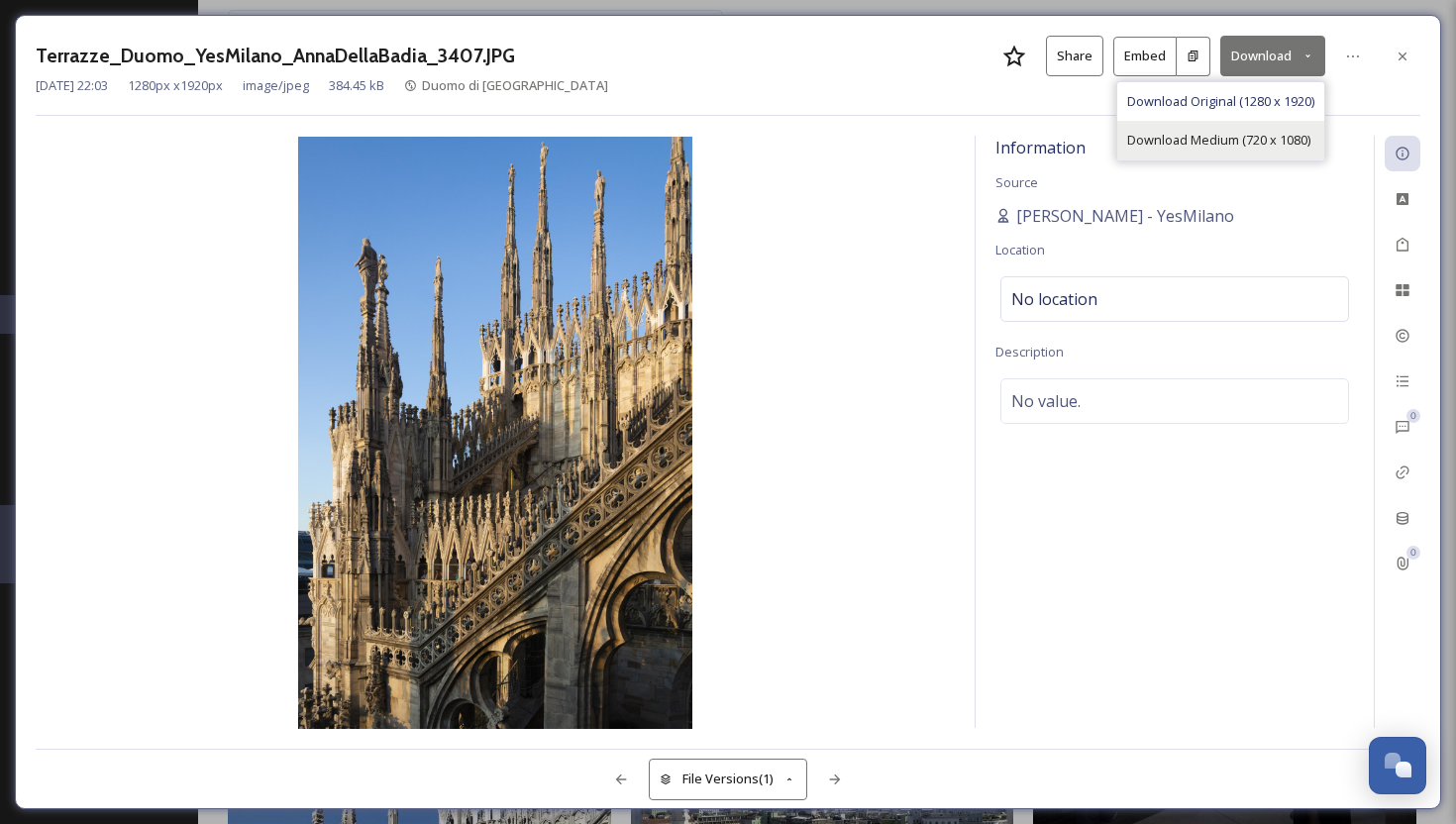 click on "Download Medium (720 x 1080)" at bounding box center [1218, 140] 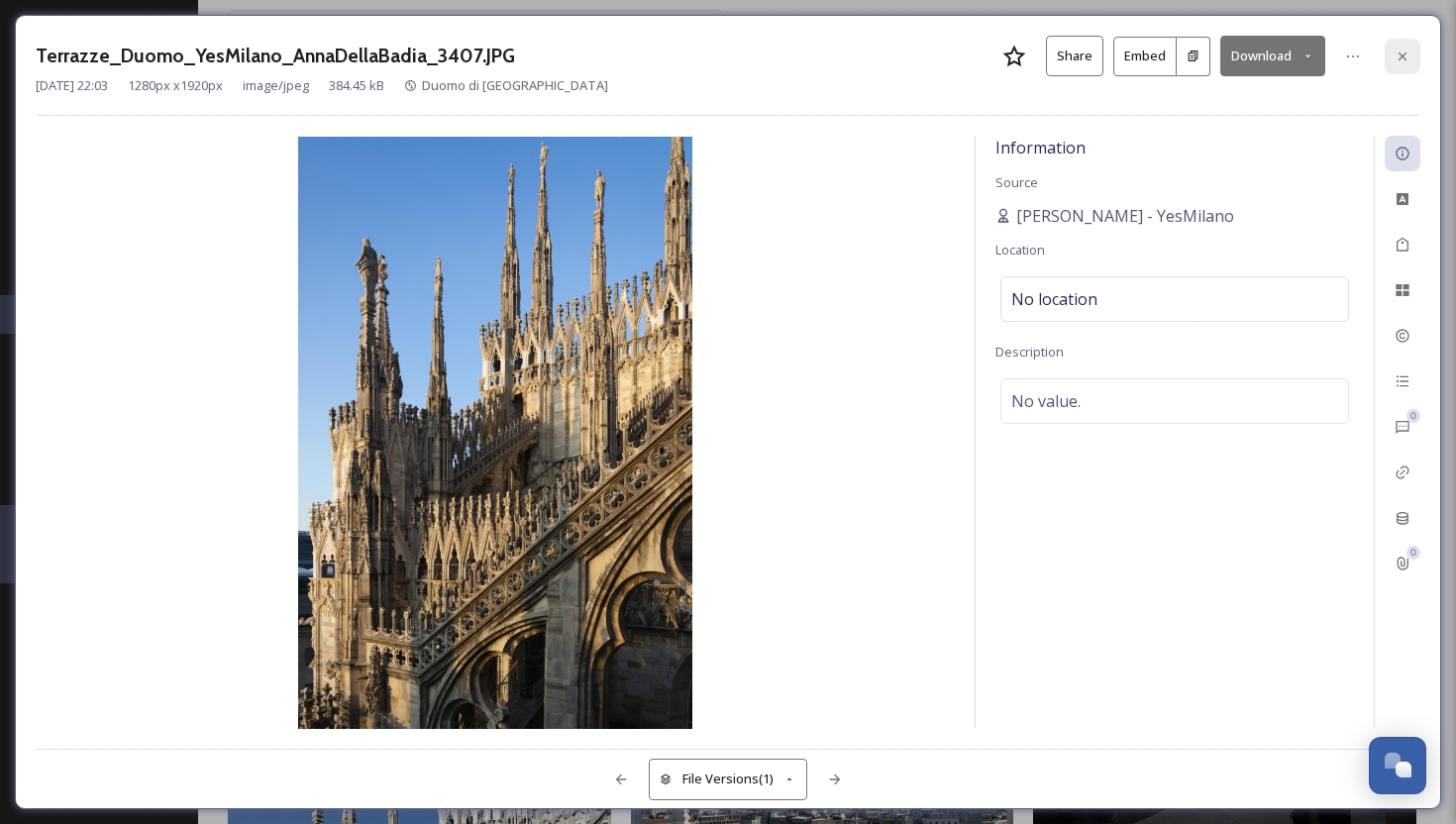 click 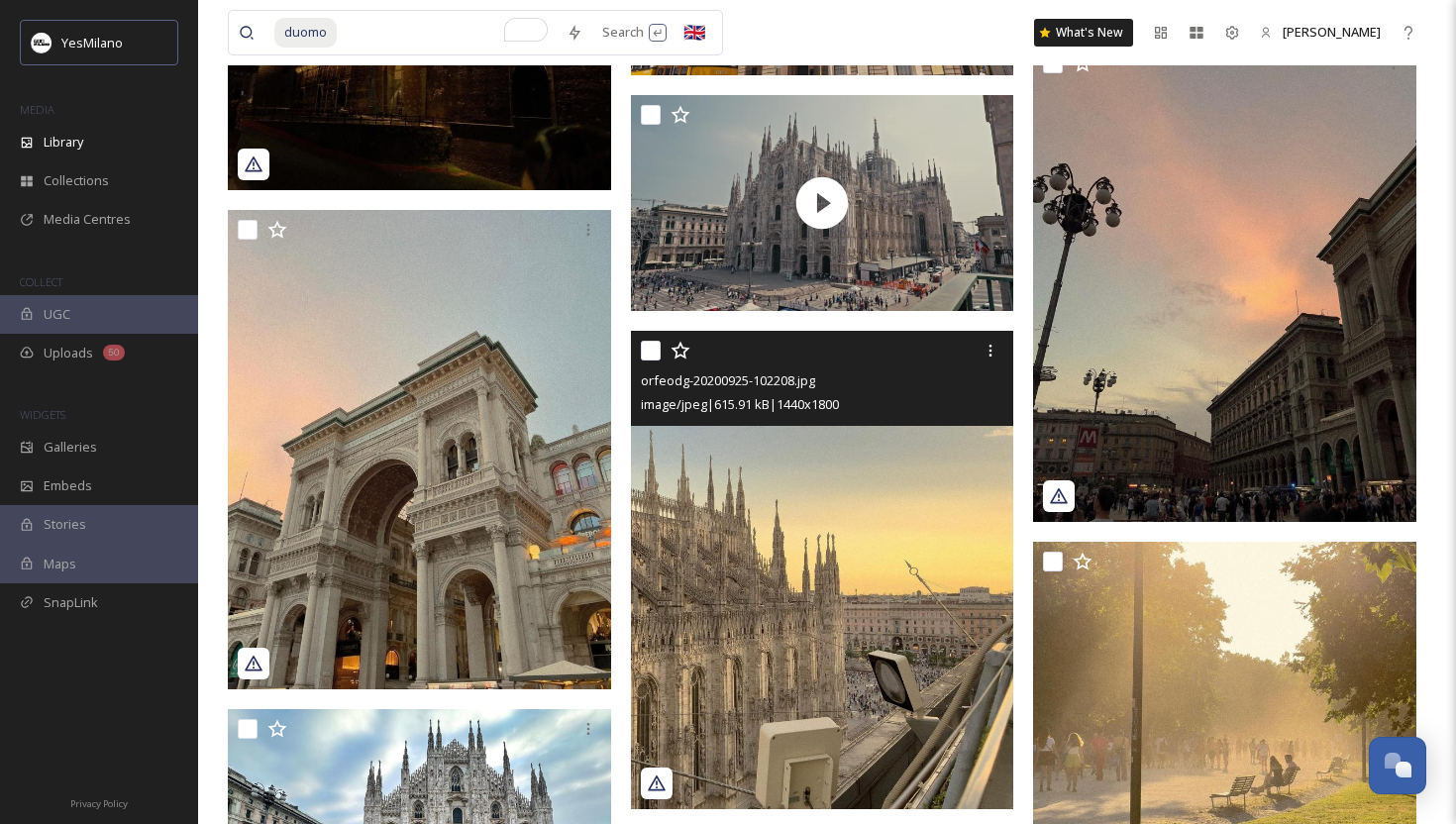 scroll, scrollTop: 31780, scrollLeft: 0, axis: vertical 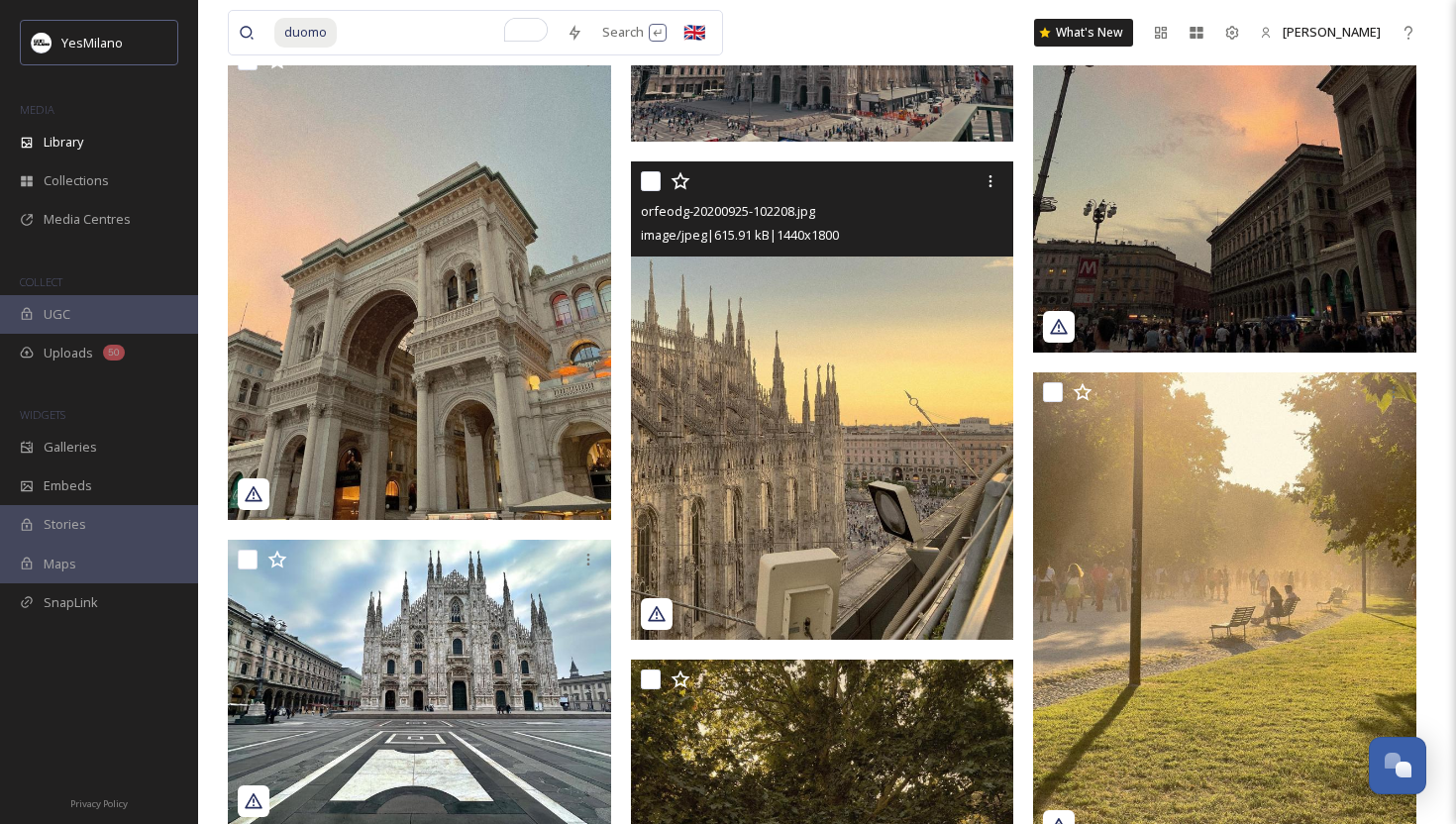 click at bounding box center [822, 401] 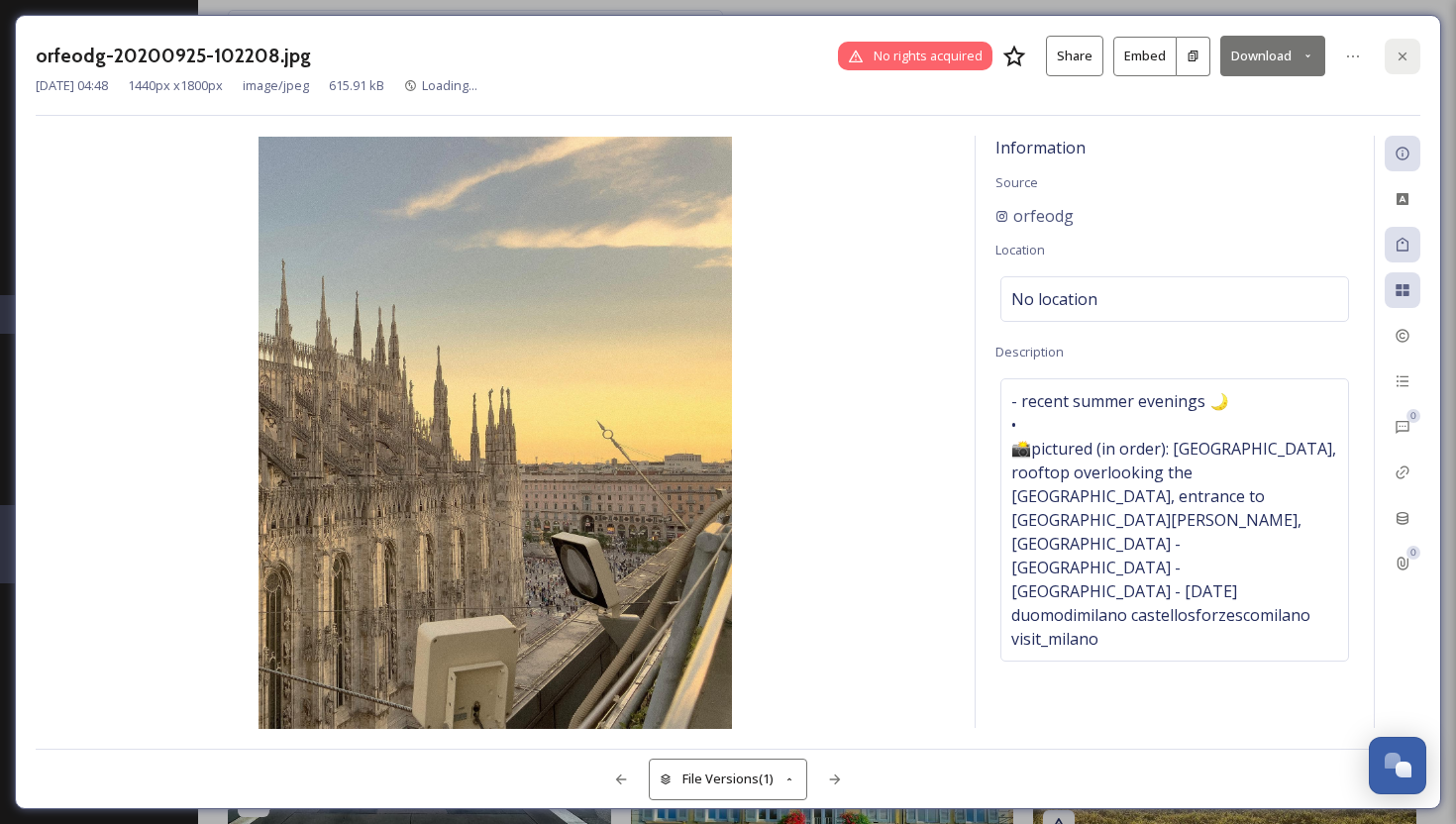 click at bounding box center (1403, 56) 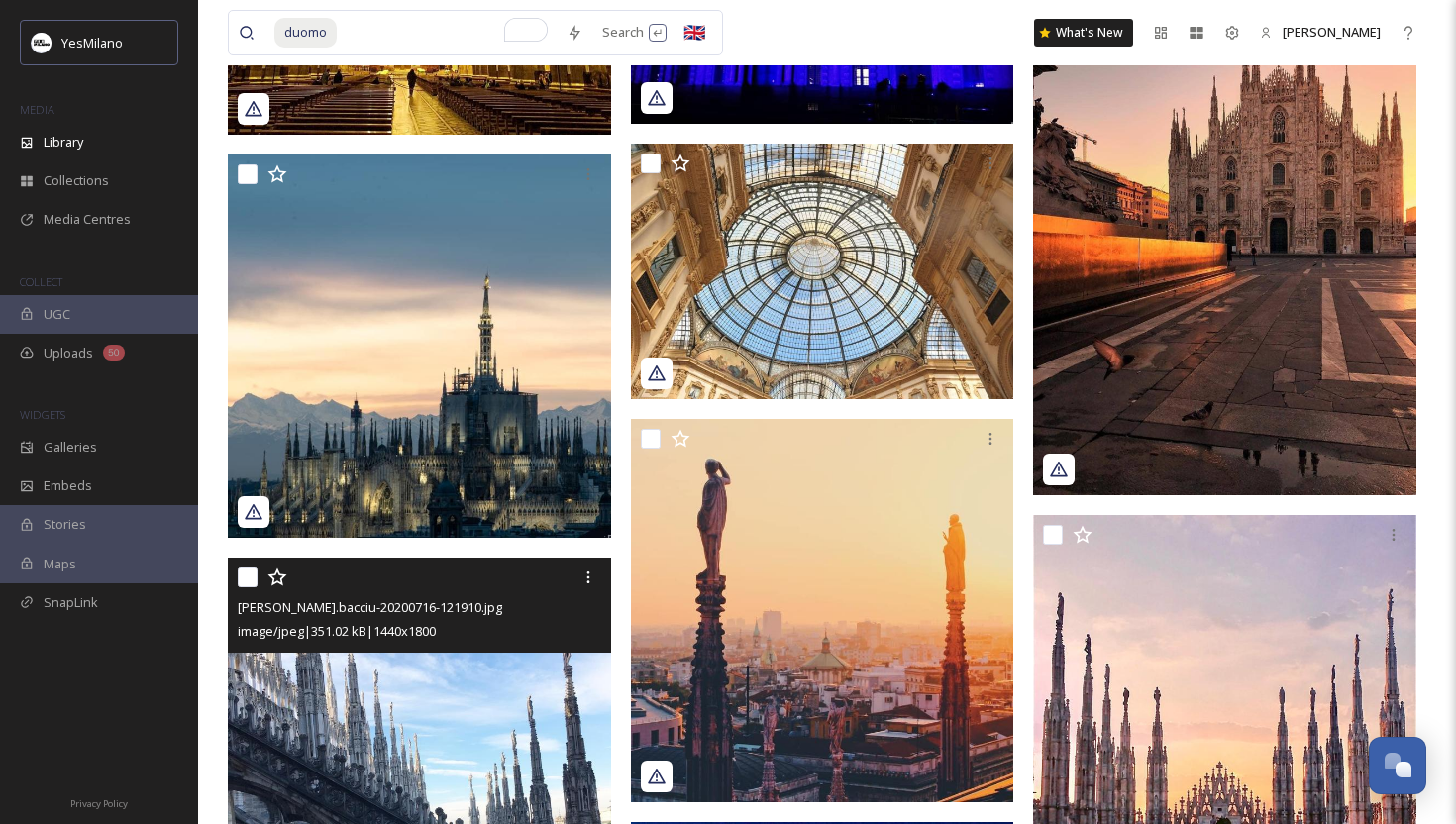 scroll, scrollTop: 44770, scrollLeft: 0, axis: vertical 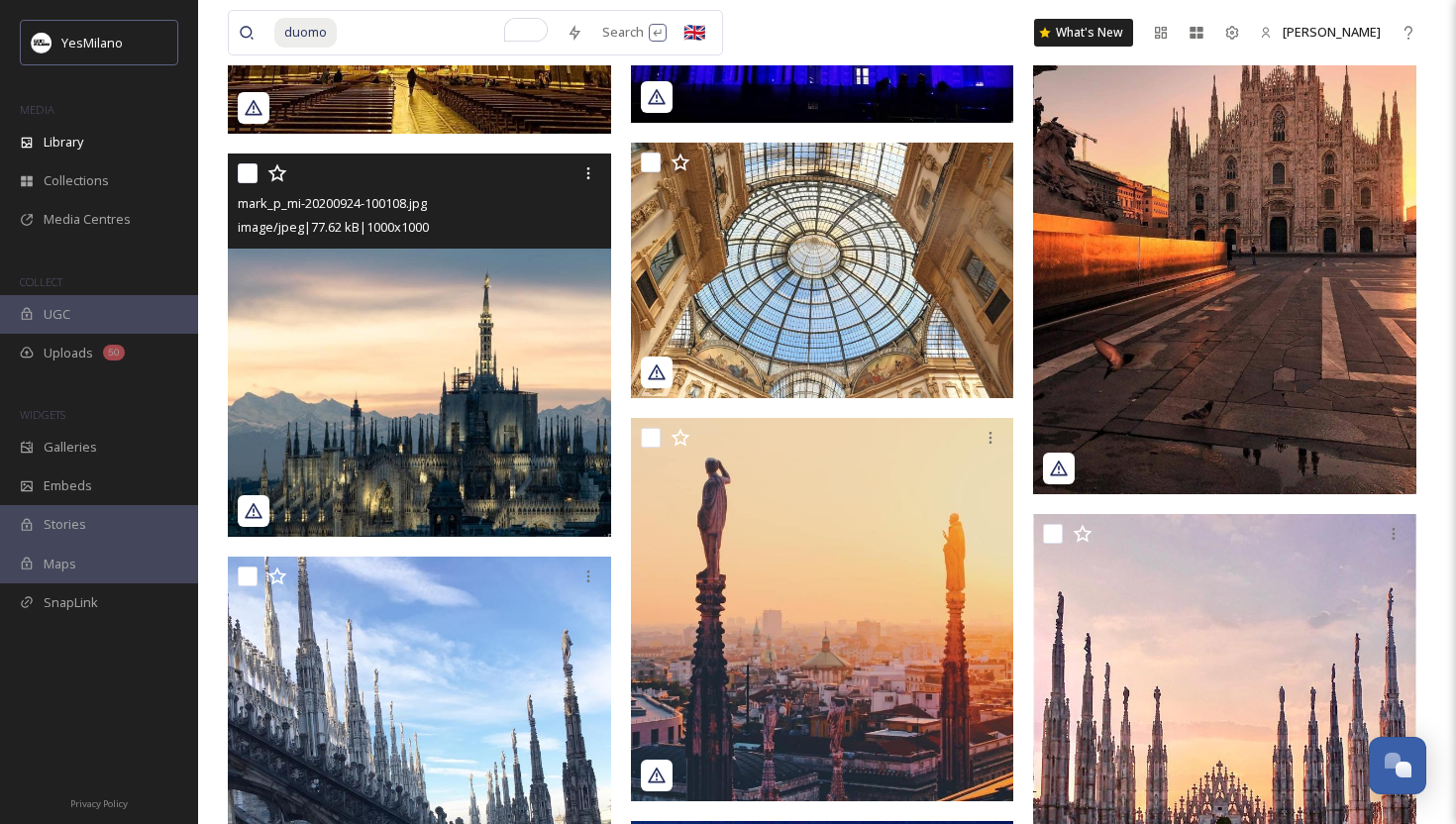 click at bounding box center (419, 345) 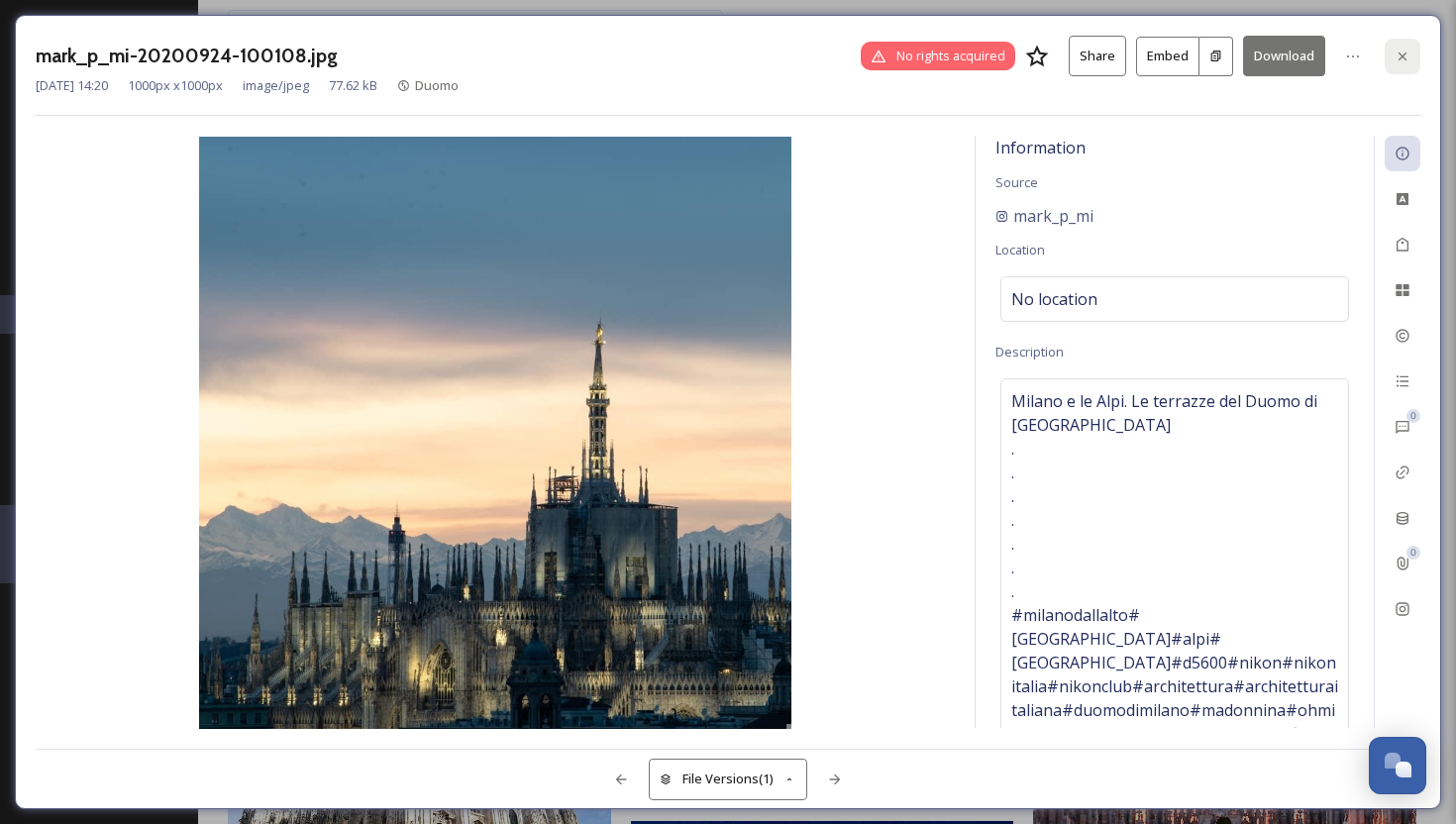 click 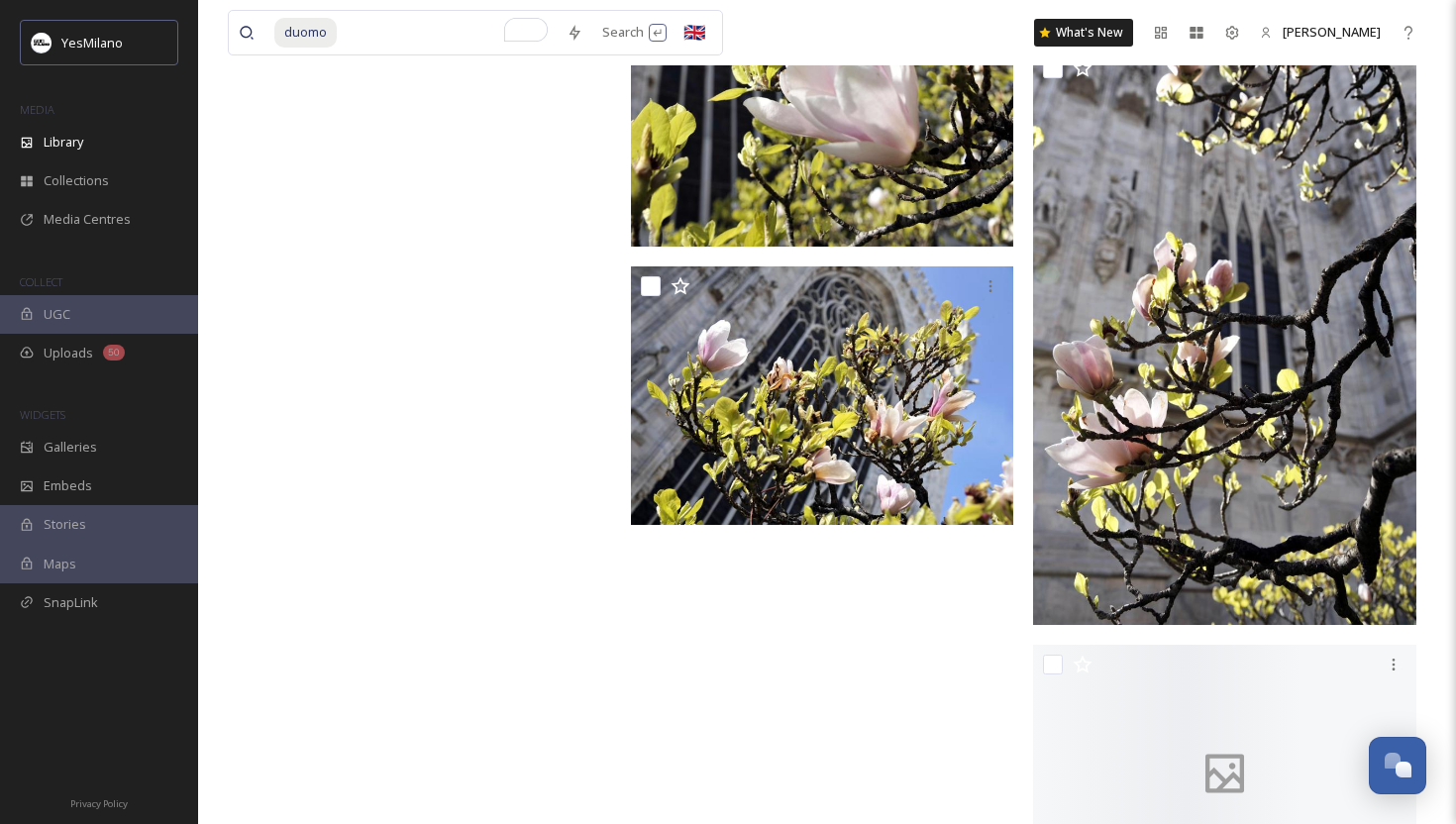 scroll, scrollTop: 50769, scrollLeft: 0, axis: vertical 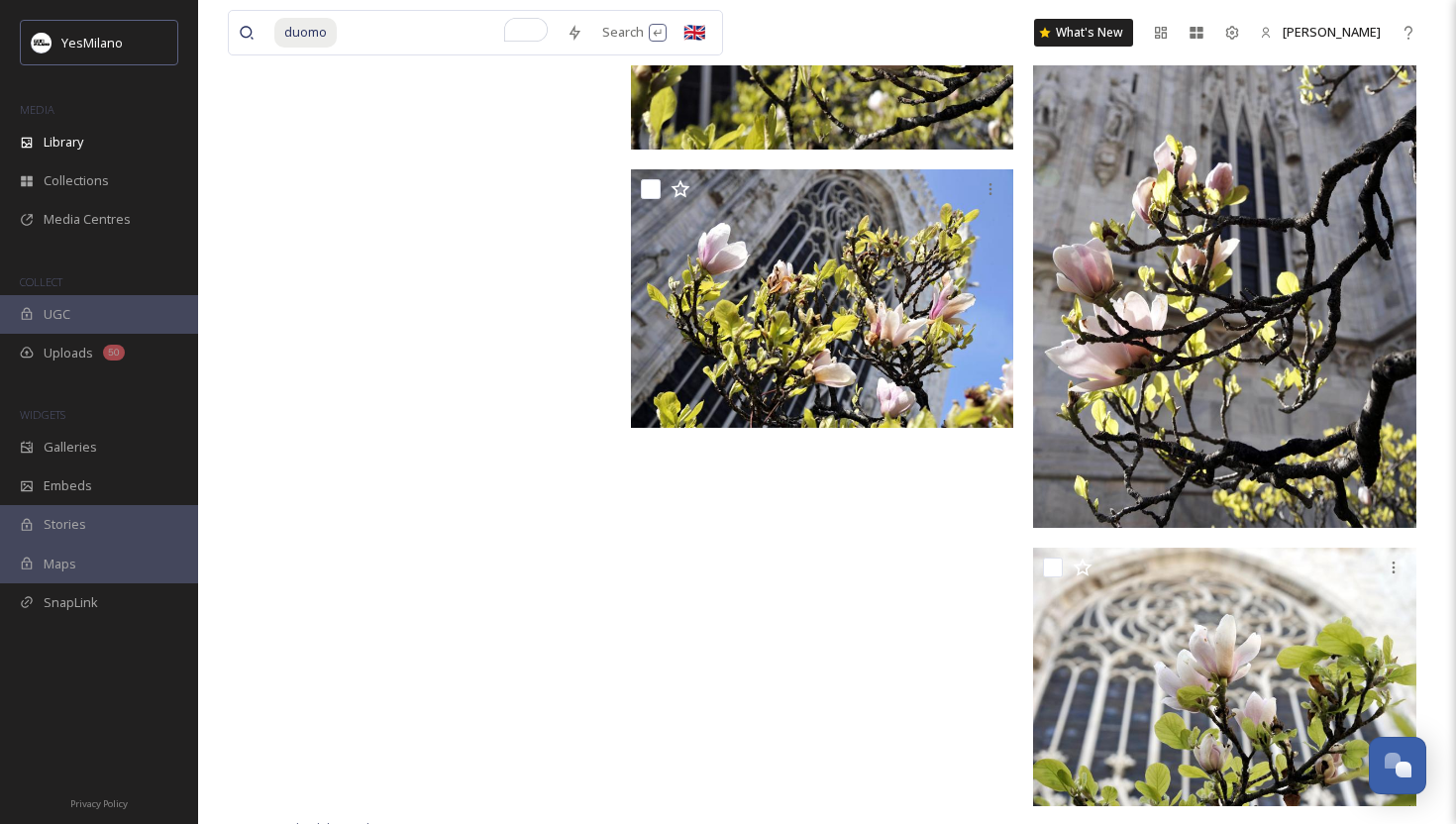 click at bounding box center (448, 33) 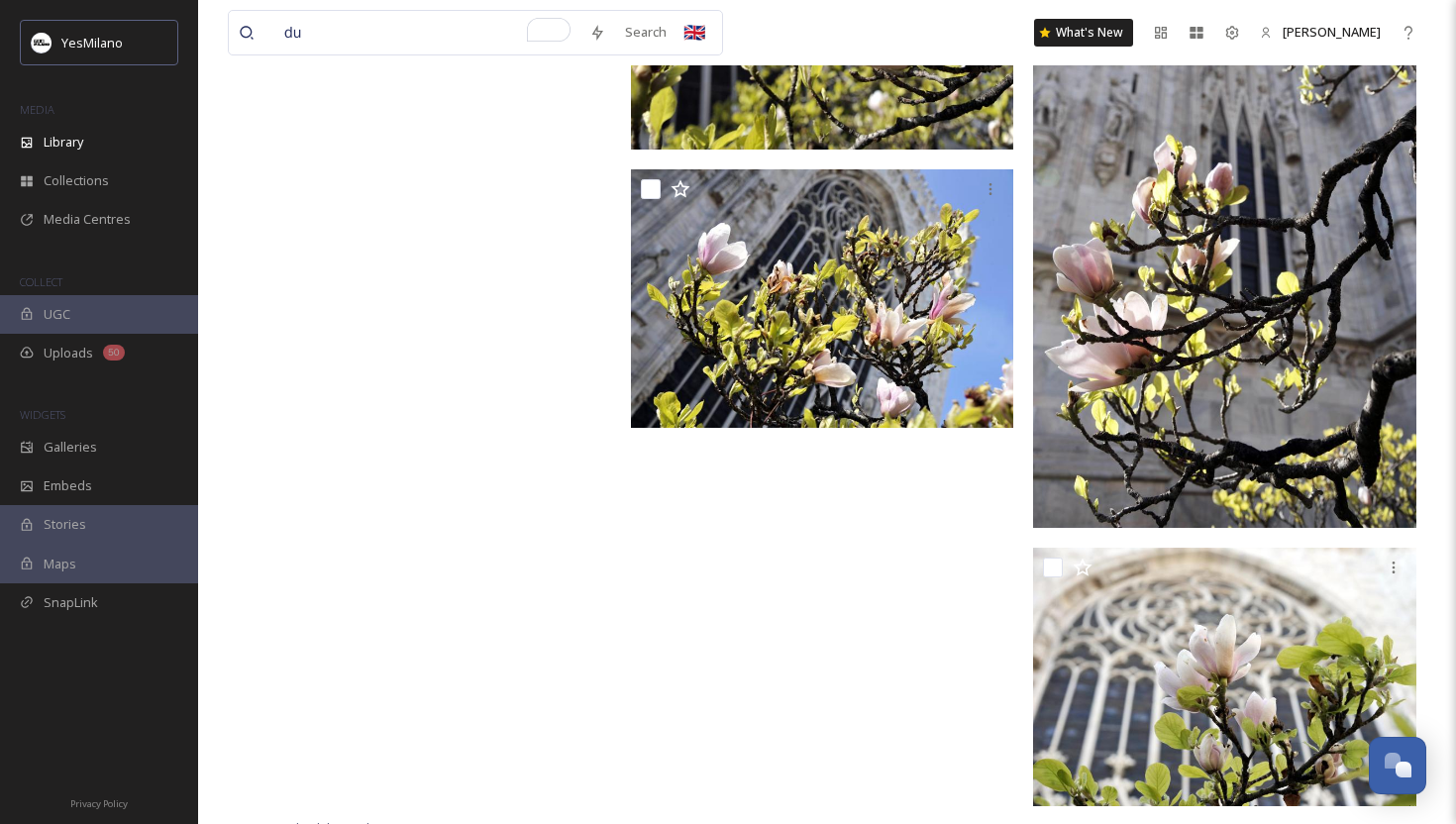type on "d" 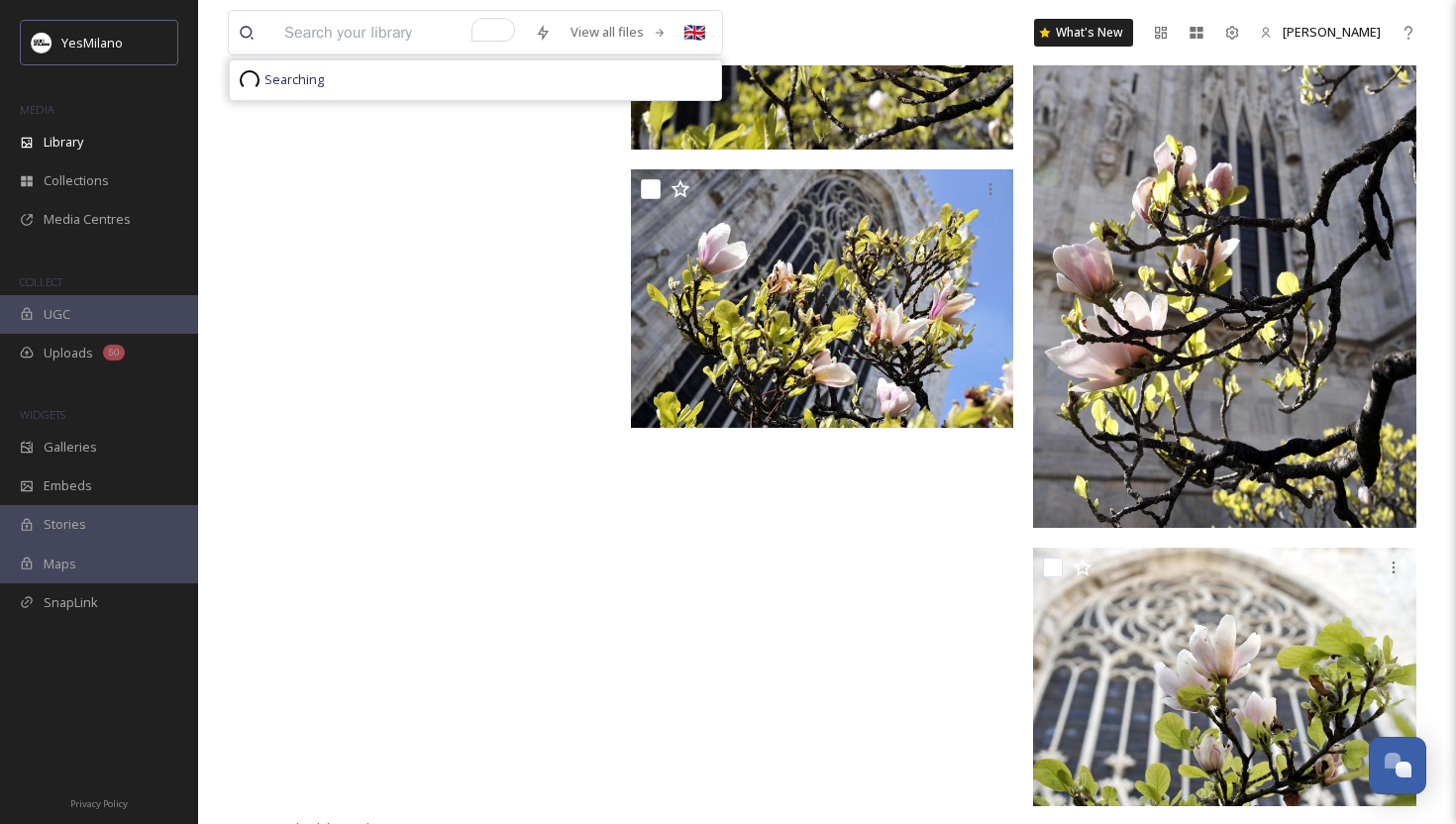 type on "s" 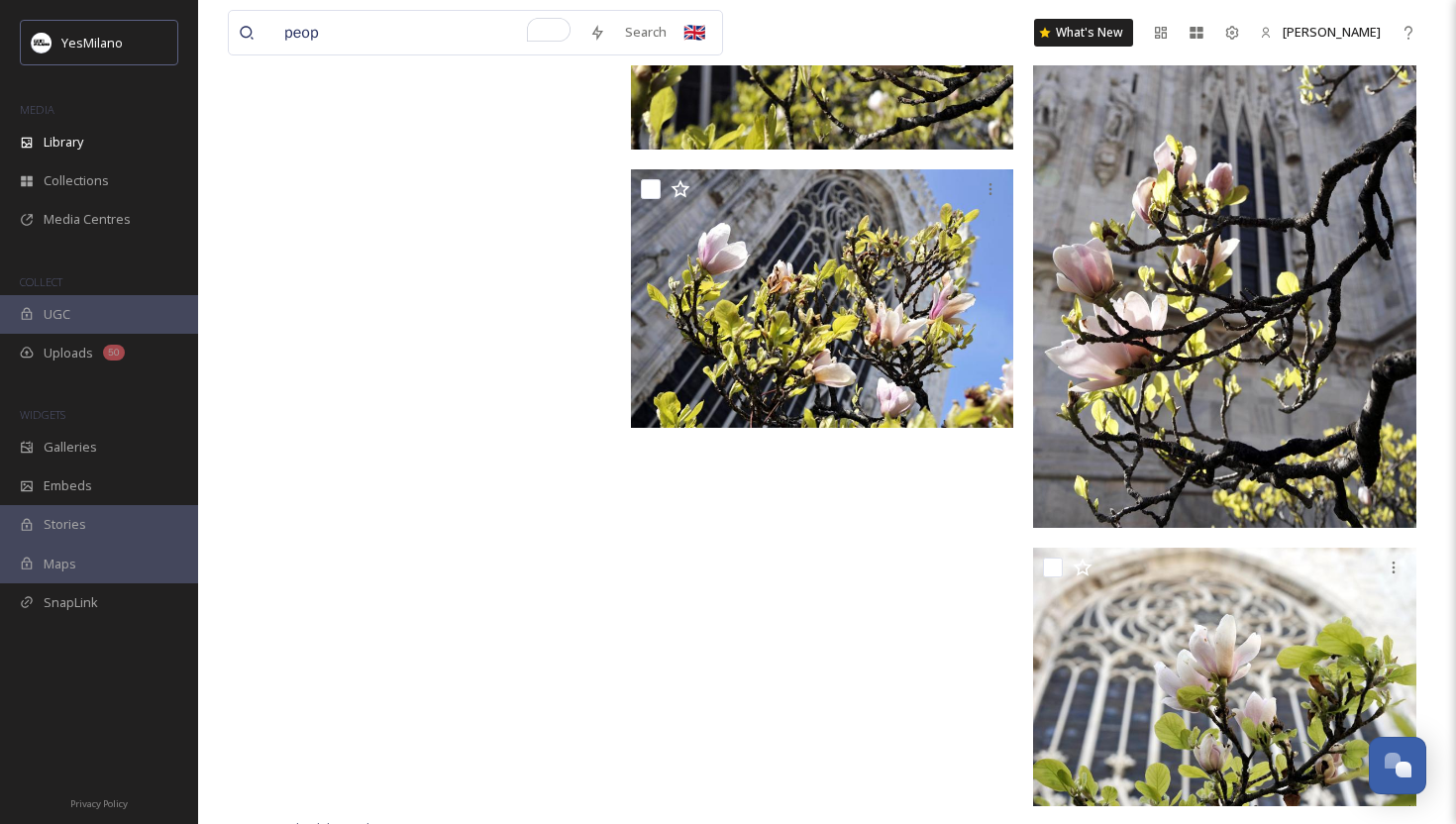type on "peope" 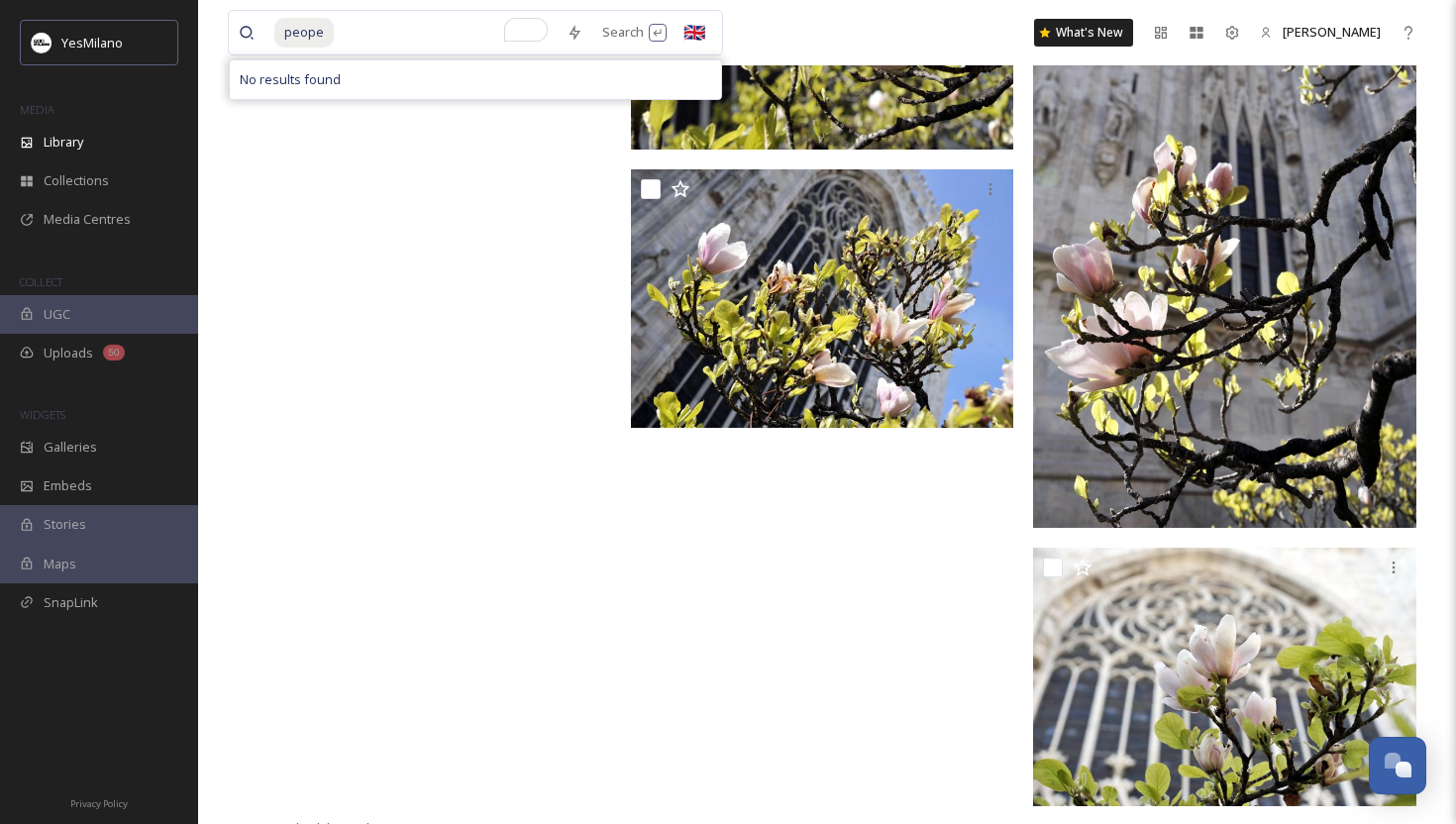 type 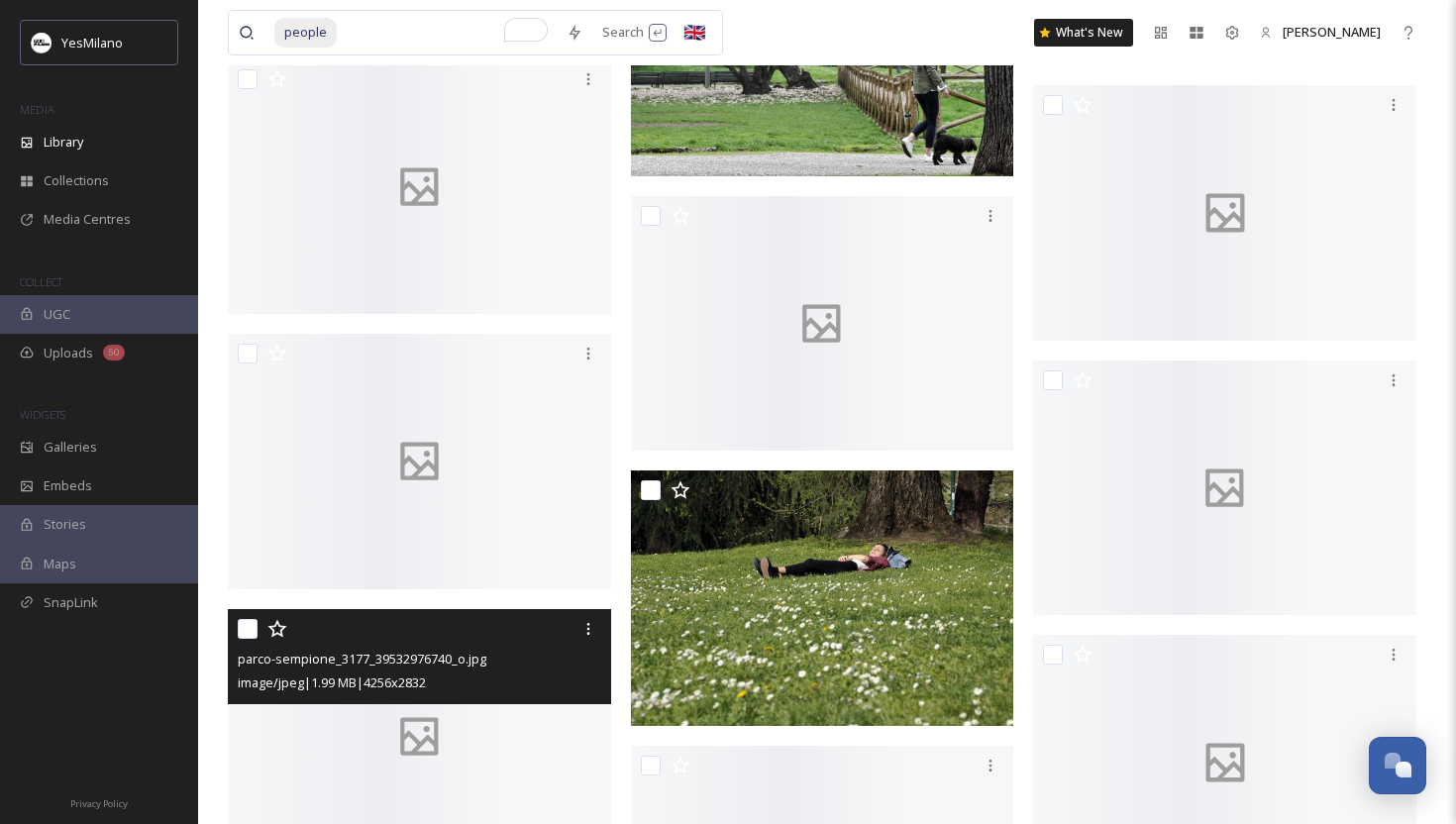 scroll, scrollTop: 42083, scrollLeft: 0, axis: vertical 